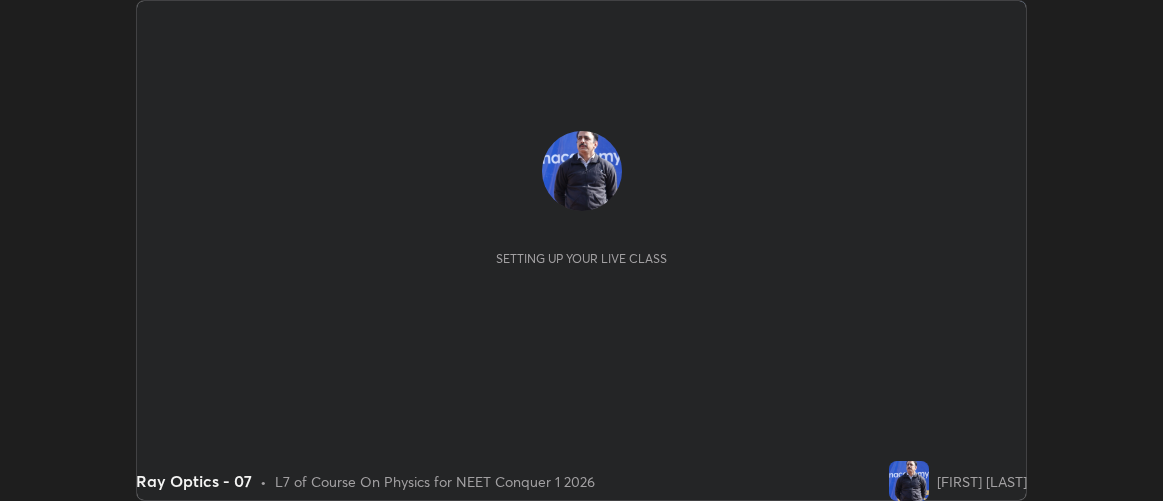 scroll, scrollTop: 0, scrollLeft: 0, axis: both 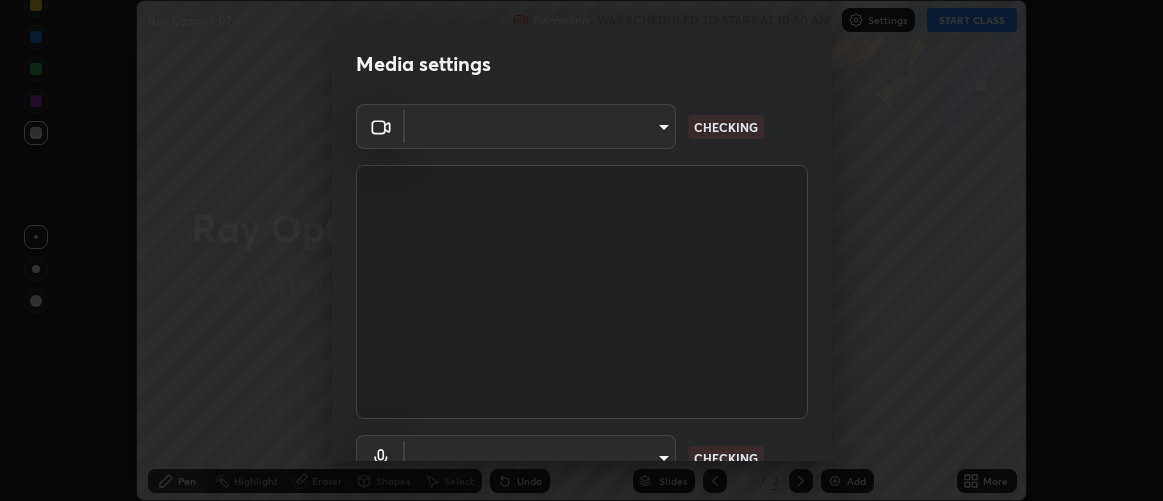 type on "d9b519daceb8a772394af6ea8e45353be5bbf62d8cb1cf3345c472de64055974" 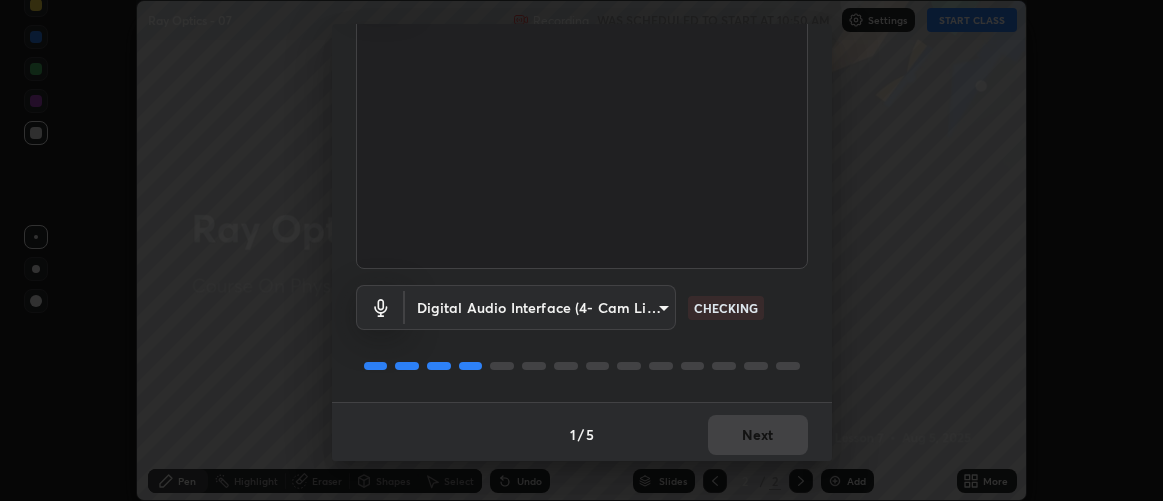 scroll, scrollTop: 154, scrollLeft: 0, axis: vertical 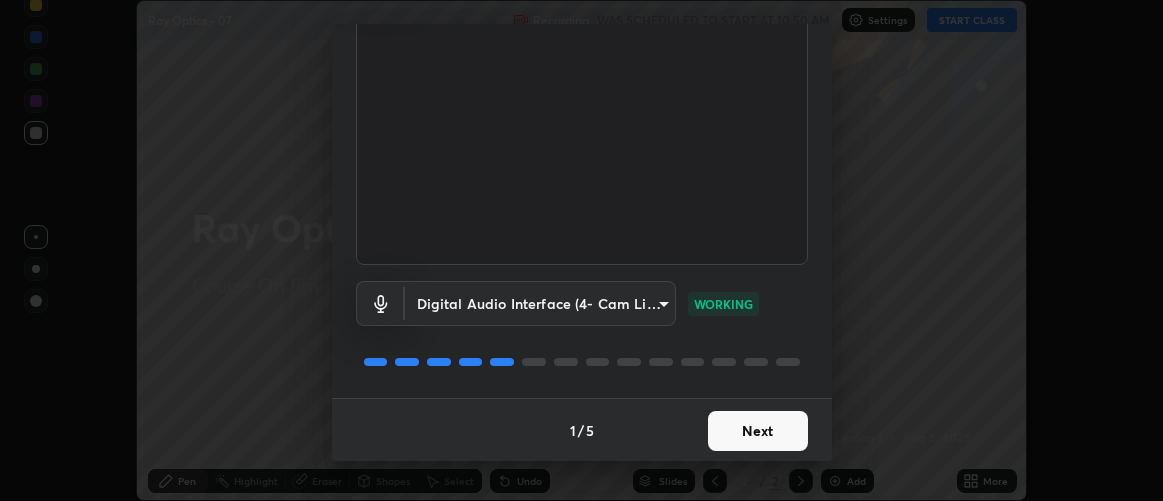 click on "Next" at bounding box center [758, 431] 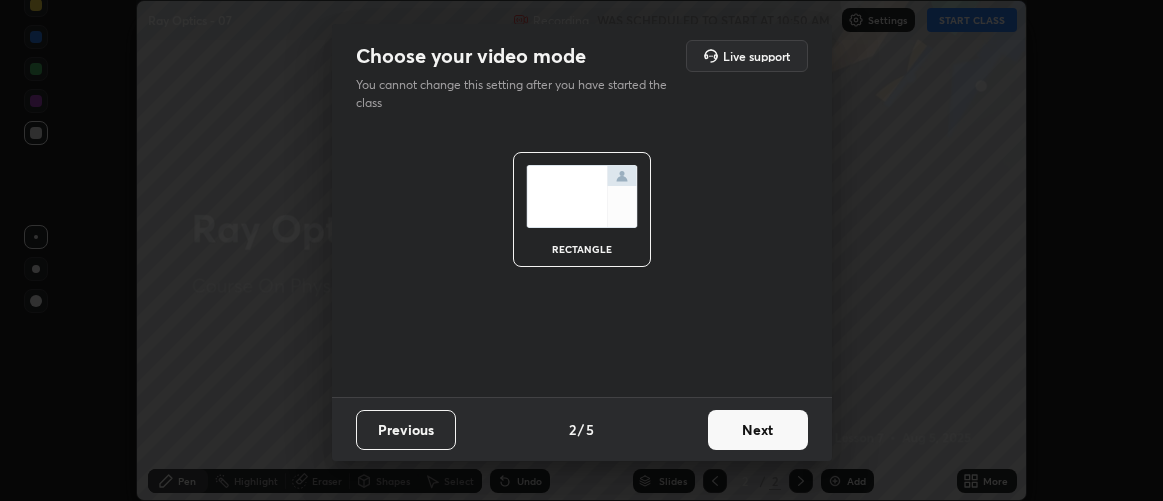 scroll, scrollTop: 0, scrollLeft: 0, axis: both 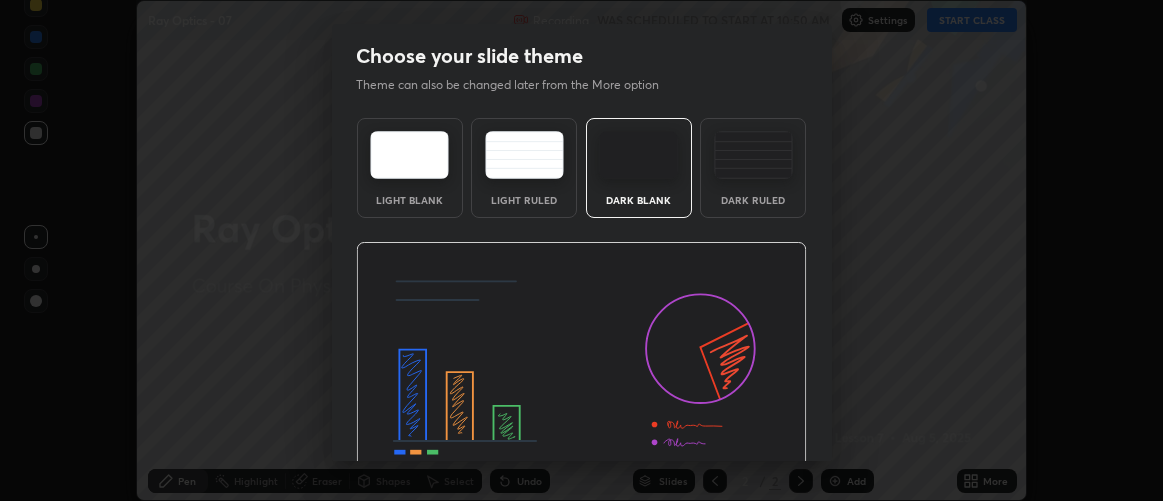 click at bounding box center [581, 369] 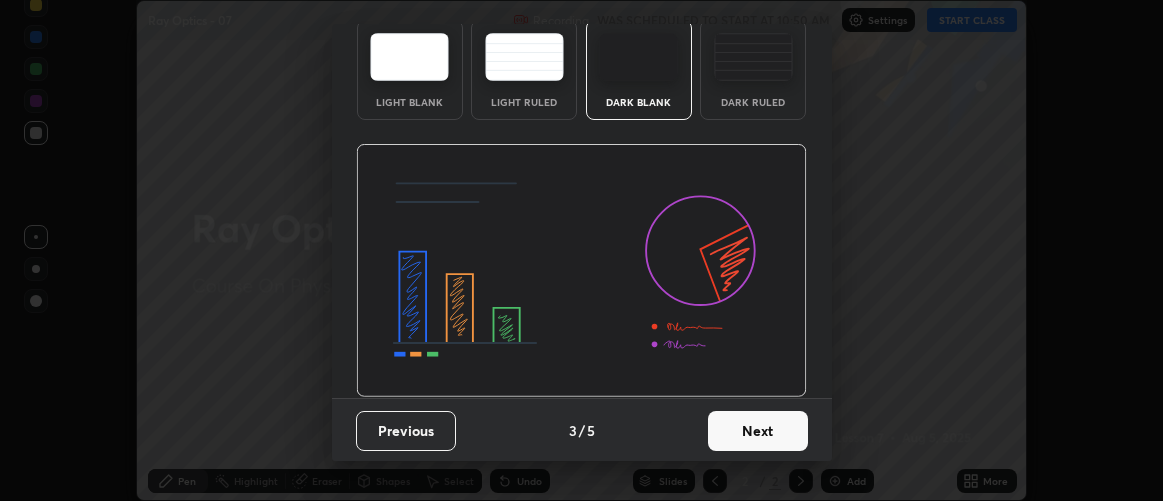 click on "Next" at bounding box center [758, 431] 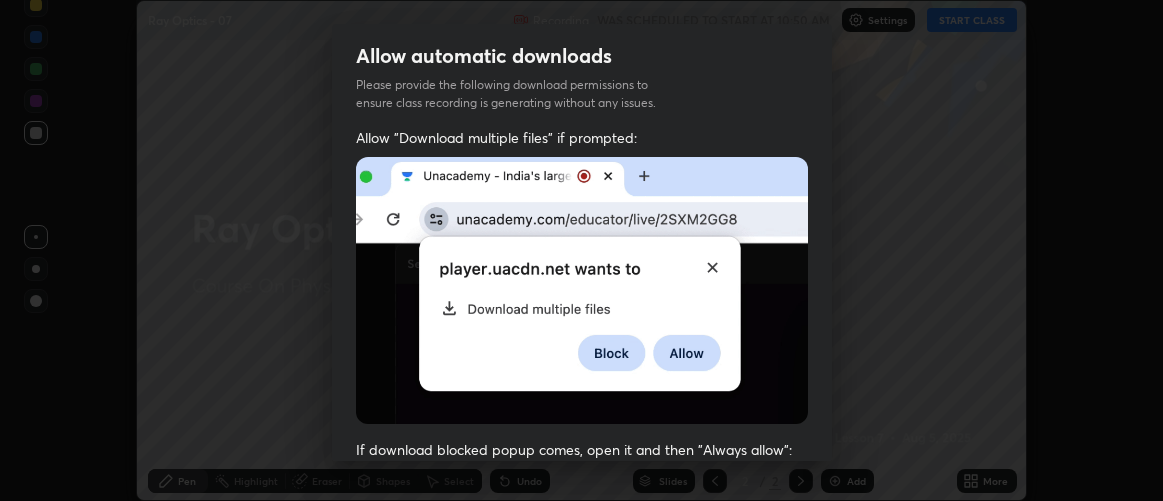 click on "Allow "Download multiple files" if prompted: If download blocked popup comes, open it and then "Always allow": I agree that if I don't provide required permissions, class recording will not be generated" at bounding box center [582, 549] 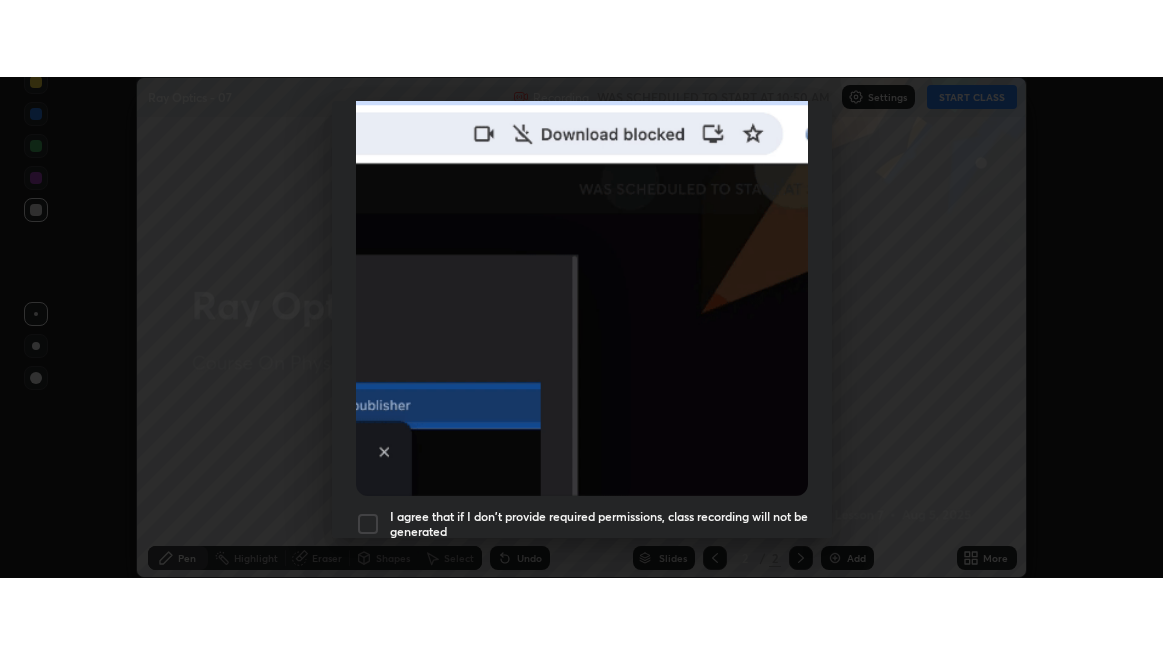 scroll, scrollTop: 563, scrollLeft: 0, axis: vertical 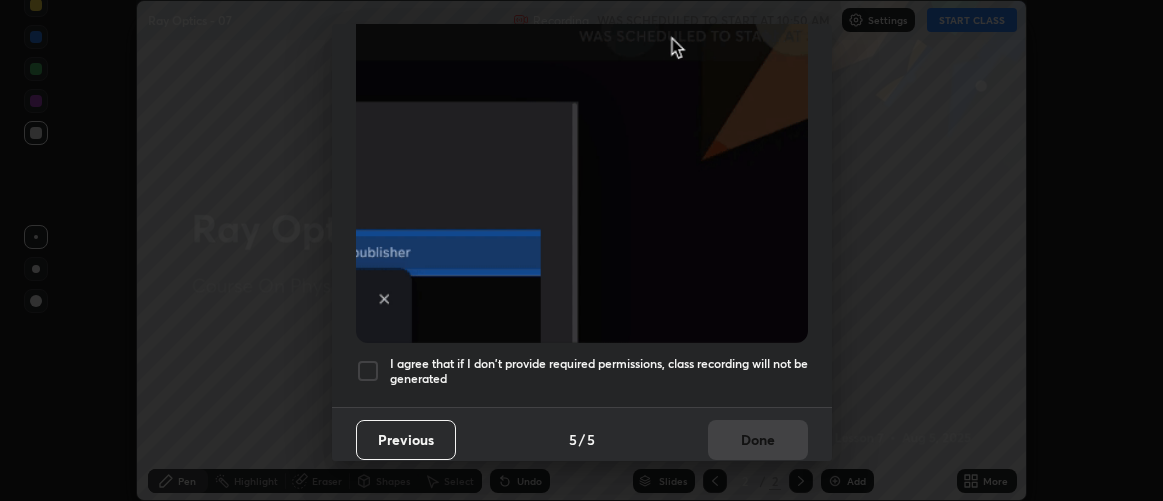 click on "I agree that if I don't provide required permissions, class recording will not be generated" at bounding box center (599, 371) 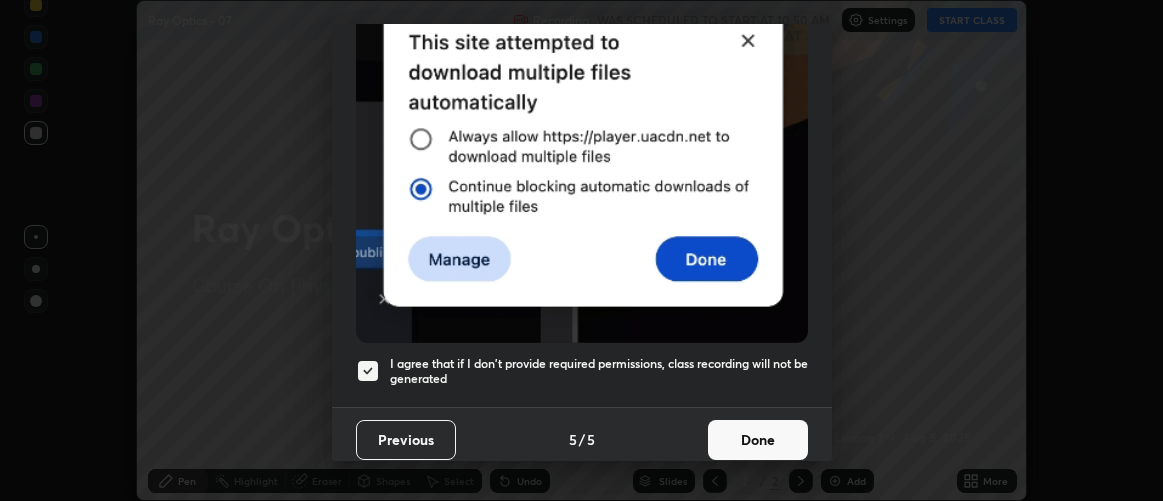 click on "Done" at bounding box center (758, 440) 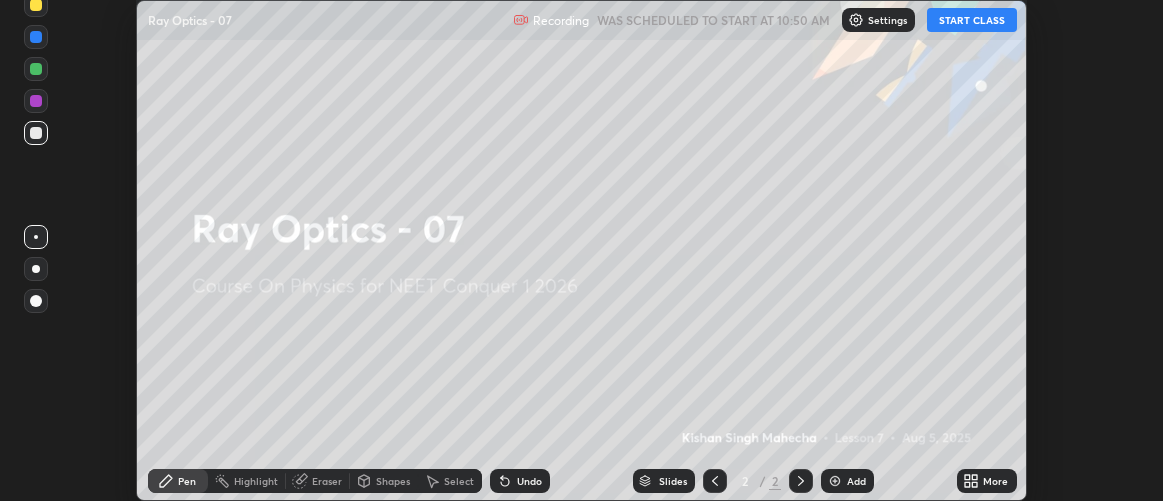 click 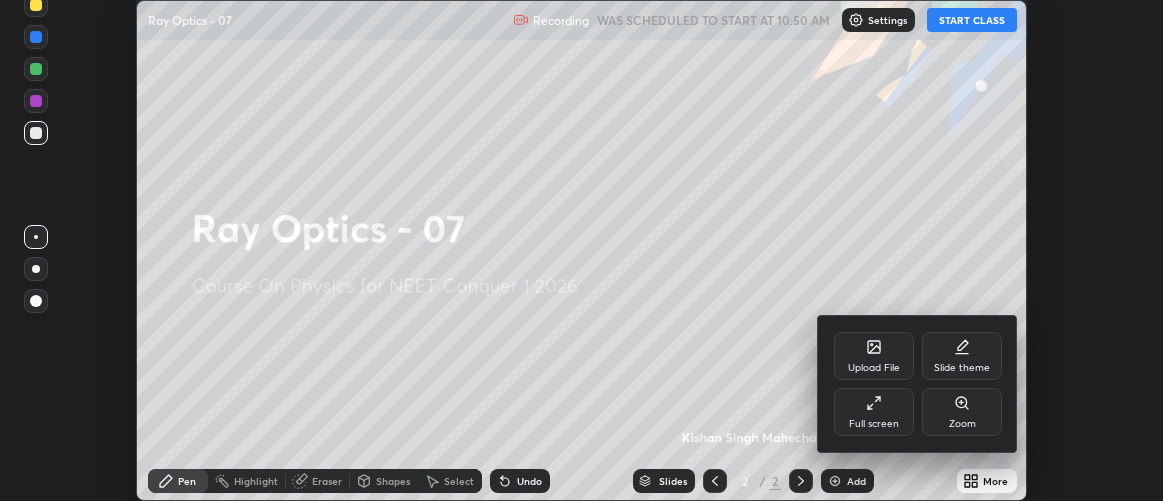 click on "Full screen" at bounding box center (874, 412) 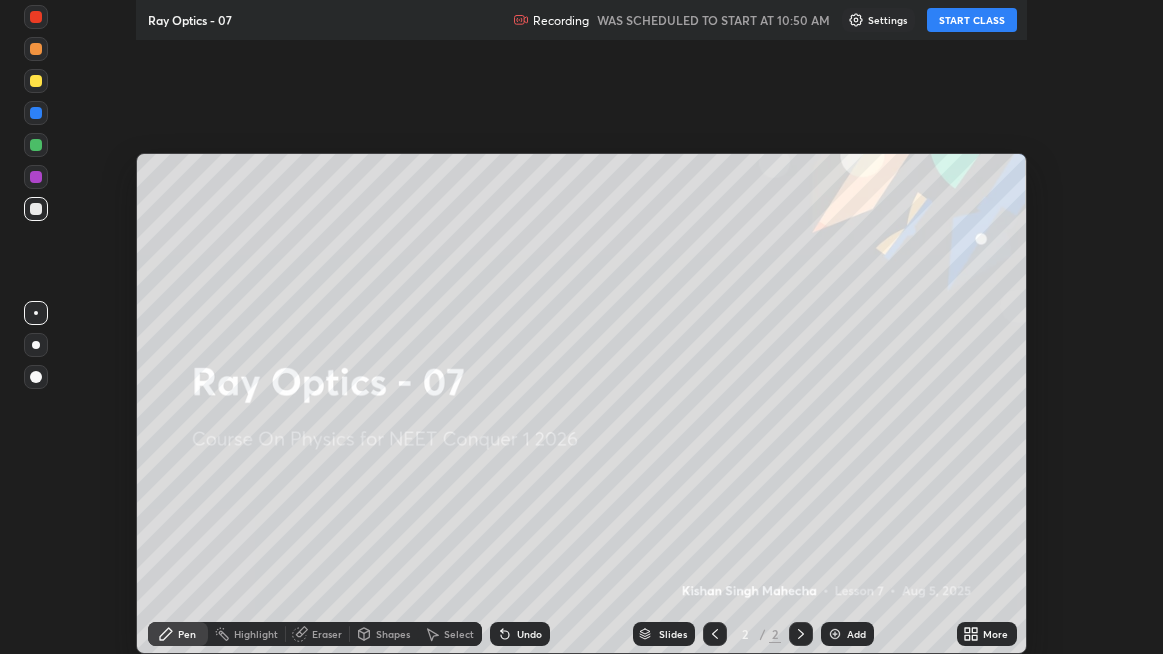 scroll, scrollTop: 99345, scrollLeft: 98836, axis: both 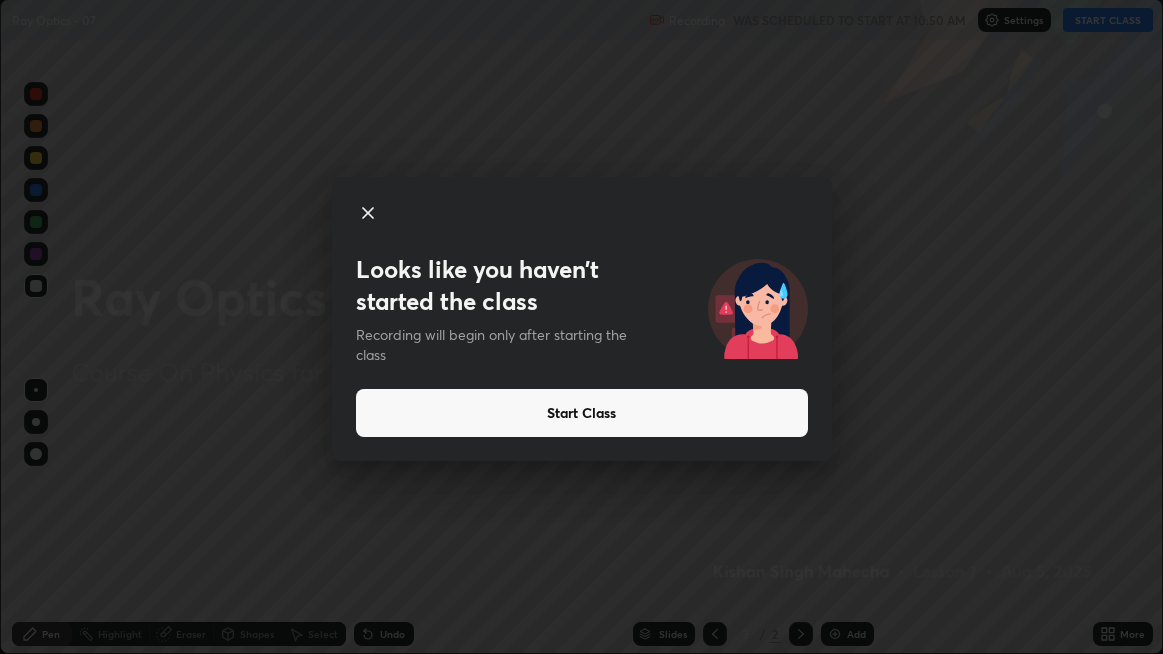 click on "Start Class" at bounding box center [582, 413] 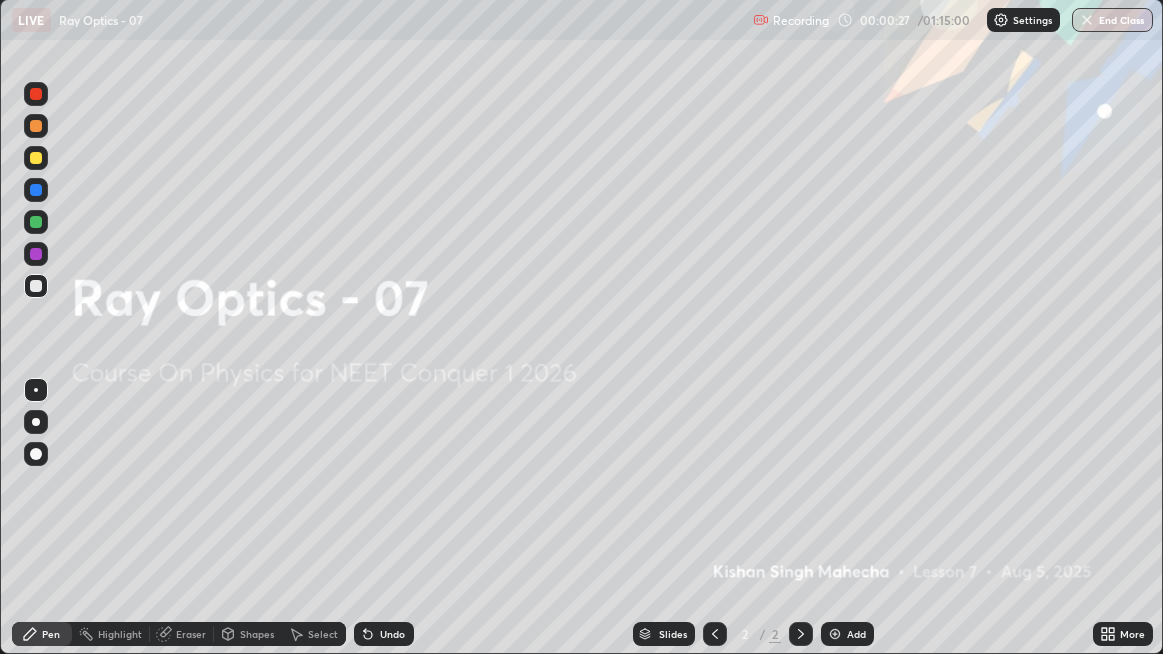 click at bounding box center (835, 634) 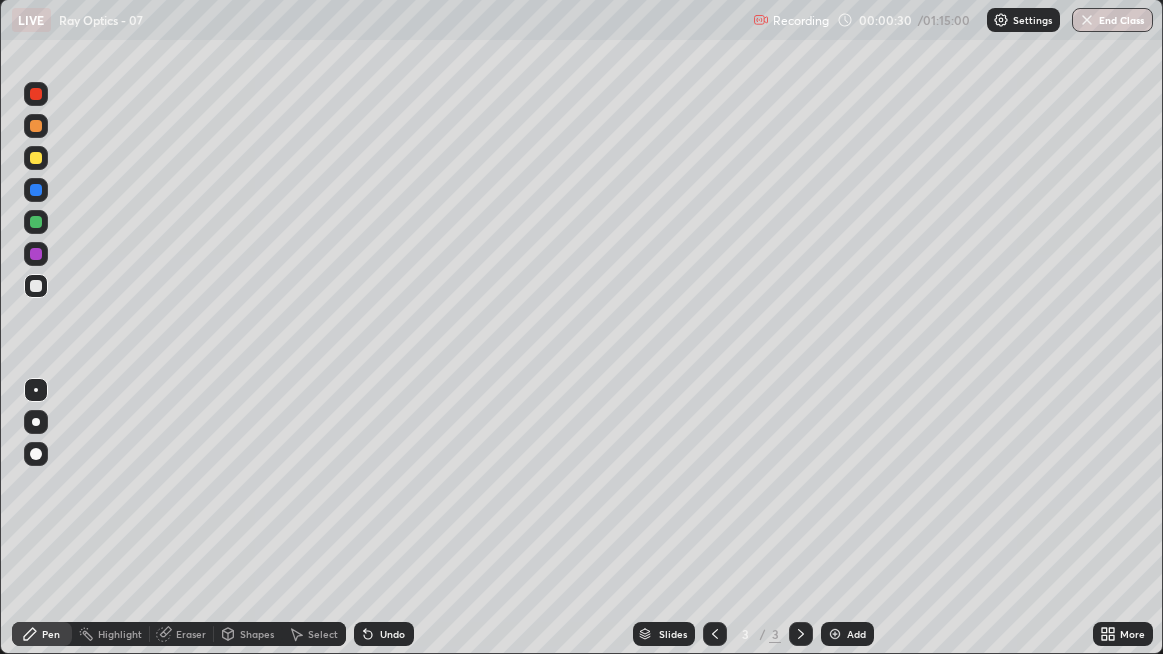 click at bounding box center (36, 286) 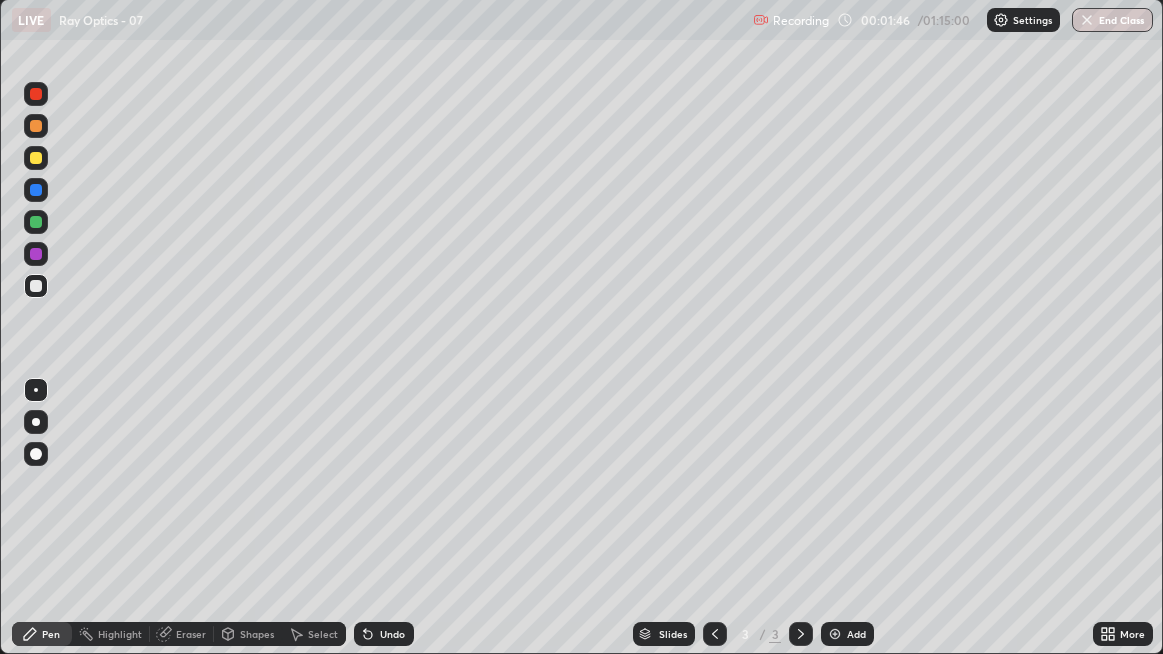 click at bounding box center [36, 222] 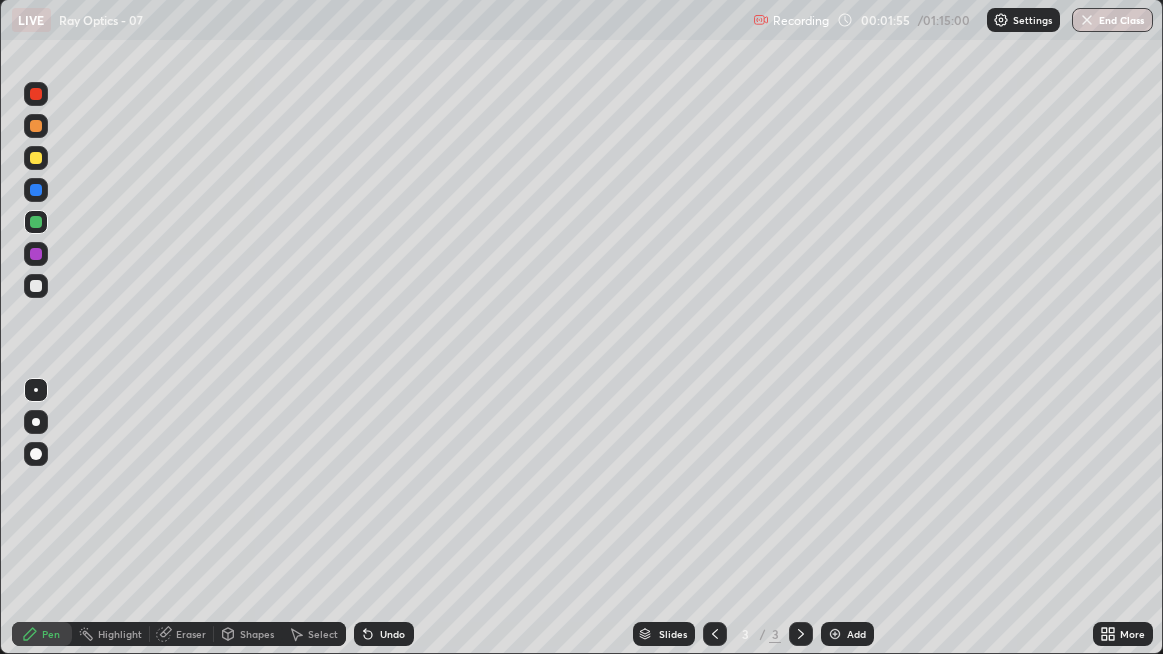 click on "Undo" at bounding box center (384, 634) 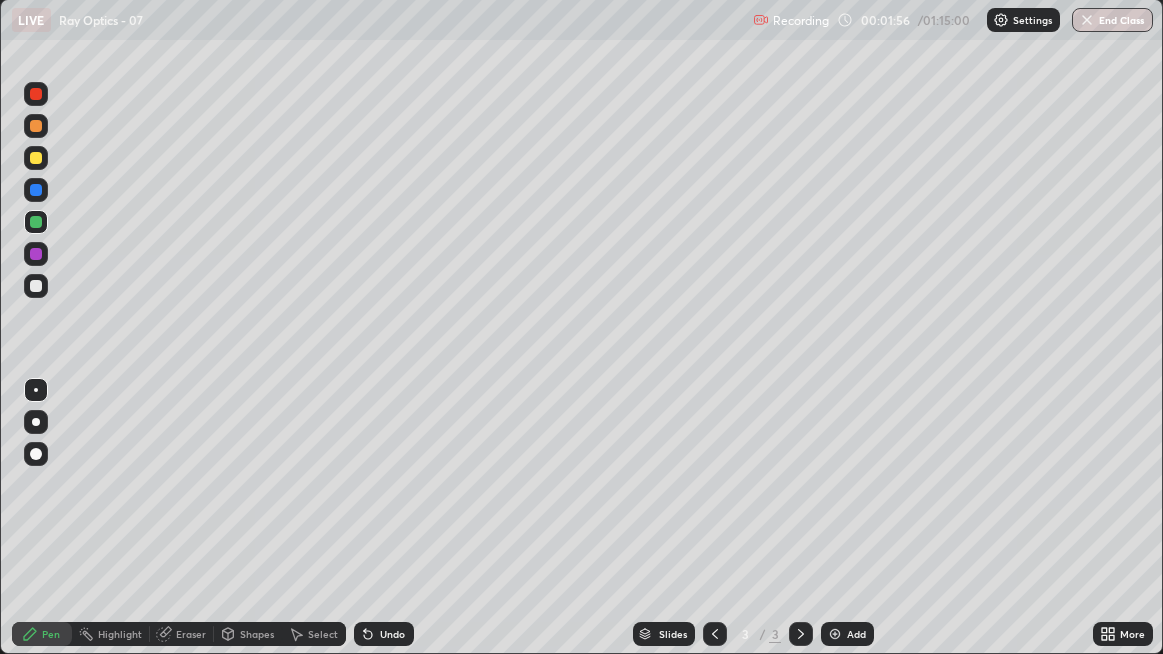 click on "Undo" at bounding box center (384, 634) 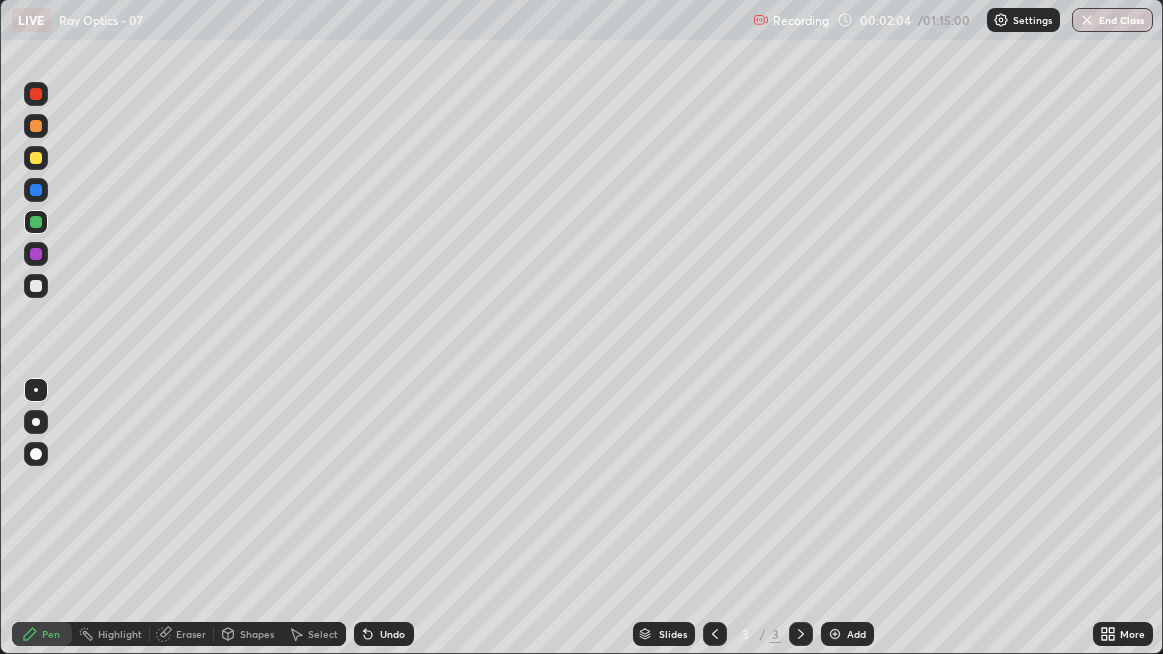 click 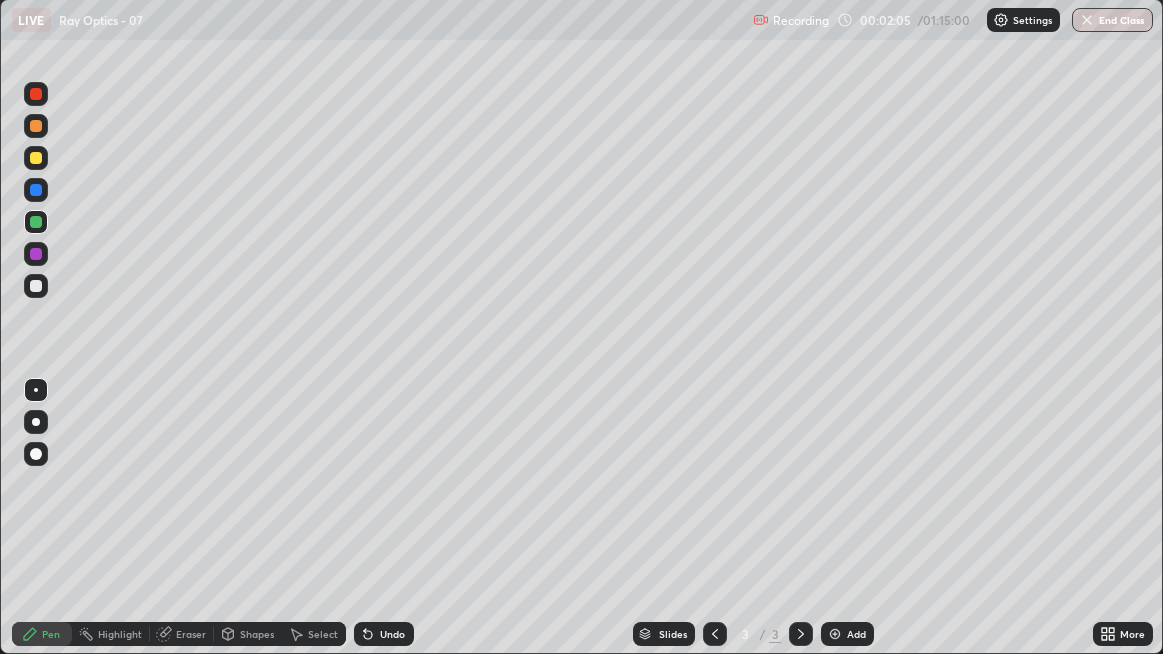 click 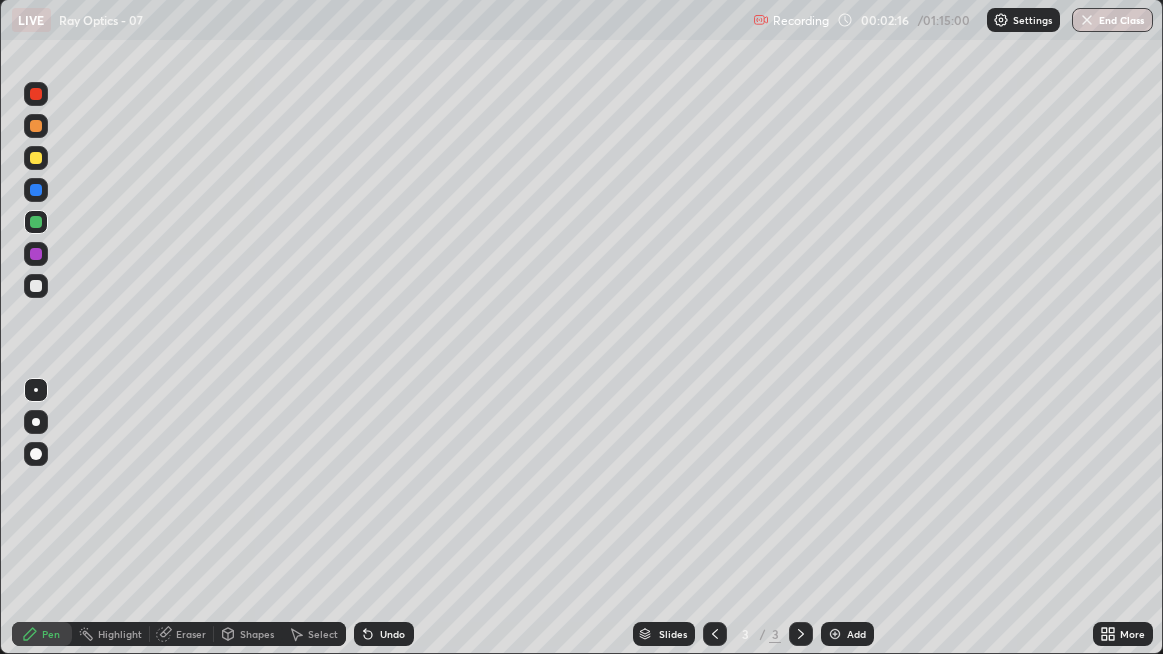 click on "Undo" at bounding box center [384, 634] 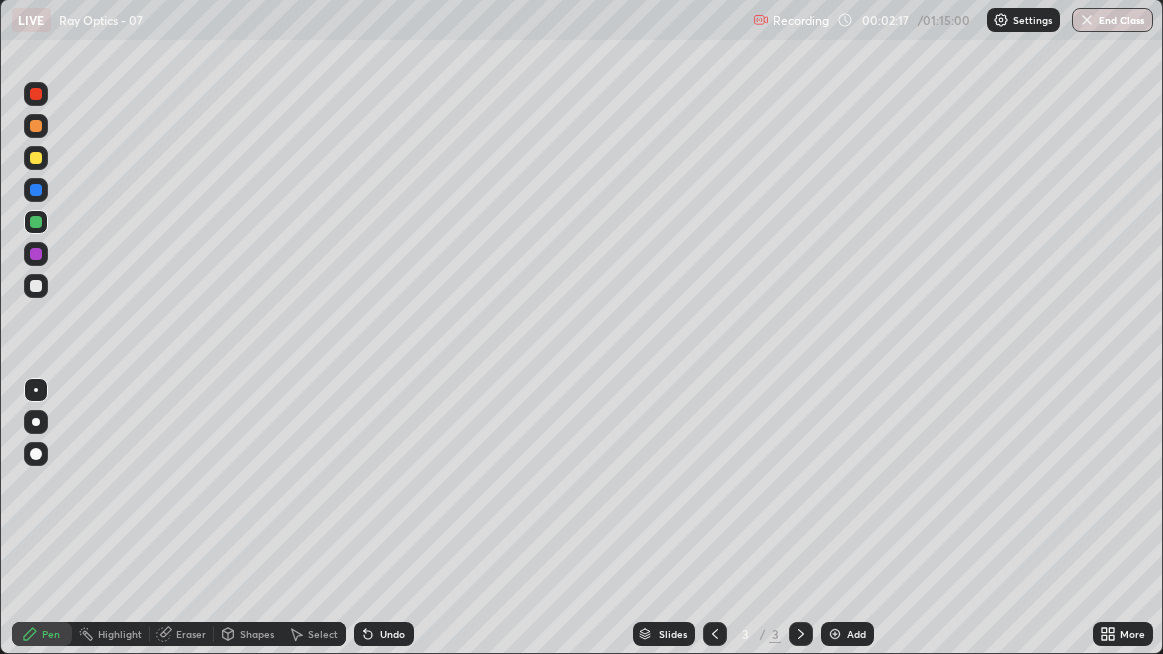 click on "Undo" at bounding box center (384, 634) 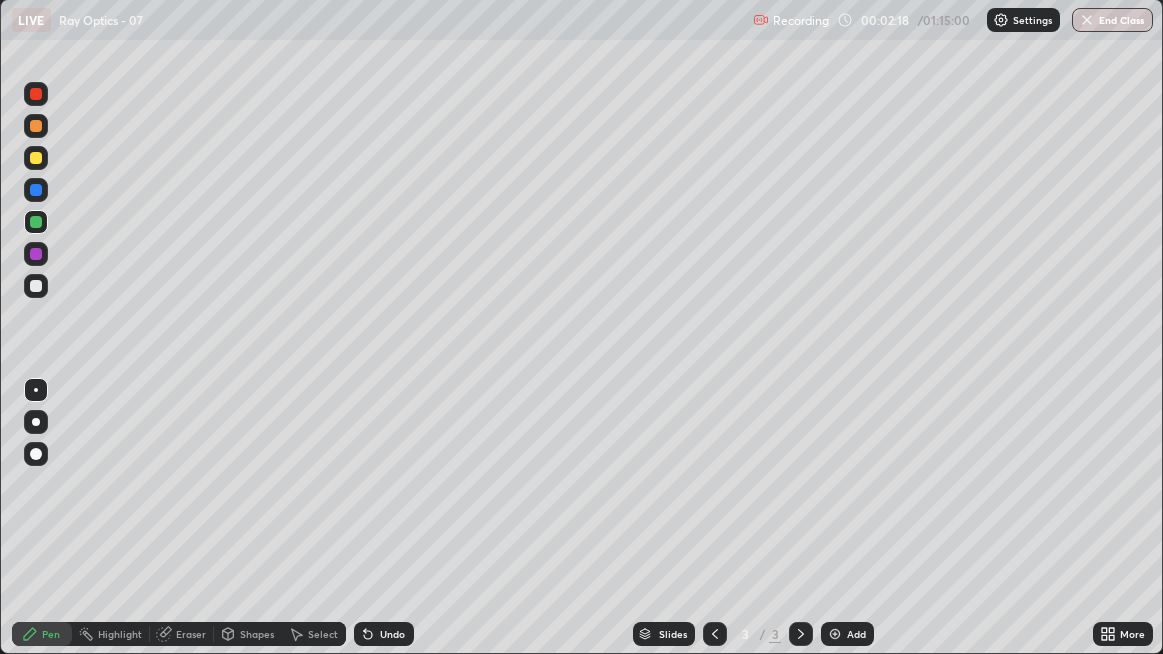 click 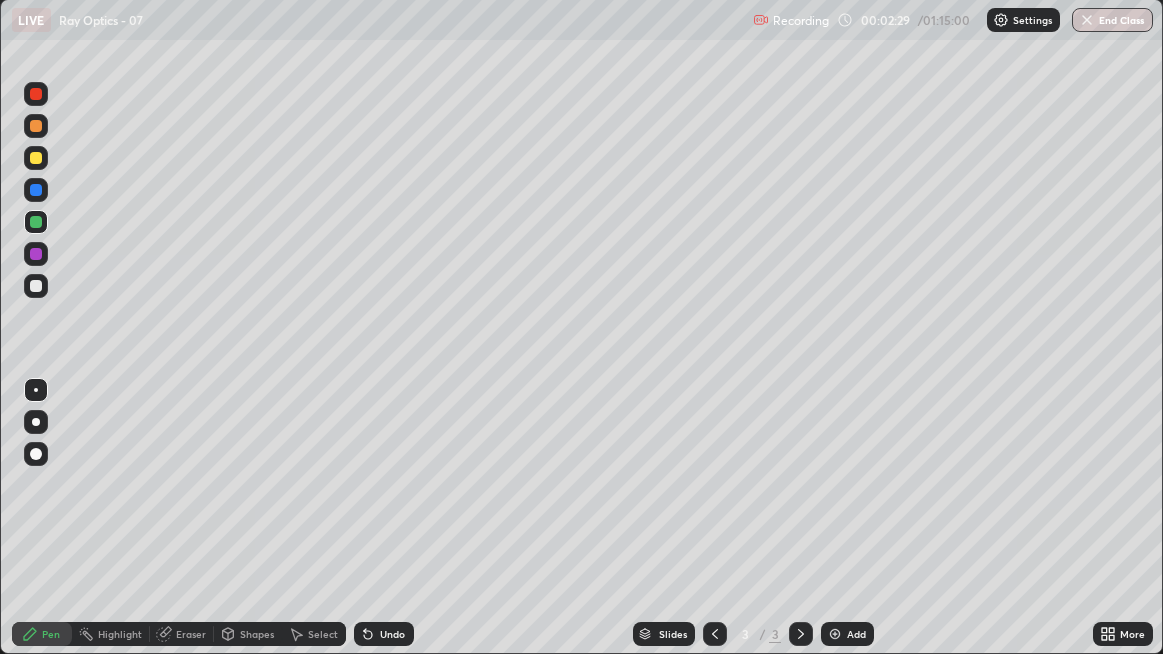 click 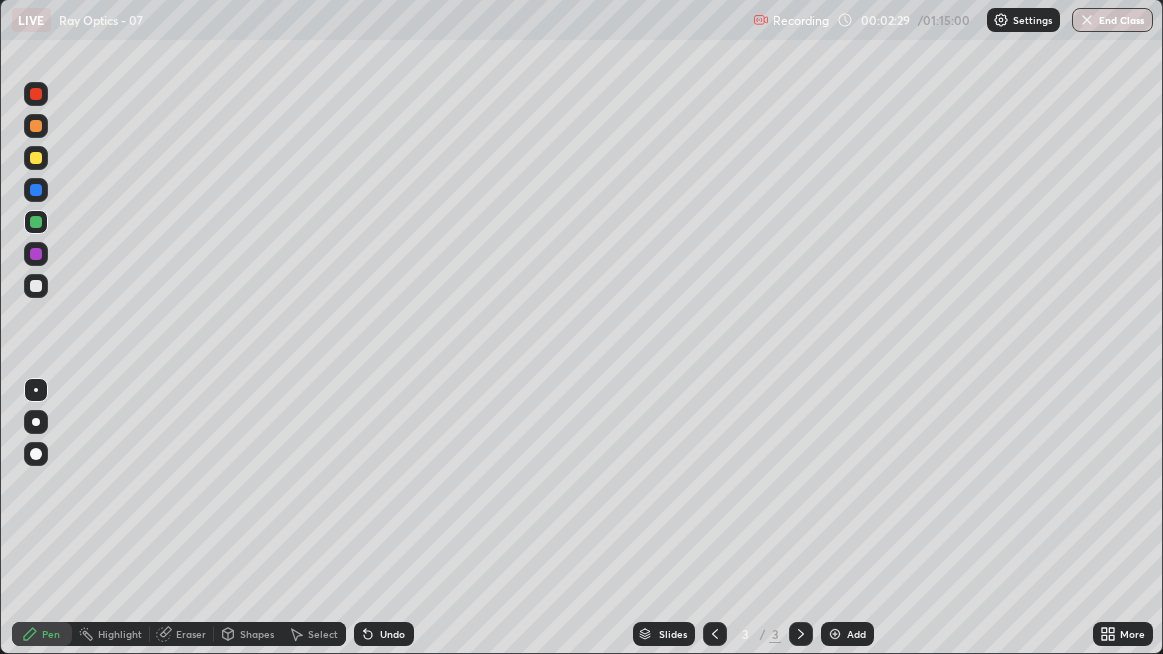 click 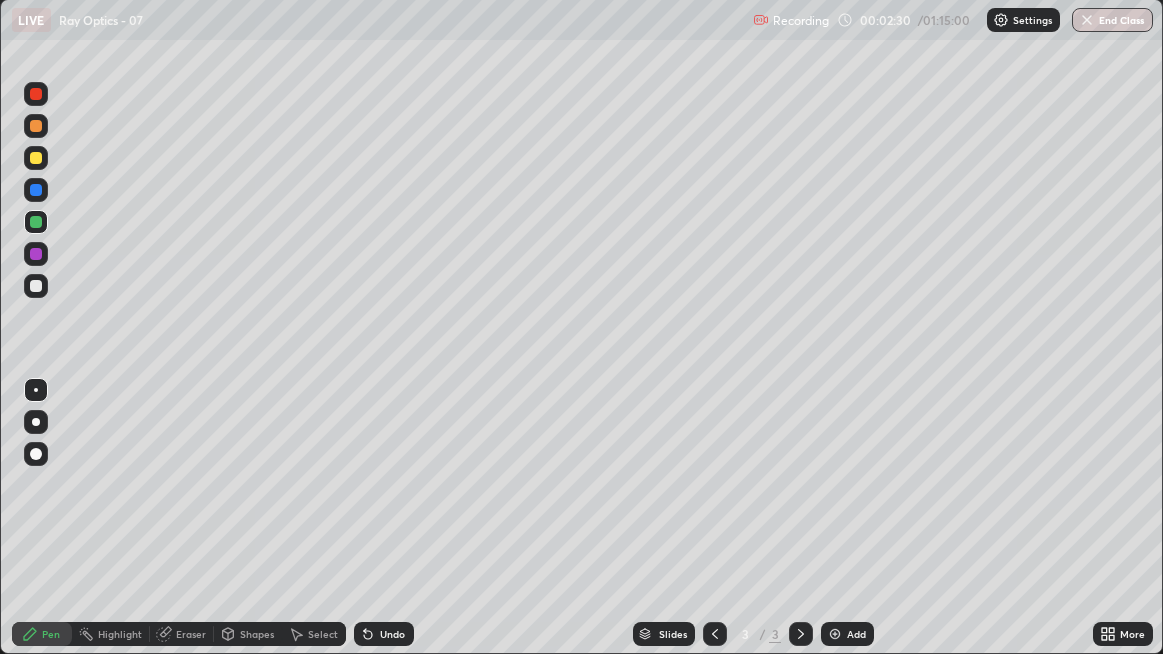 click 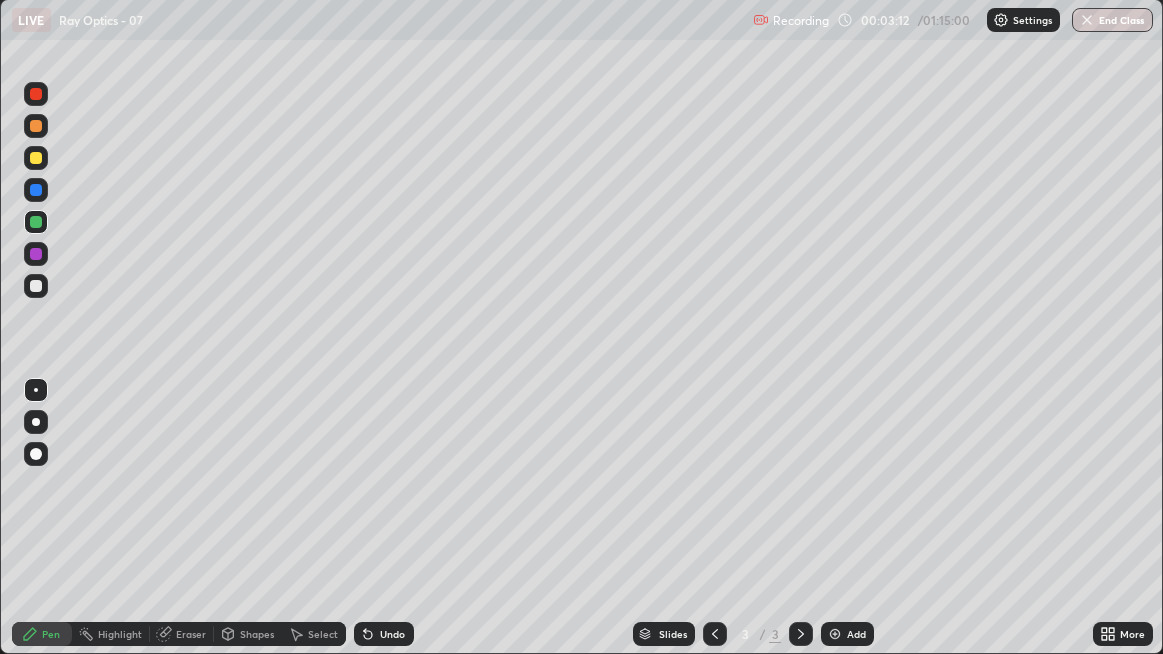 click at bounding box center [36, 158] 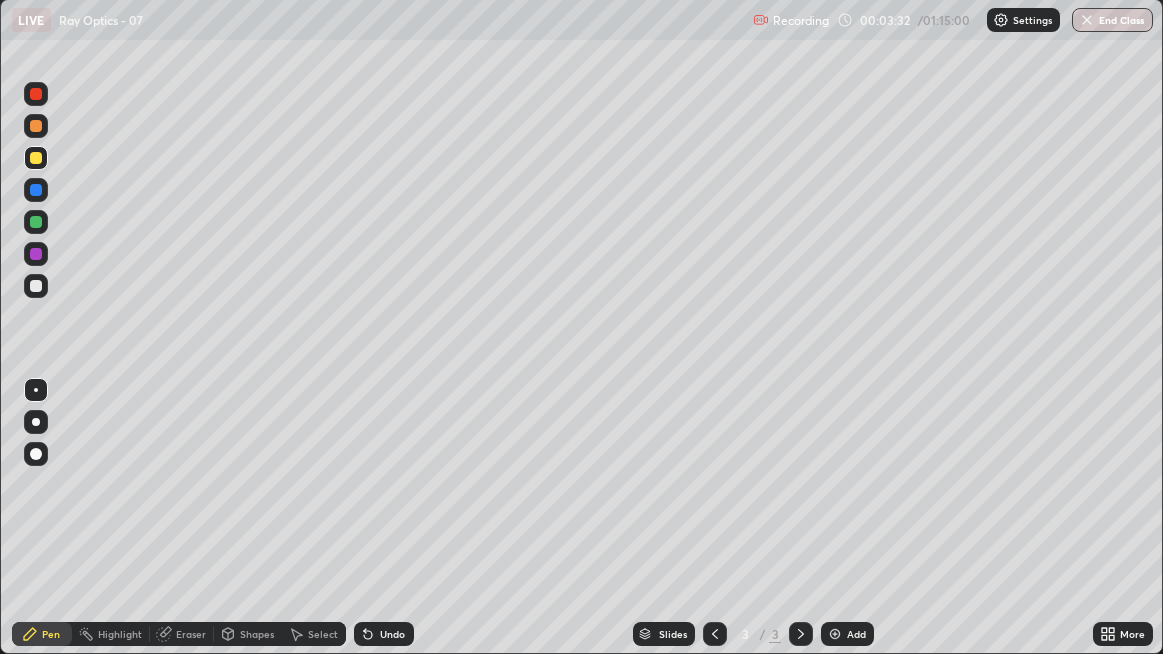 click at bounding box center (36, 222) 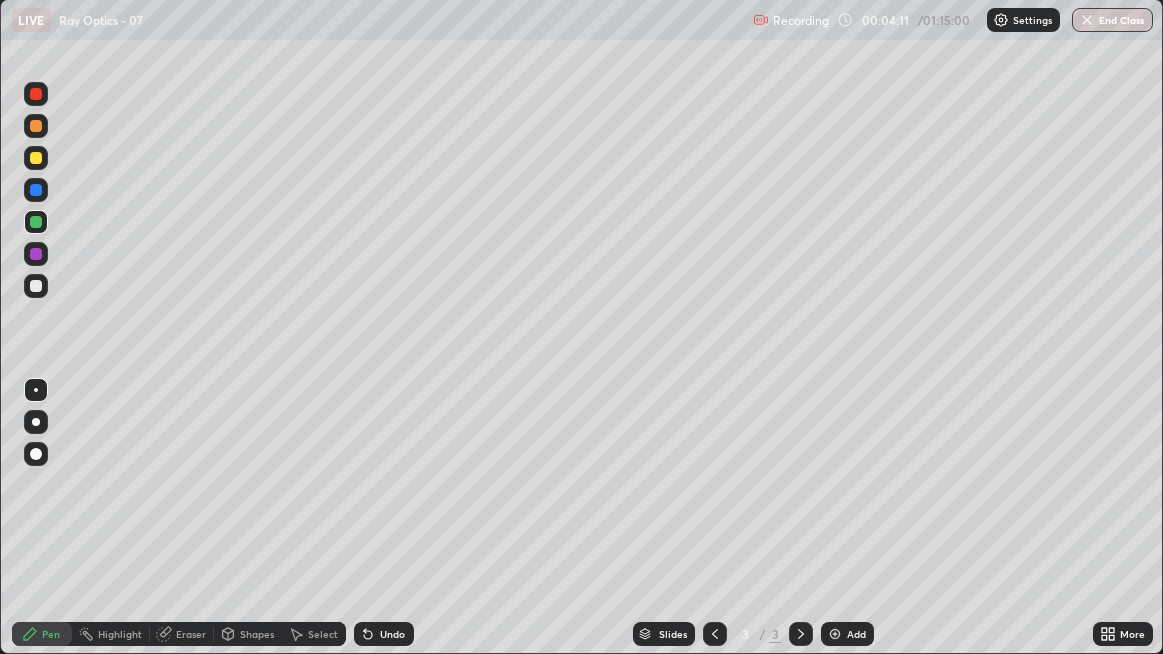 click 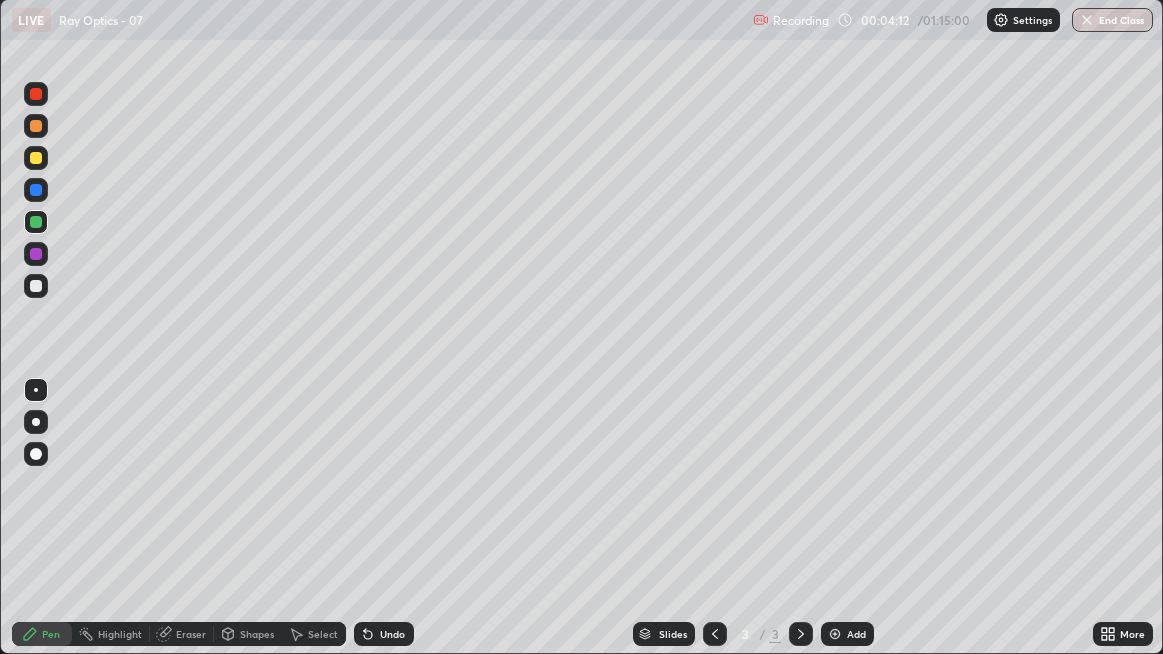 click on "Undo" at bounding box center (384, 634) 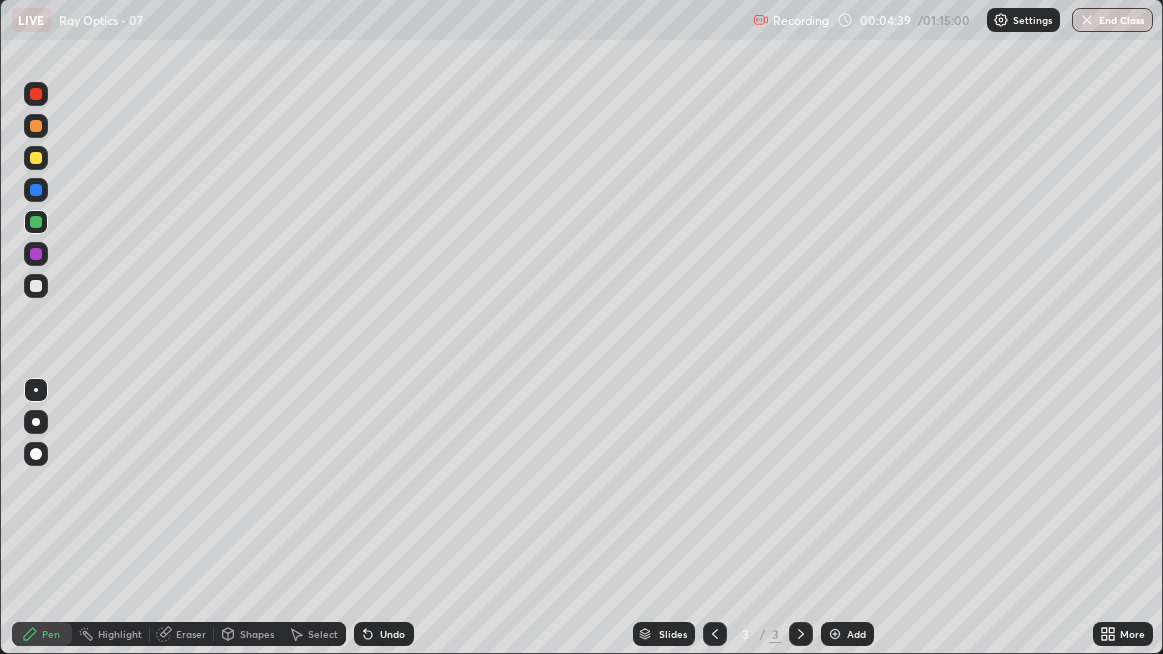 click on "Undo" at bounding box center (392, 634) 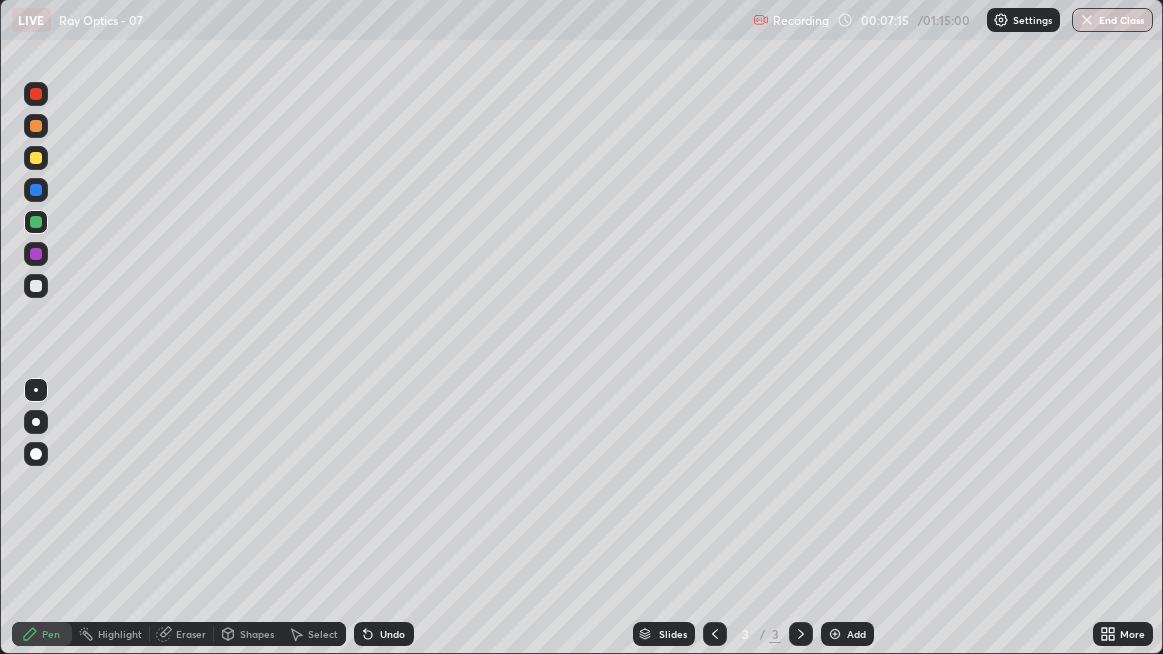 click at bounding box center [36, 158] 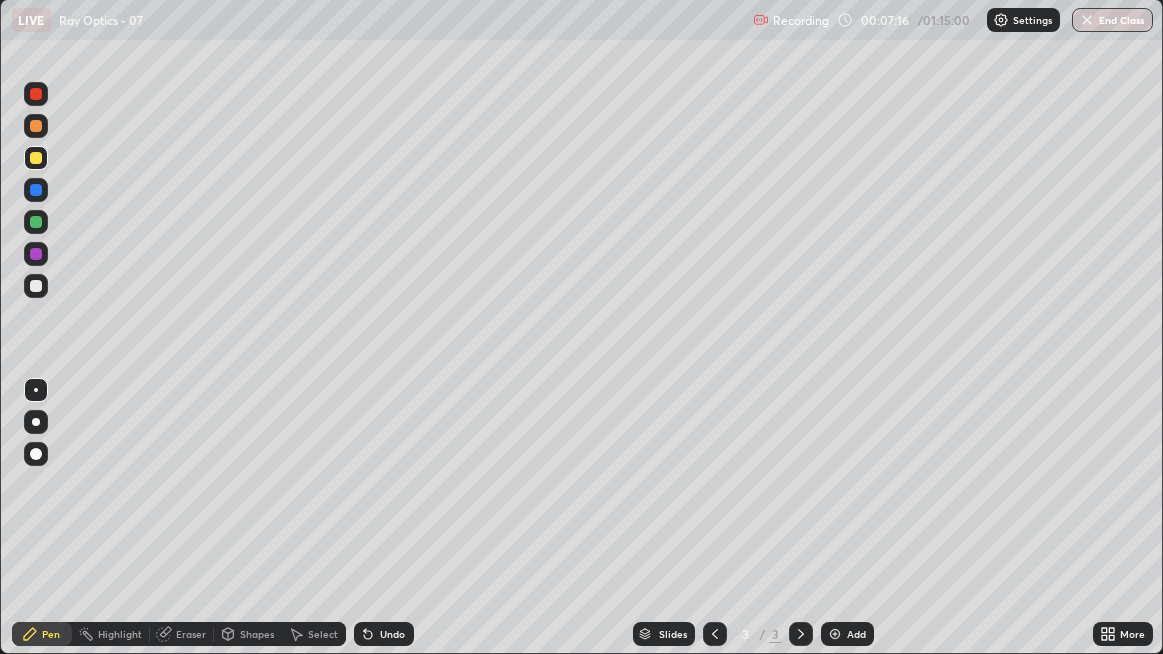 click at bounding box center (36, 94) 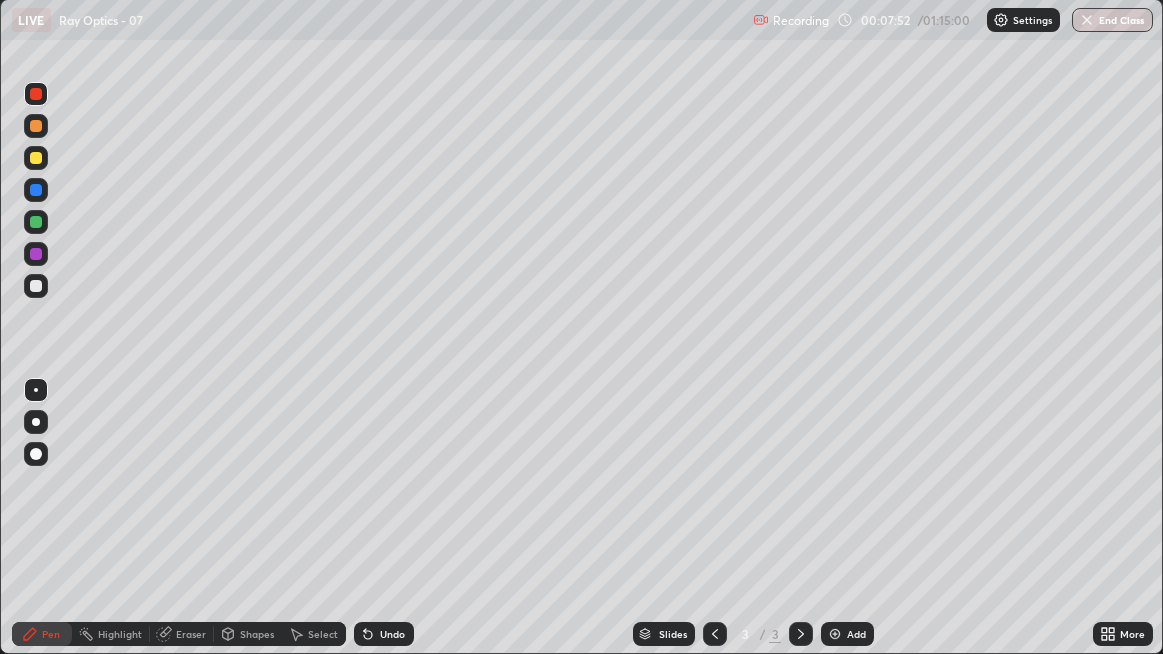 click at bounding box center [835, 634] 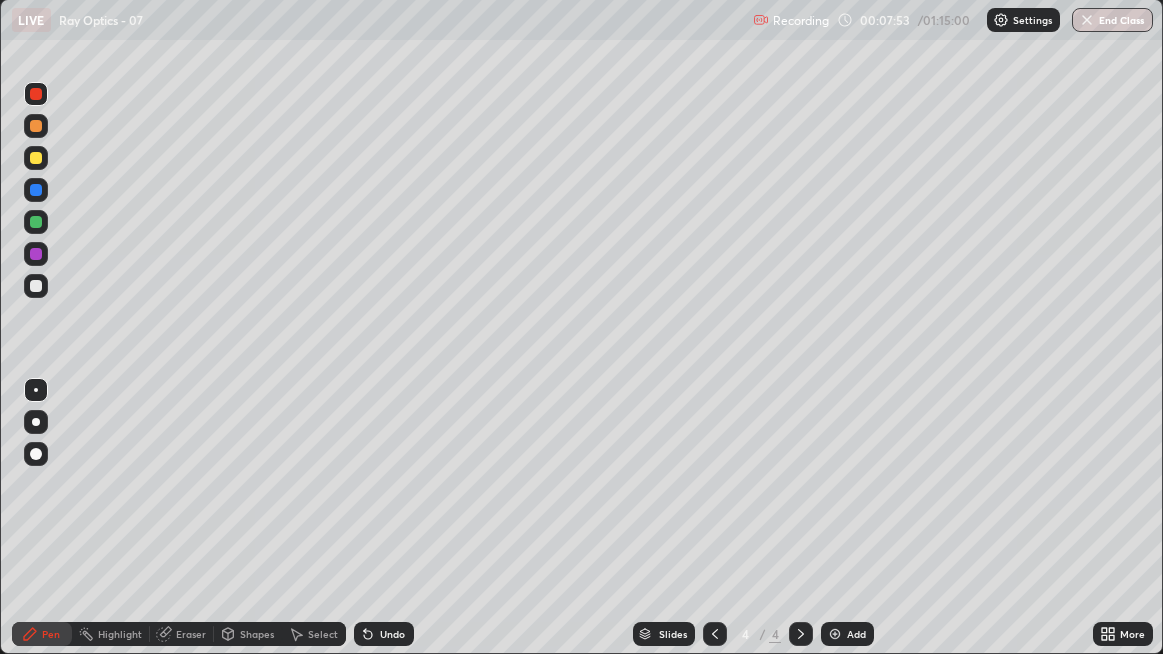 click at bounding box center [36, 286] 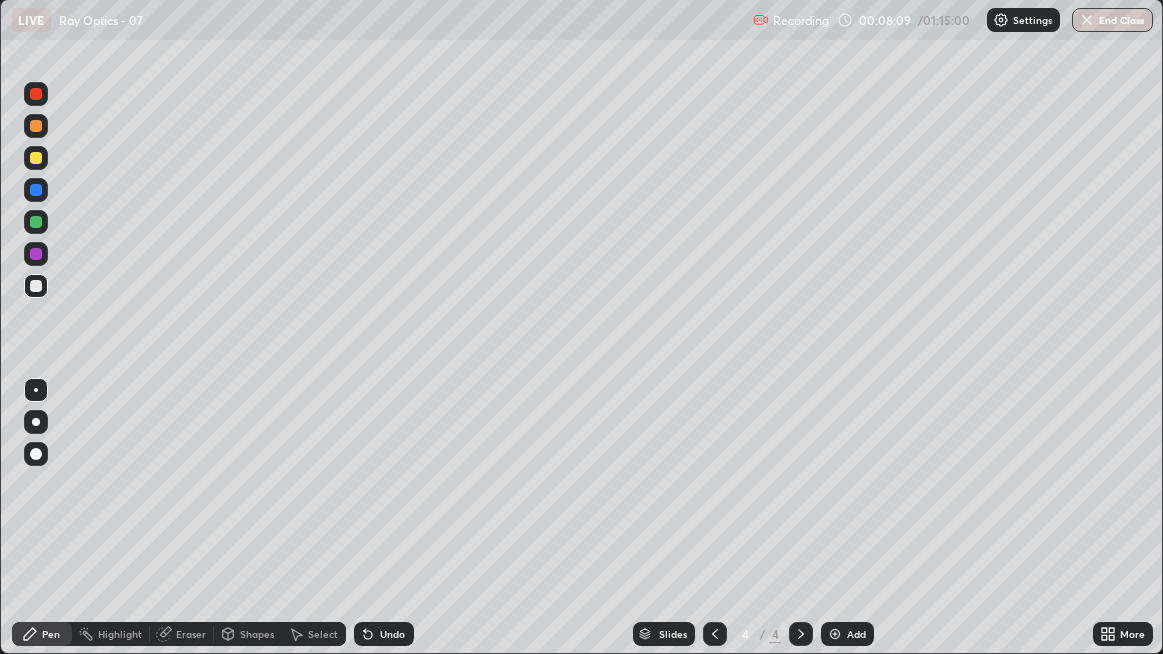 click at bounding box center (36, 158) 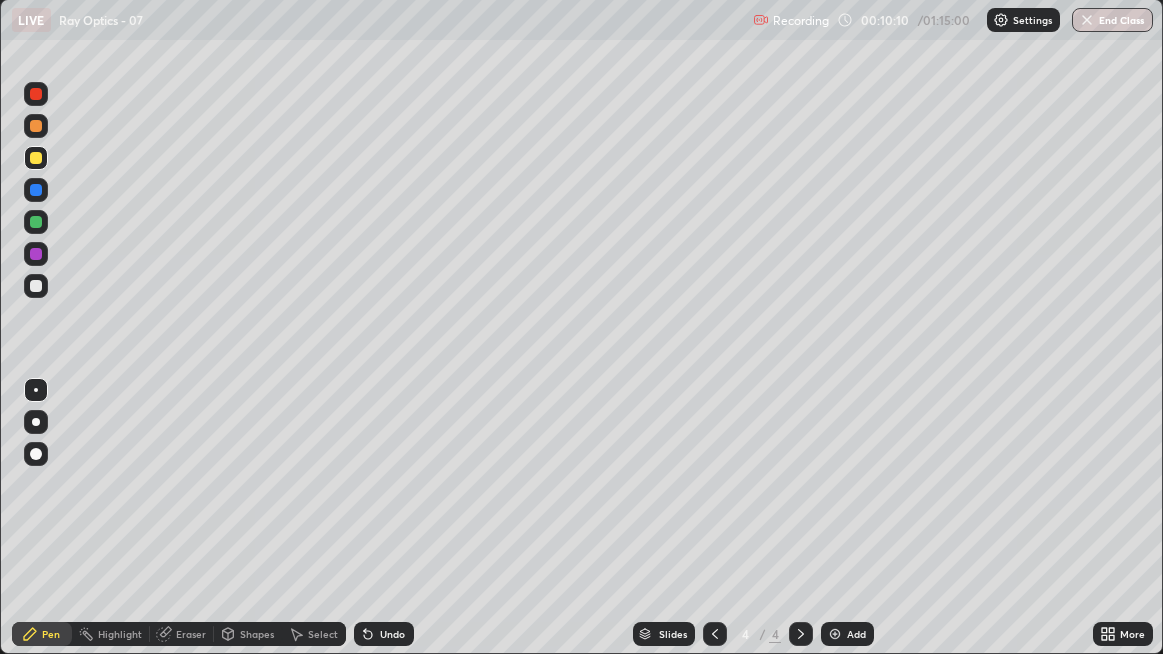 click at bounding box center (36, 286) 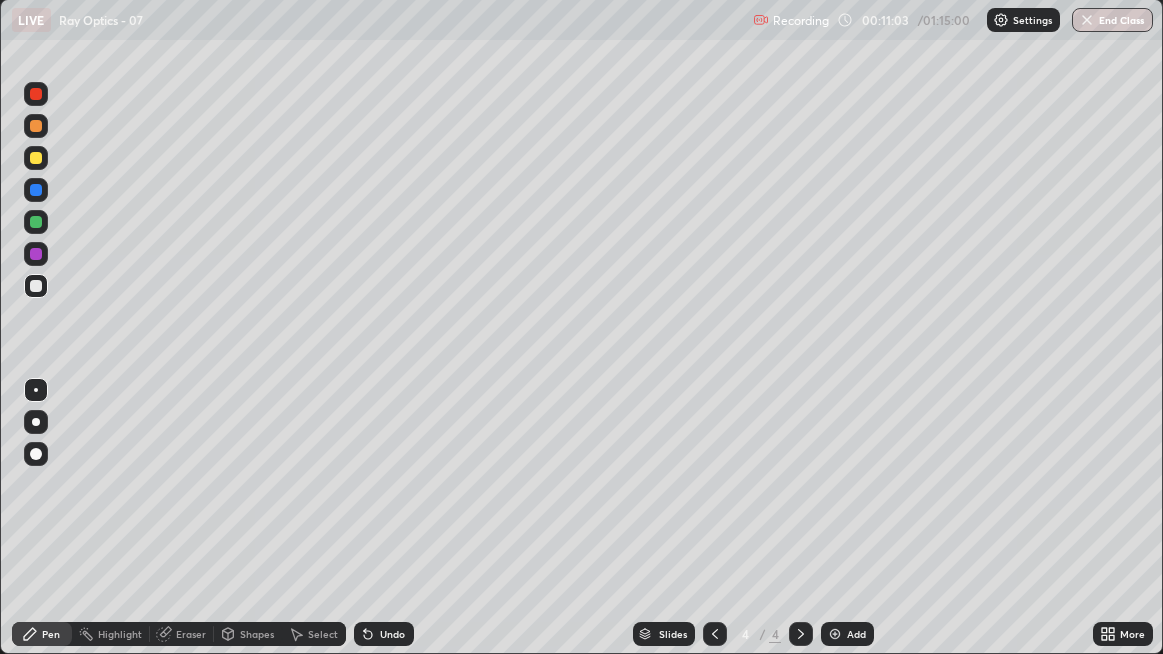 click on "Undo" at bounding box center (392, 634) 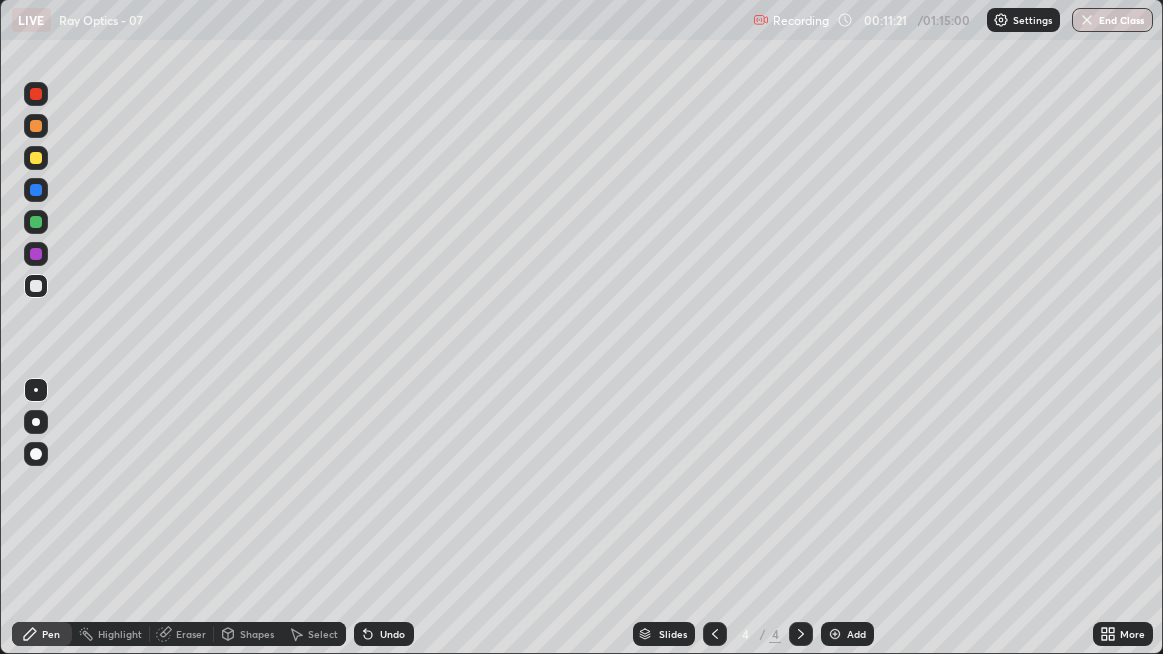 click at bounding box center [36, 158] 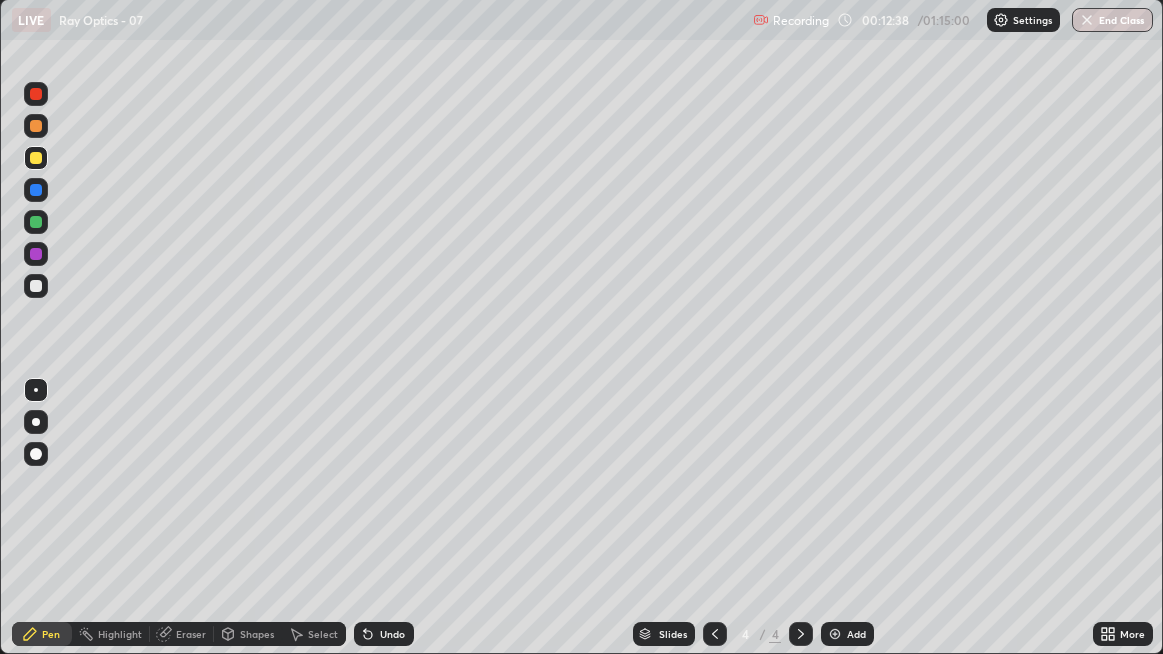 click on "Undo" at bounding box center [384, 634] 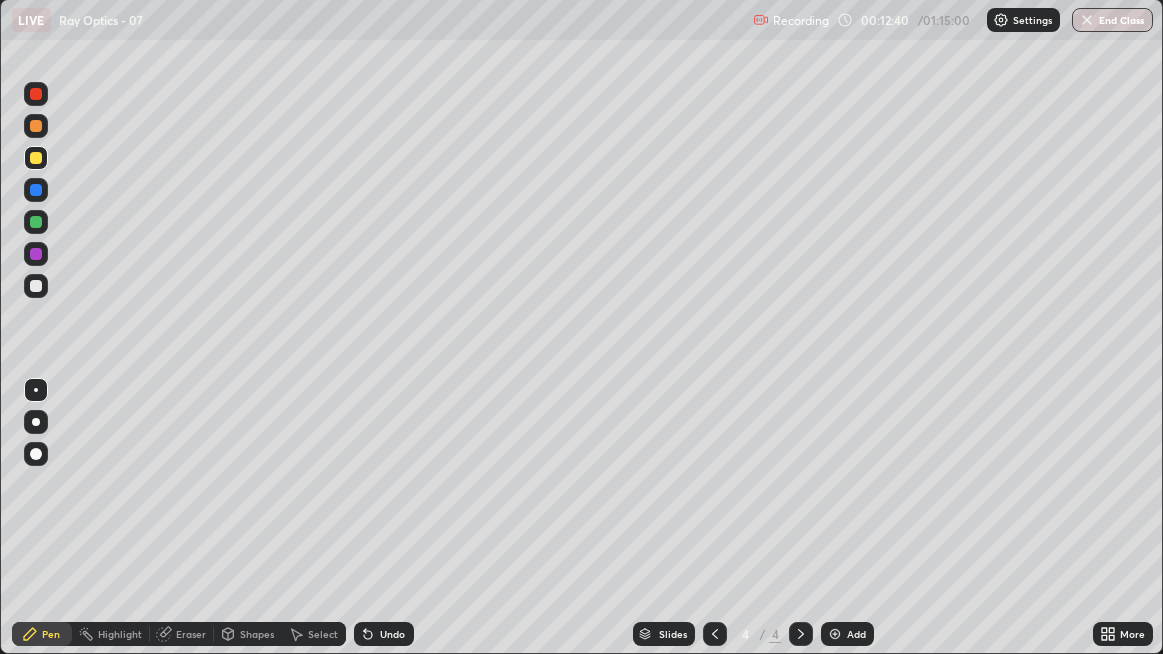 click on "Undo" at bounding box center (392, 634) 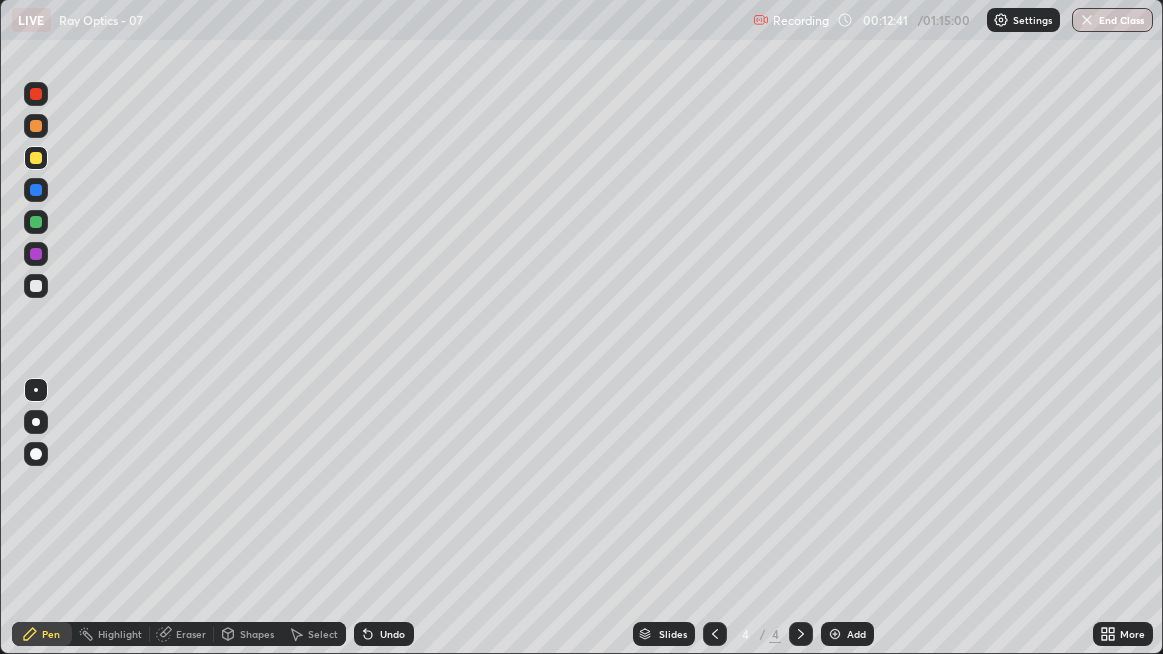 click 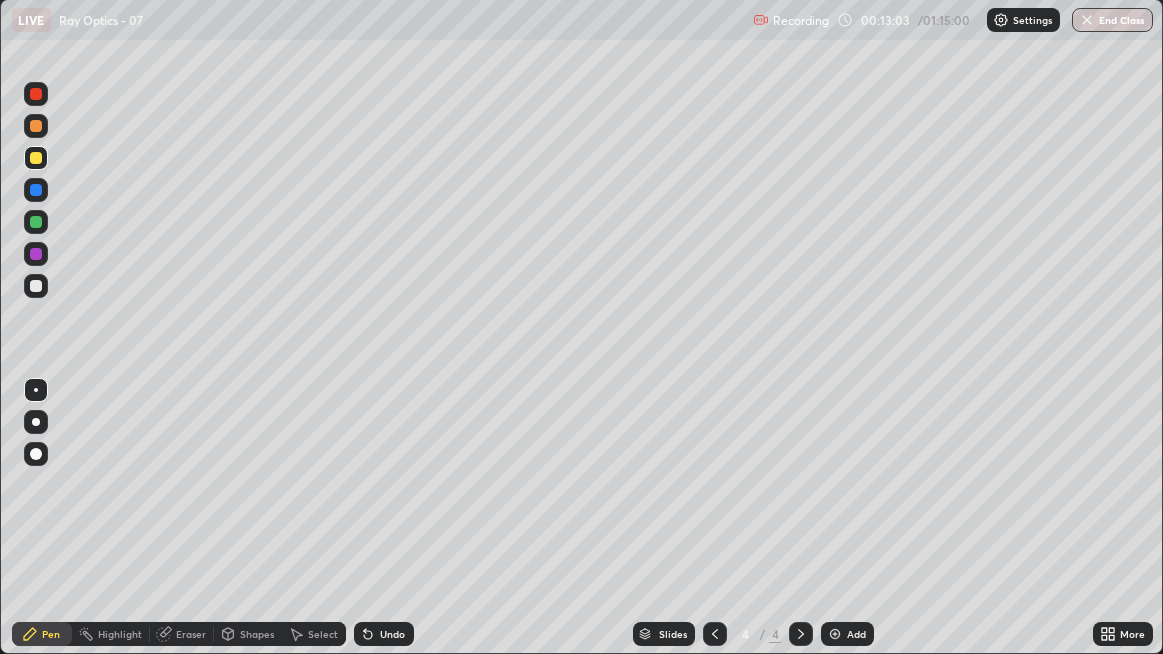click on "Undo" at bounding box center (392, 634) 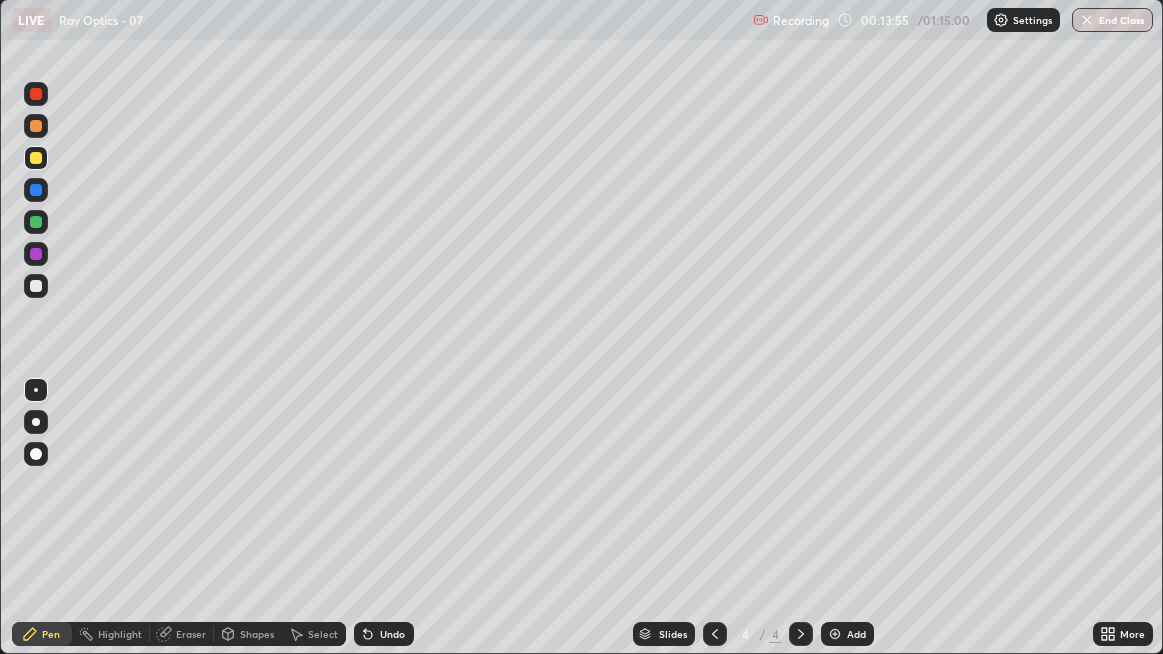 click at bounding box center (36, 190) 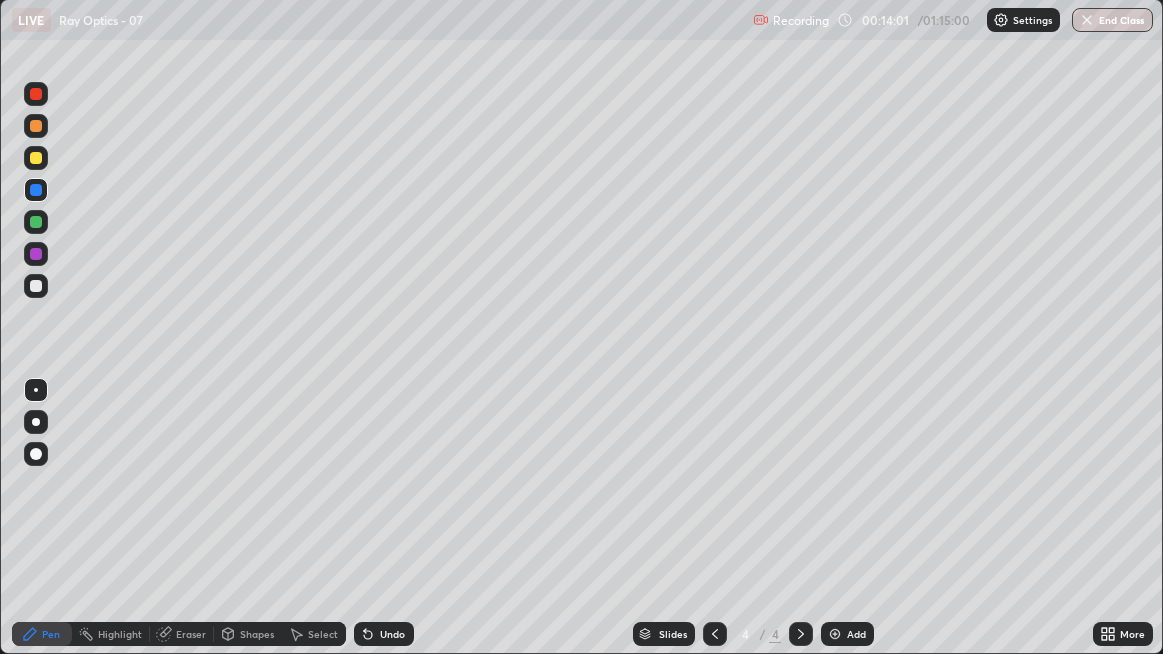 click 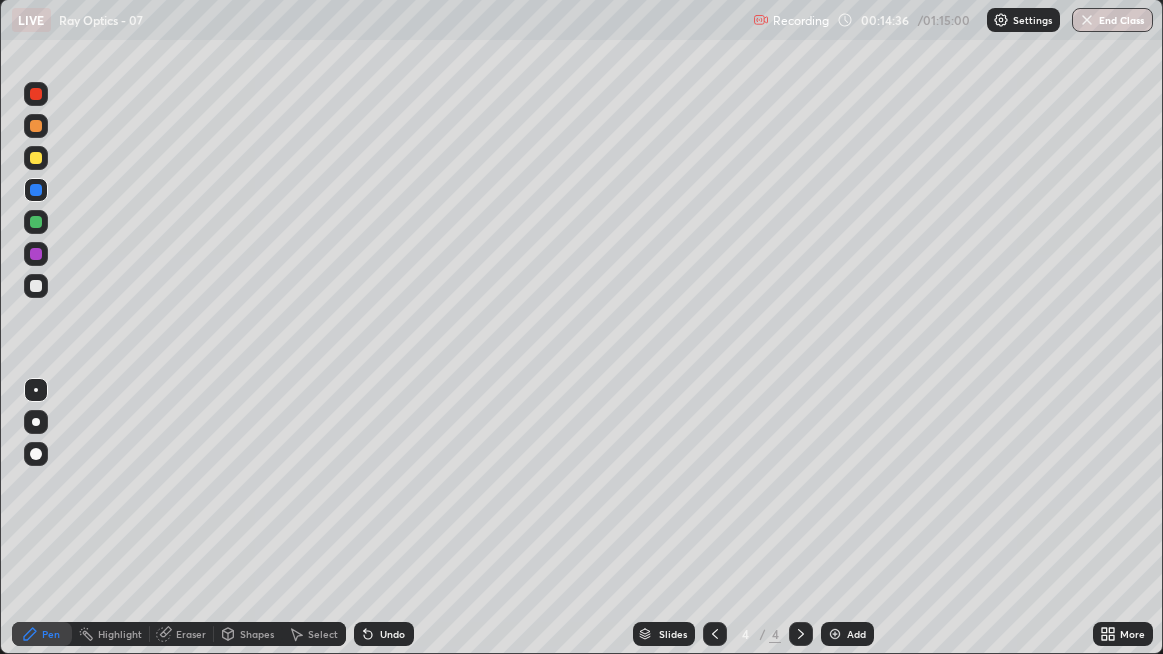 click at bounding box center [36, 286] 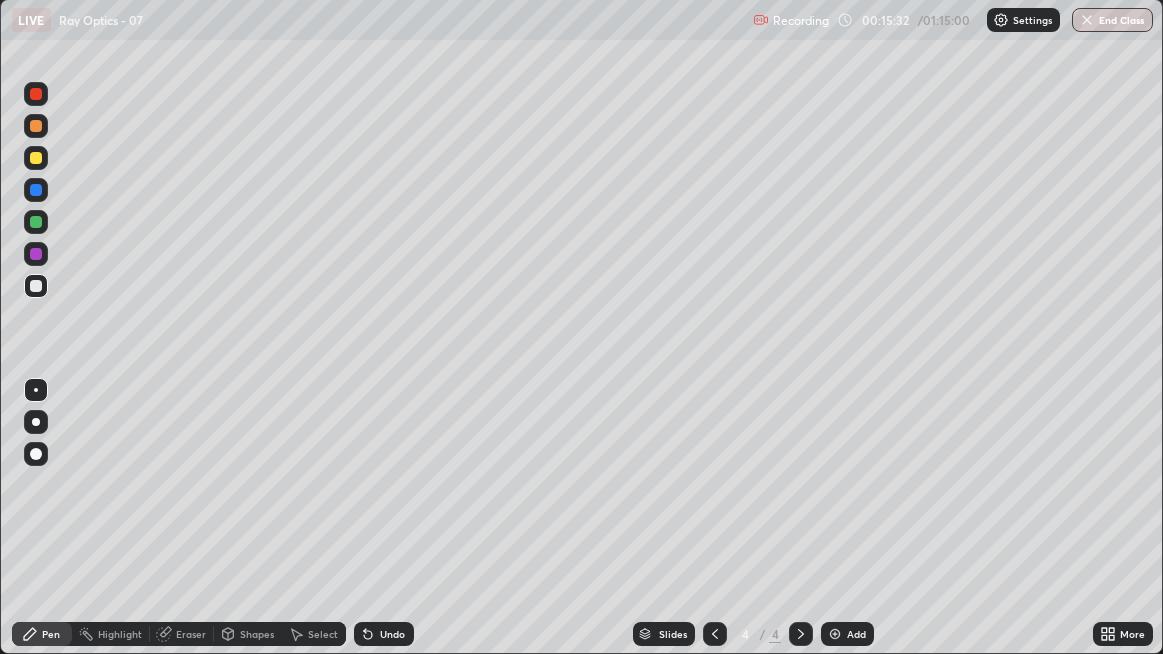click at bounding box center (36, 158) 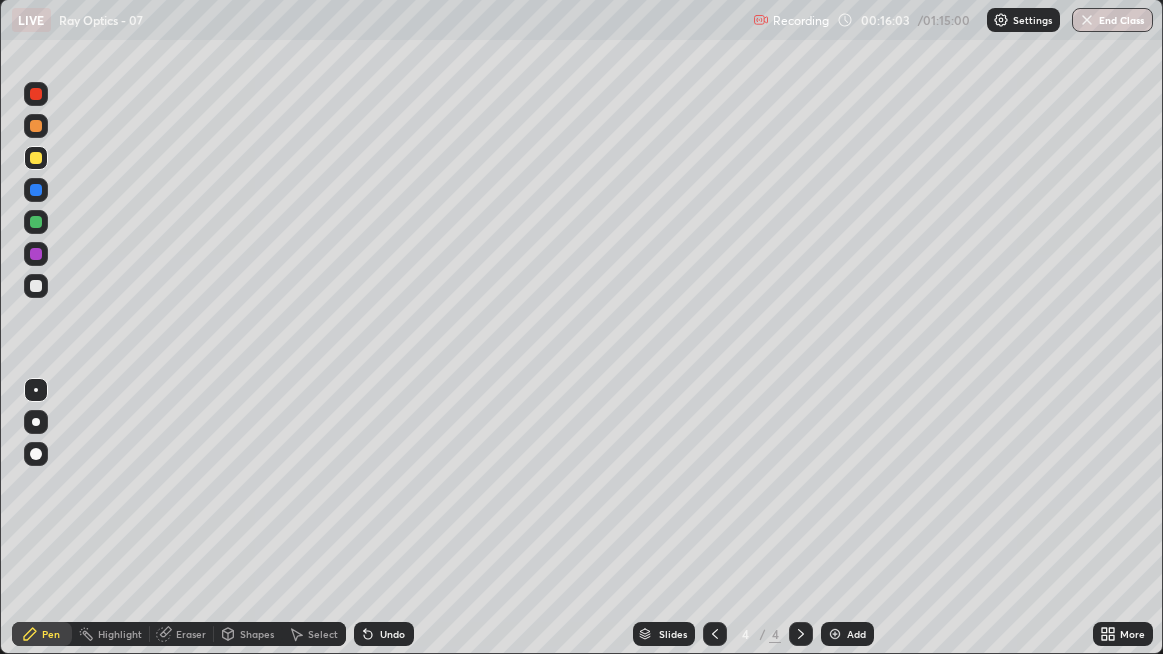 click on "Undo" at bounding box center (384, 634) 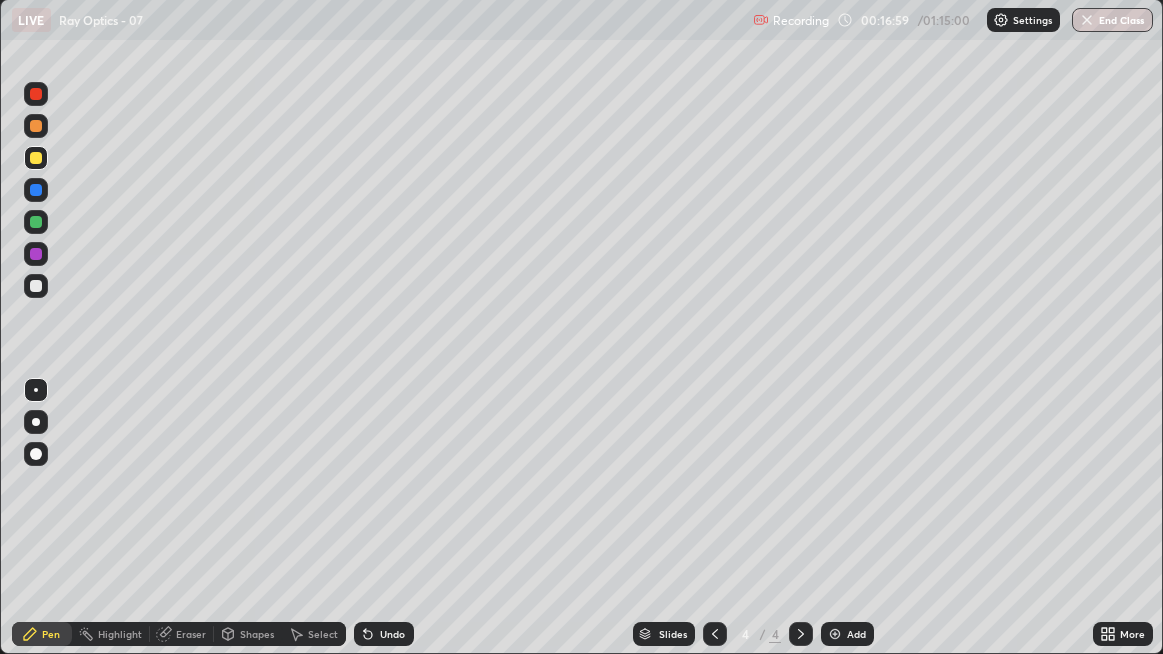 click at bounding box center [36, 190] 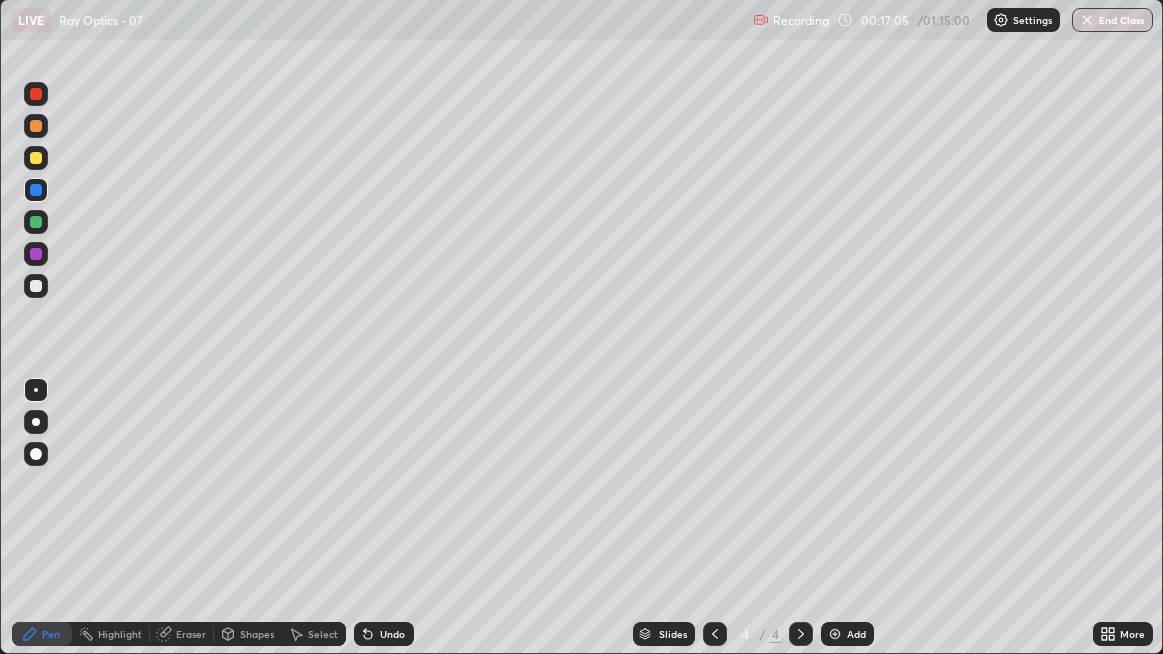 click at bounding box center (36, 286) 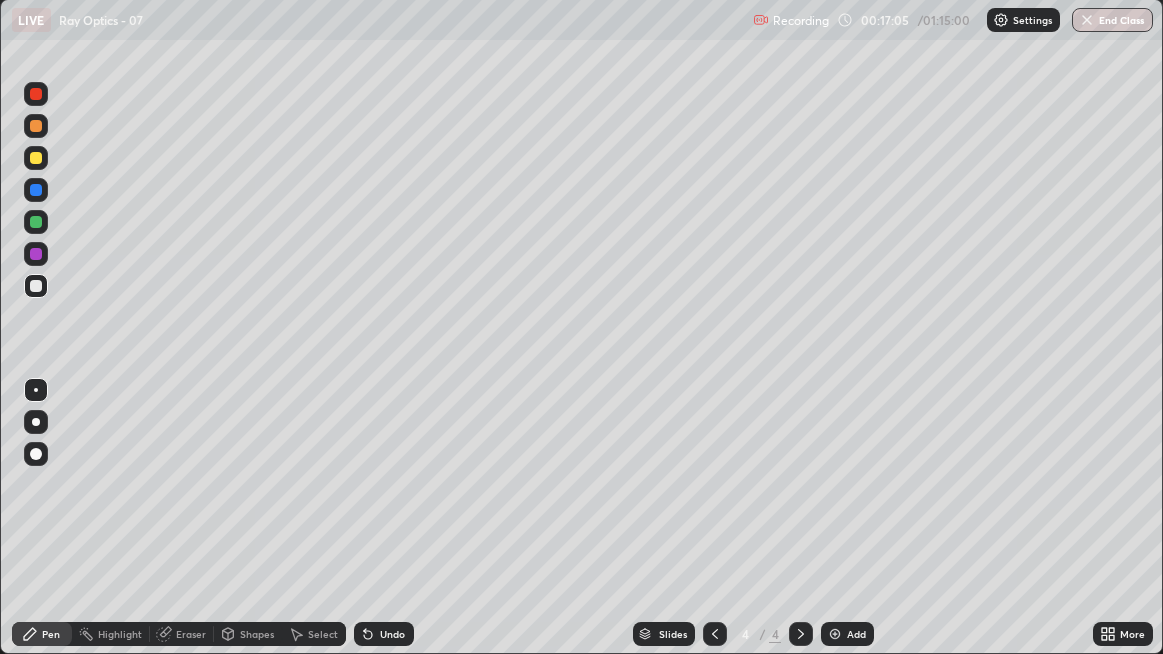 click 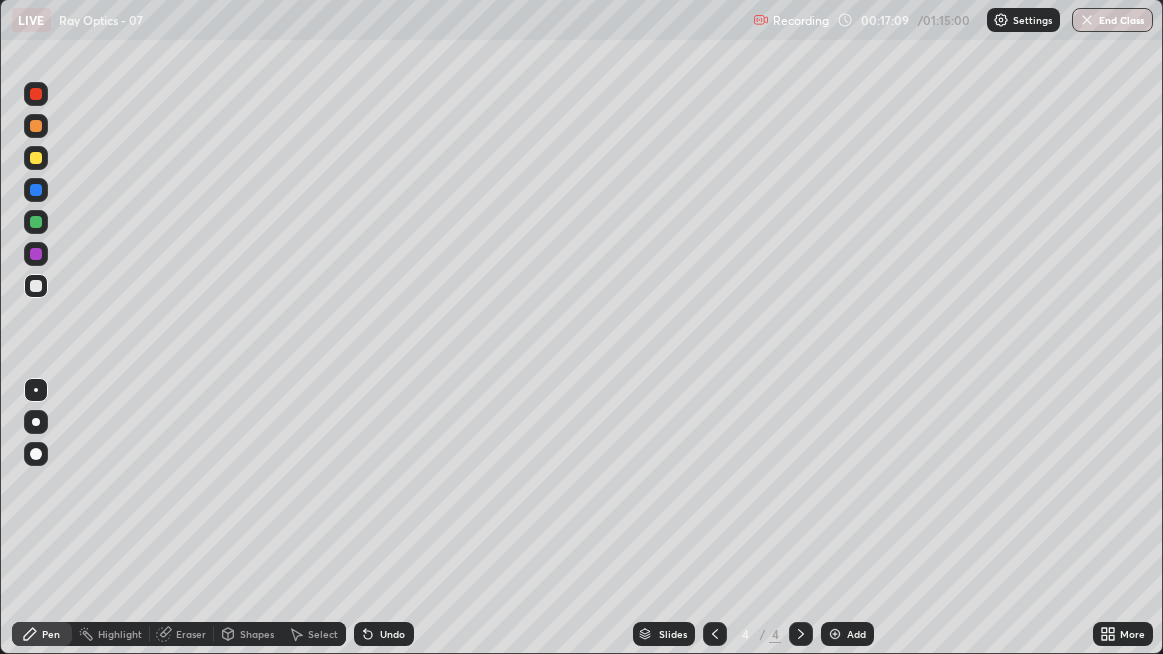 click at bounding box center (36, 158) 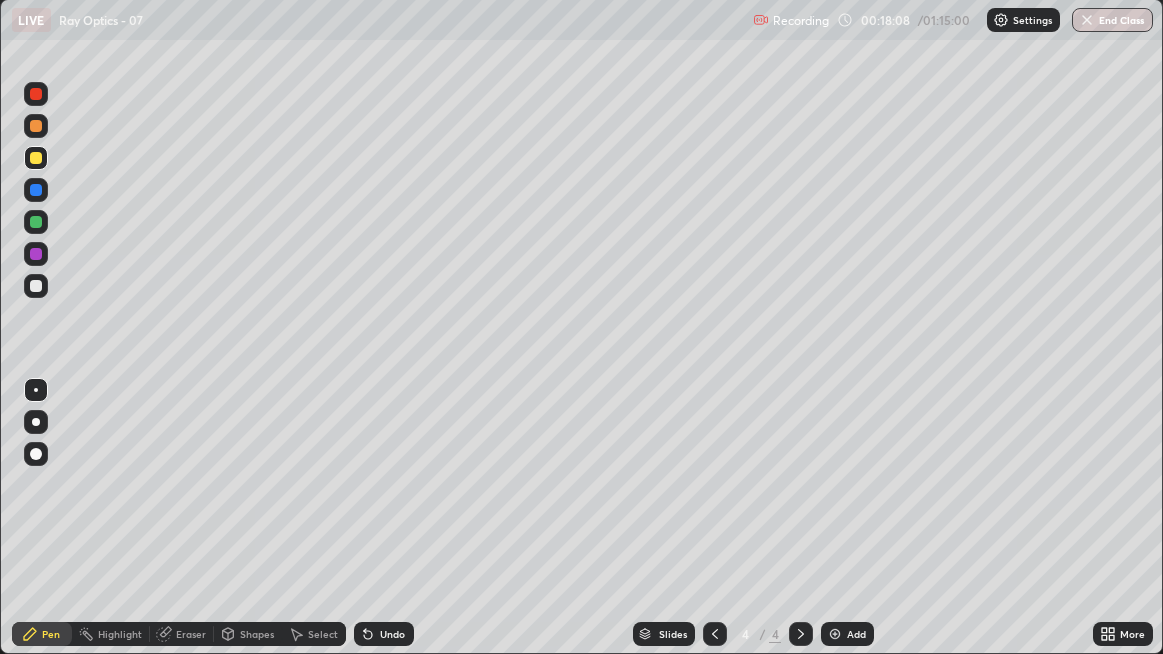 click at bounding box center [36, 254] 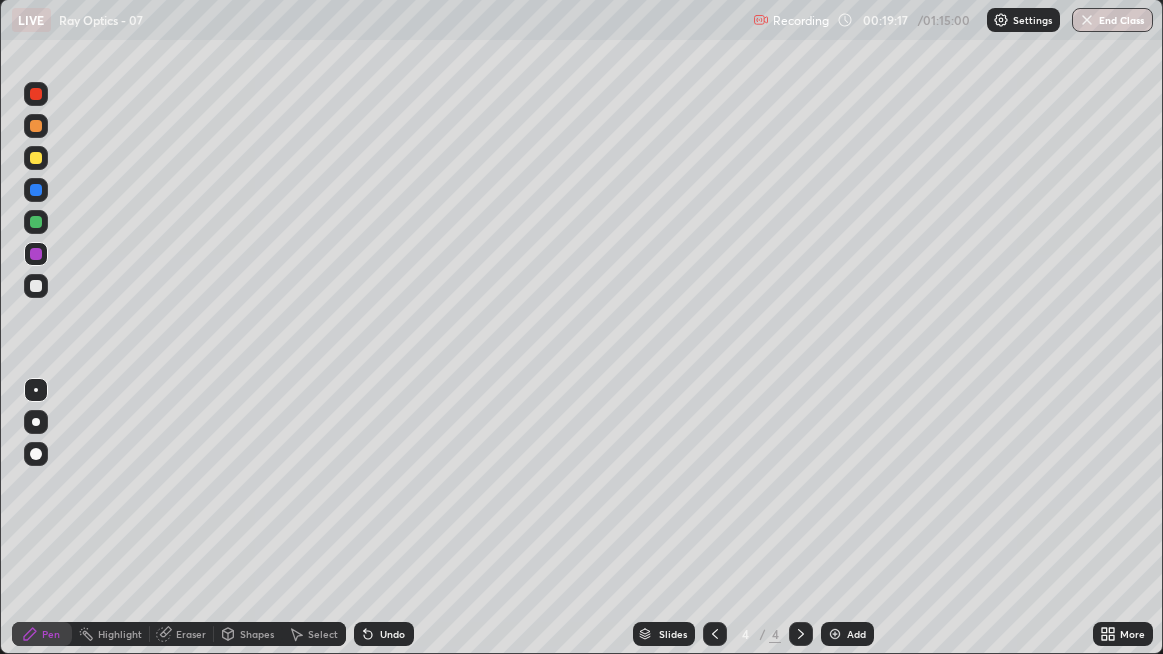 click at bounding box center [835, 634] 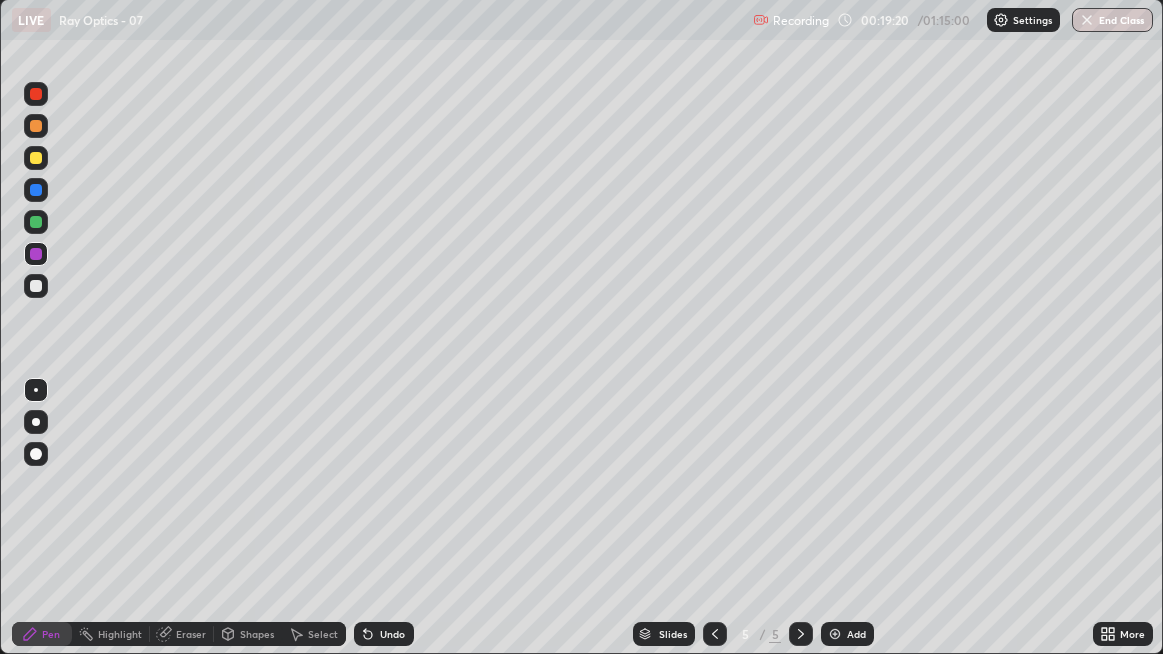 click 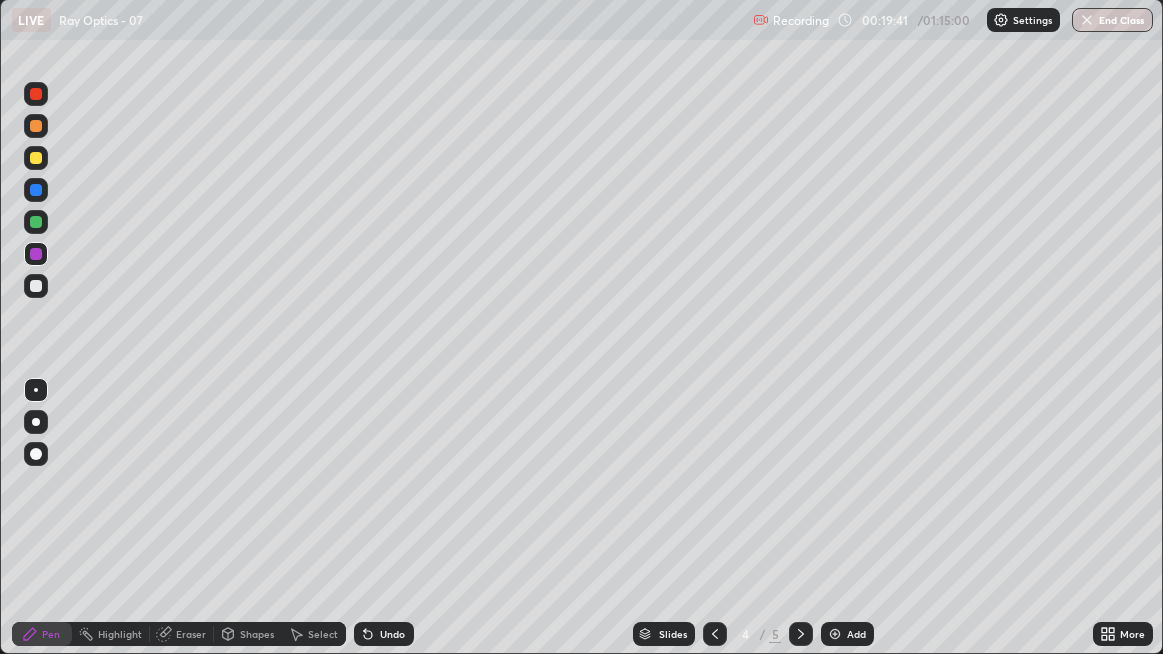 click 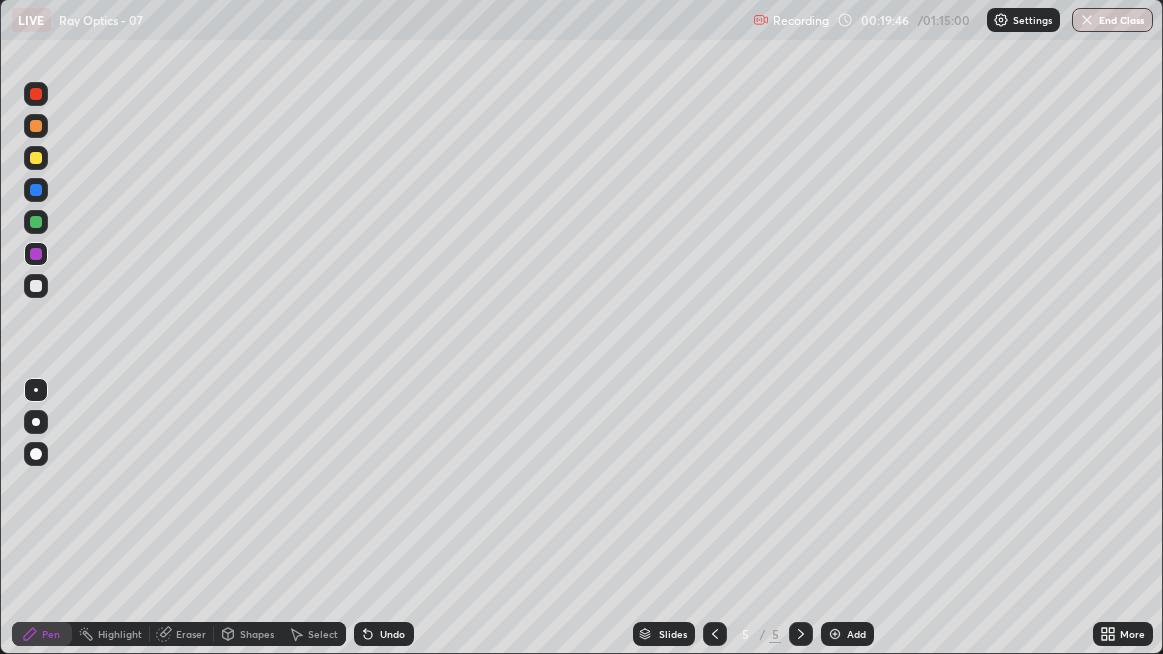 click on "Undo" at bounding box center (384, 634) 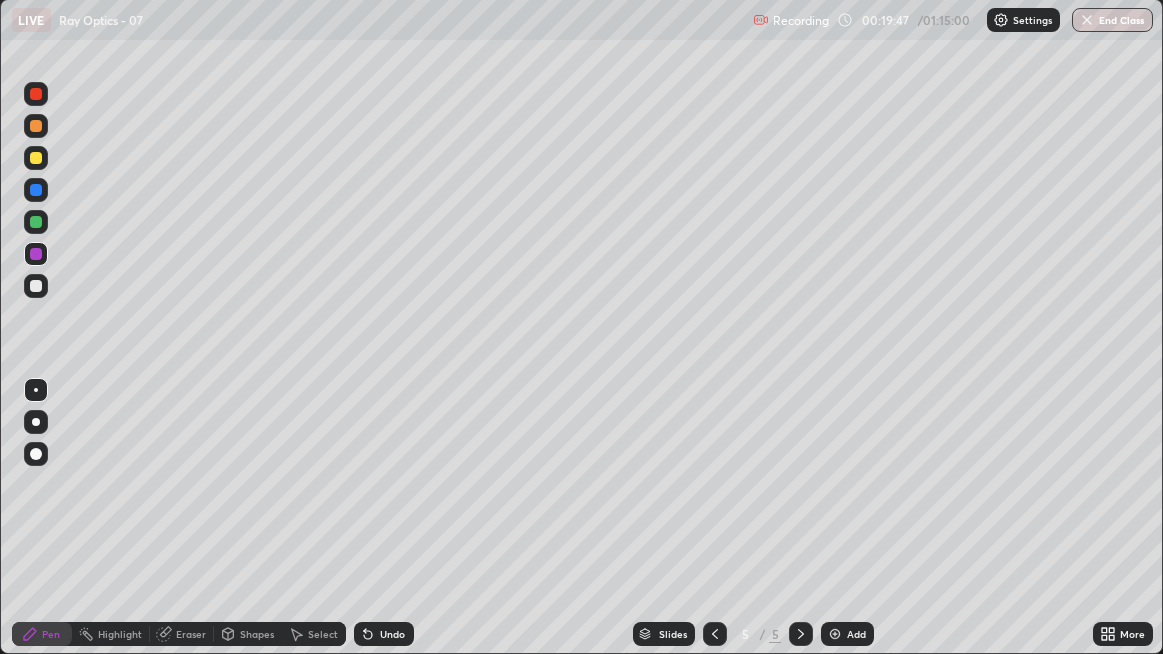 click at bounding box center [36, 286] 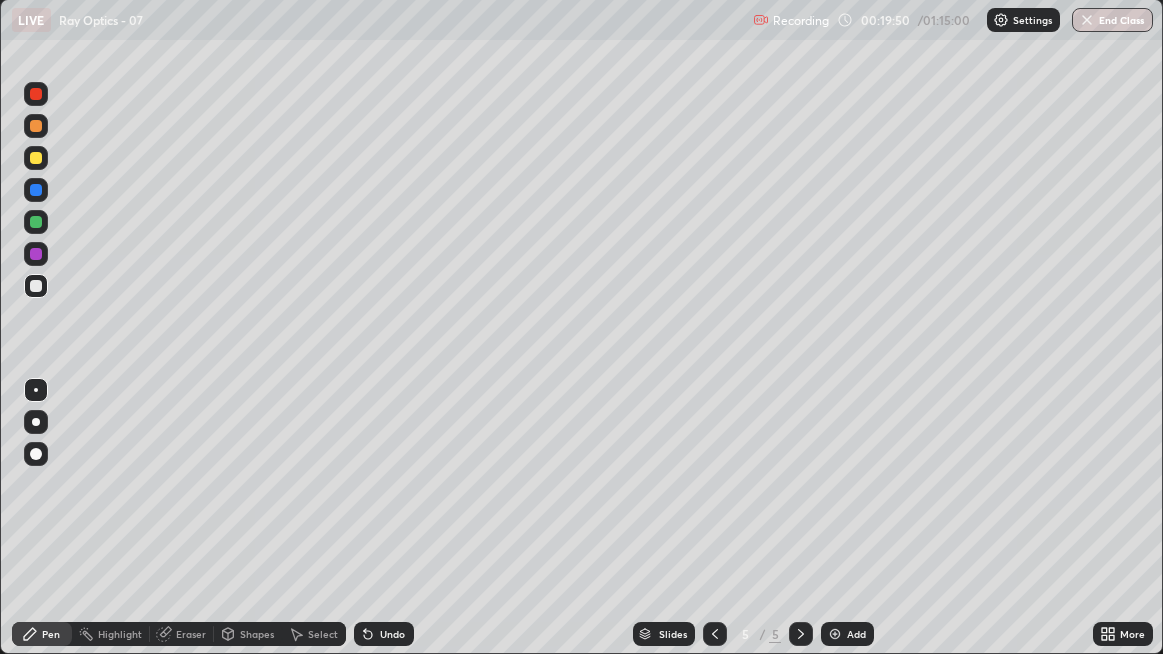 click 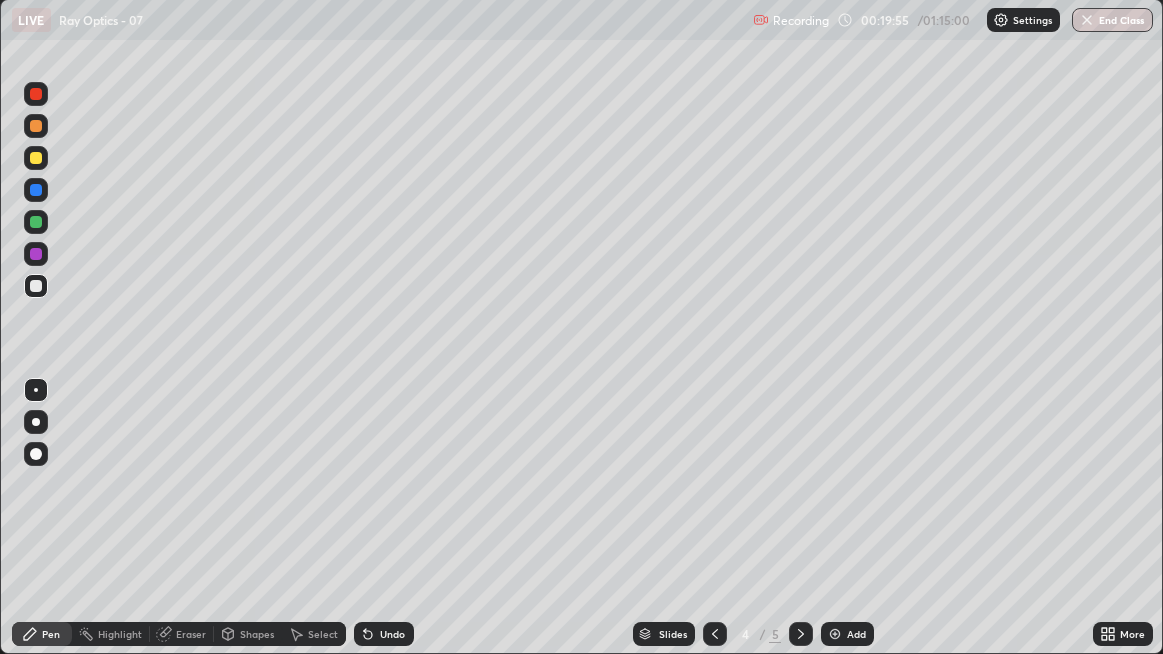 click 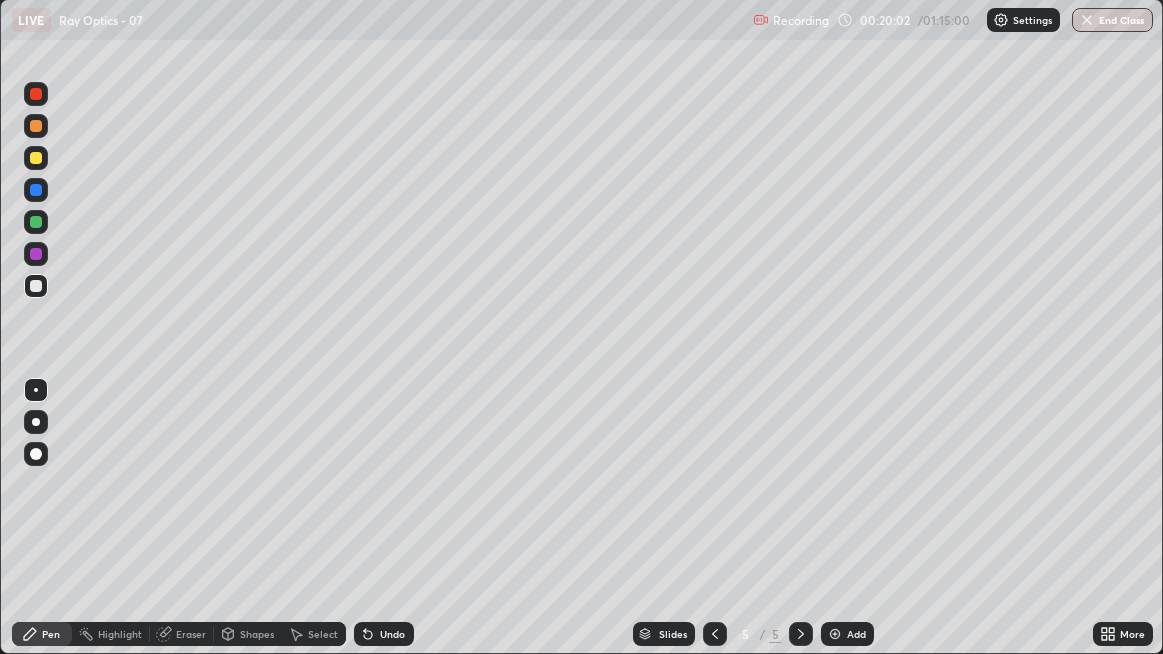 click on "Undo" at bounding box center (392, 634) 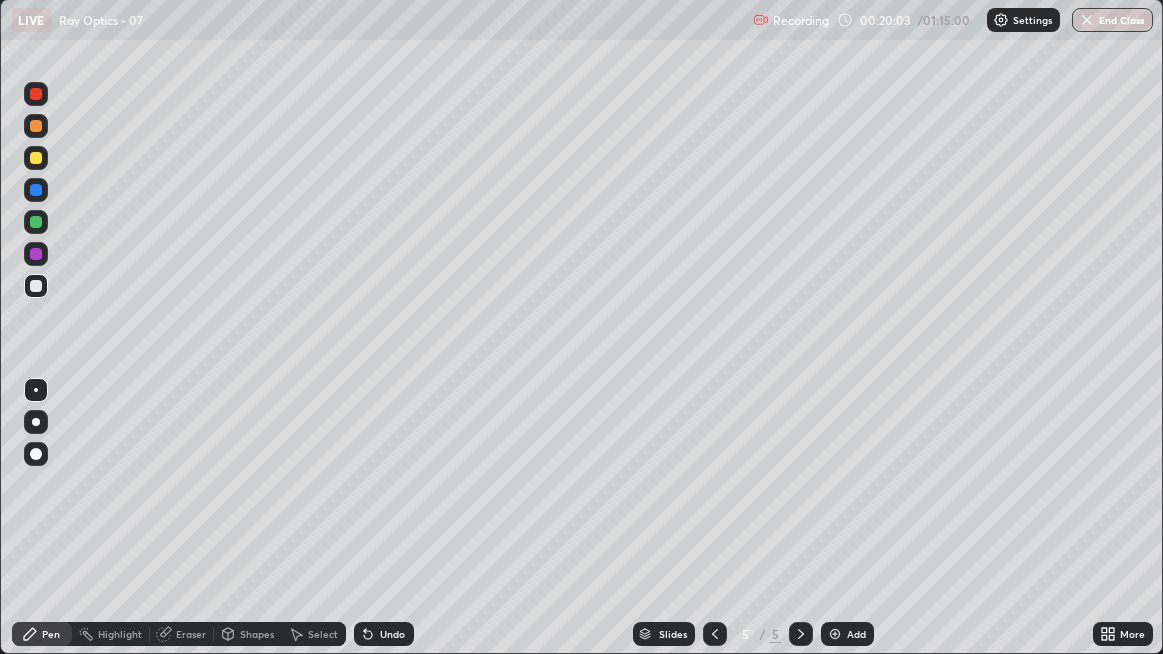 click on "Undo" at bounding box center (392, 634) 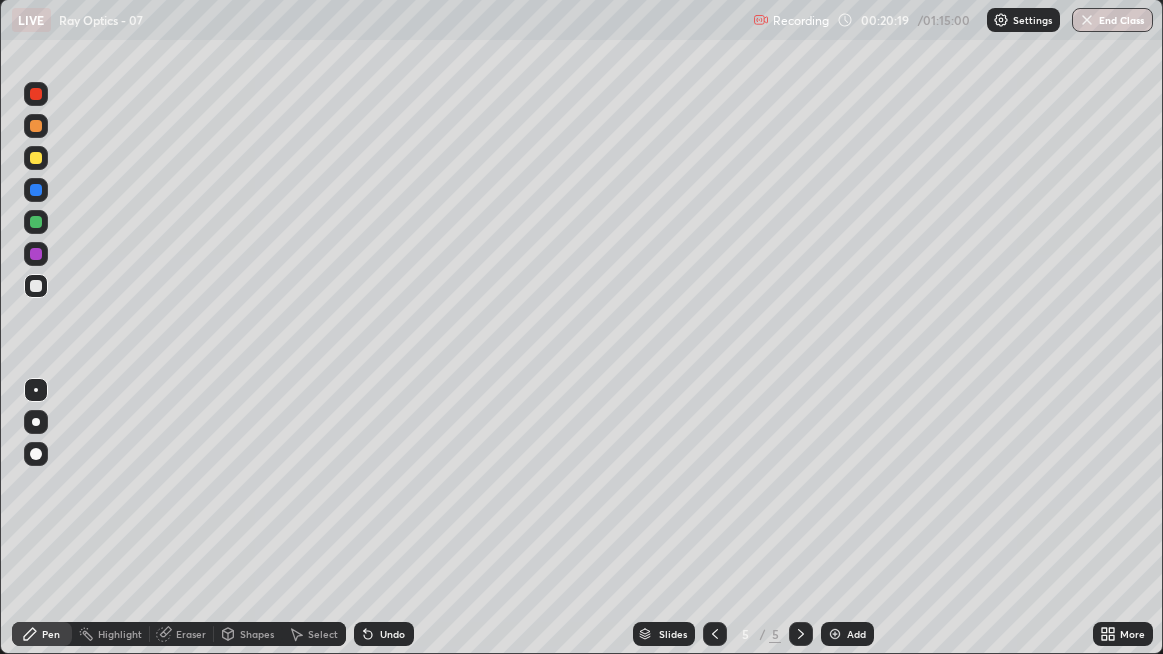 click 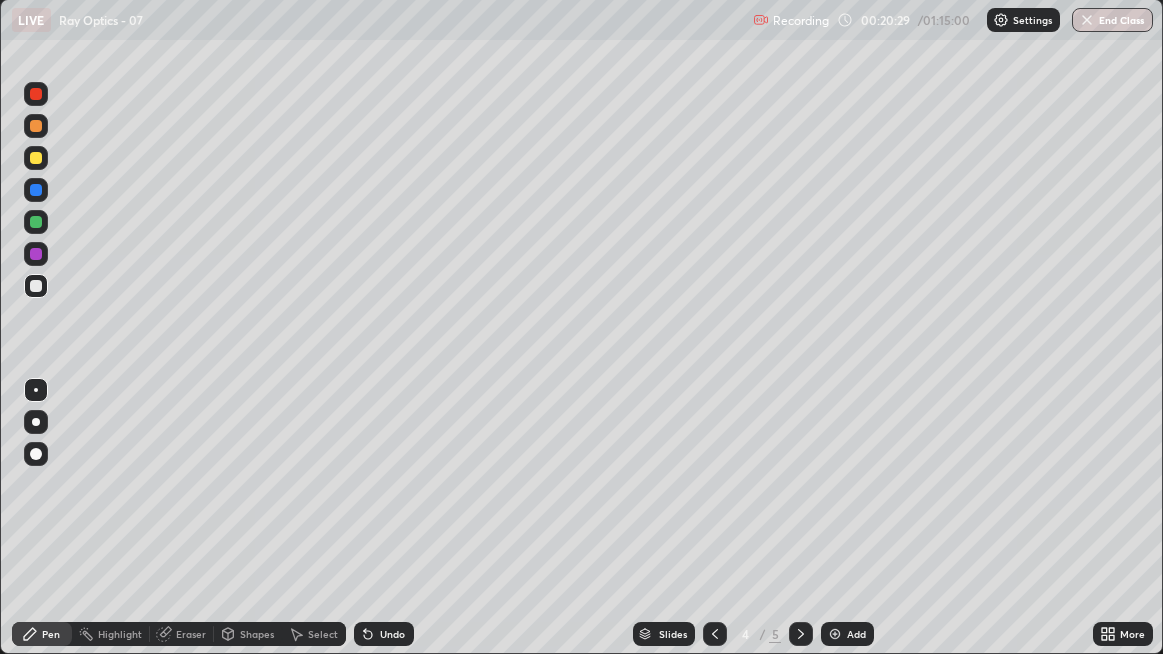 click 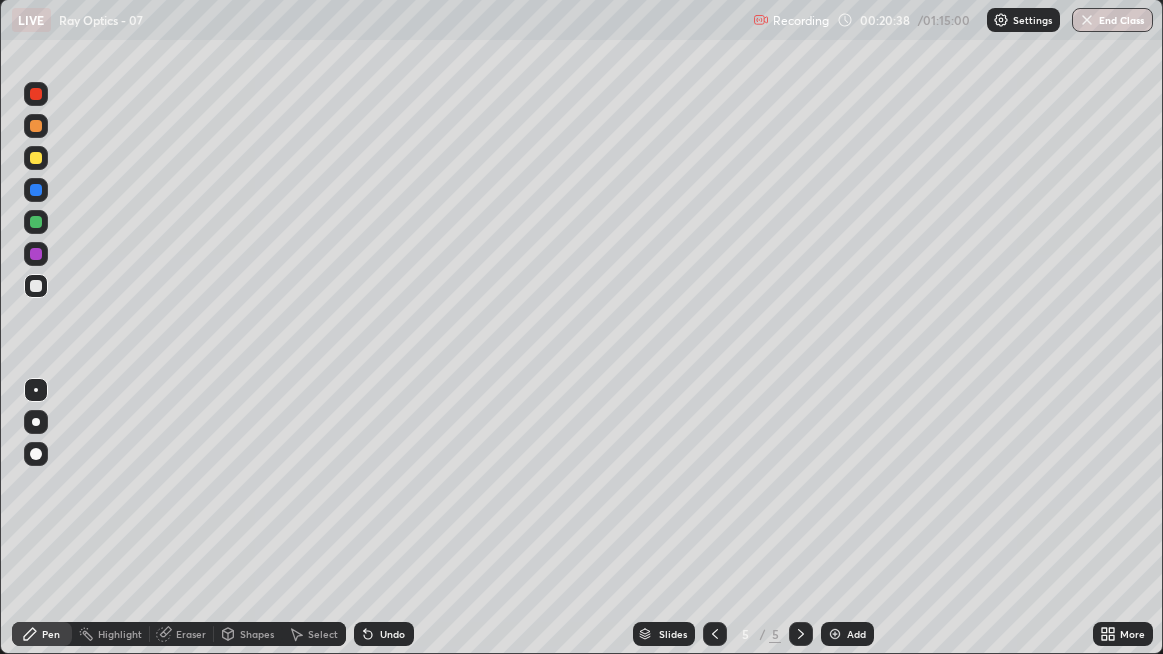 click on "Undo" at bounding box center (392, 634) 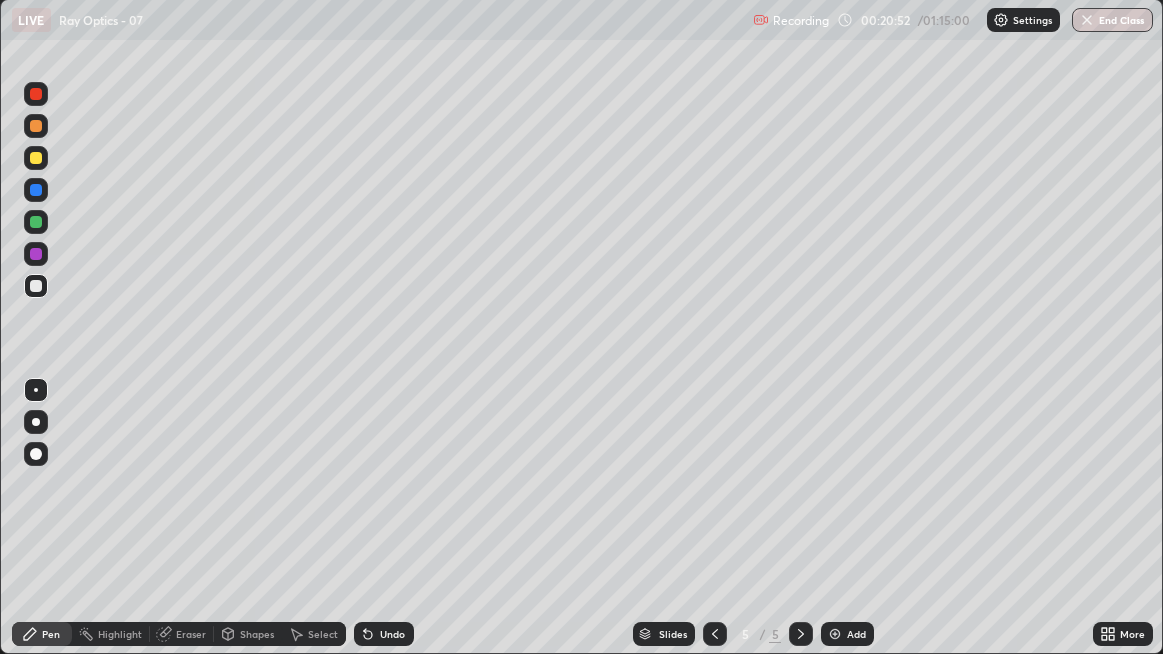 click at bounding box center (36, 158) 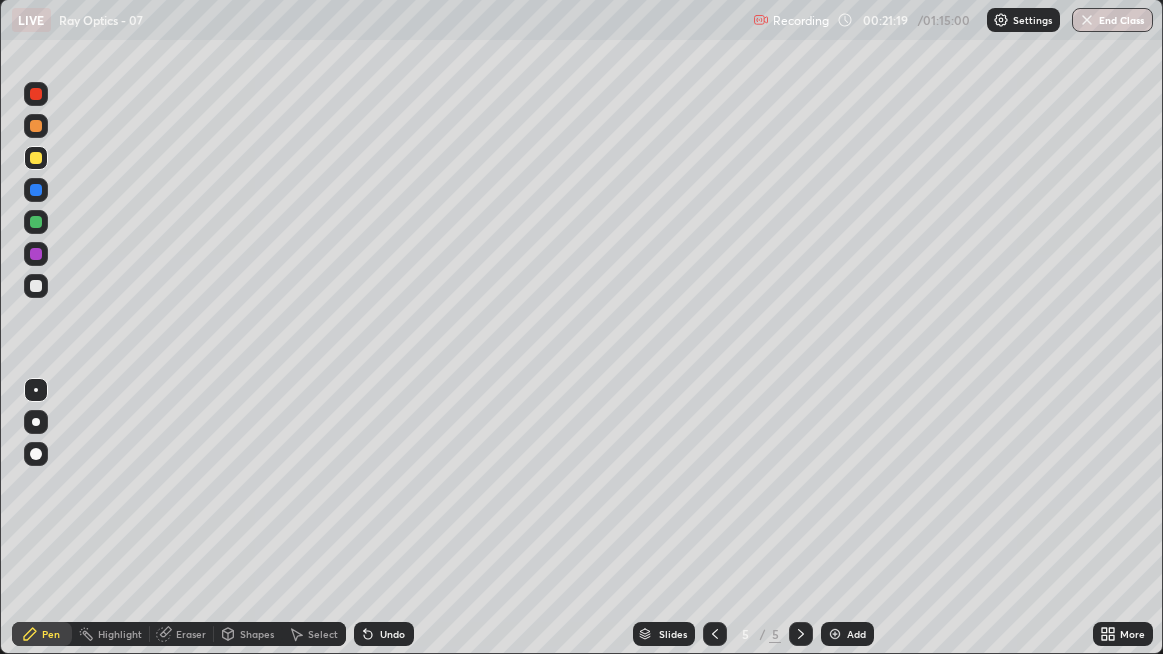 click at bounding box center [715, 634] 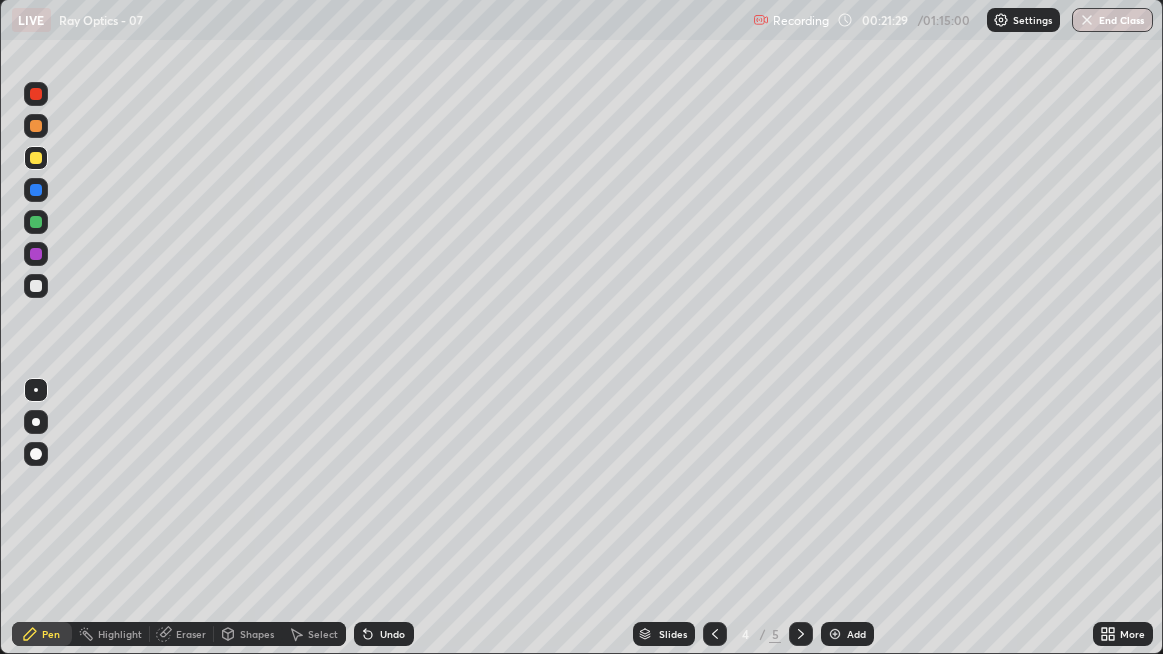 click 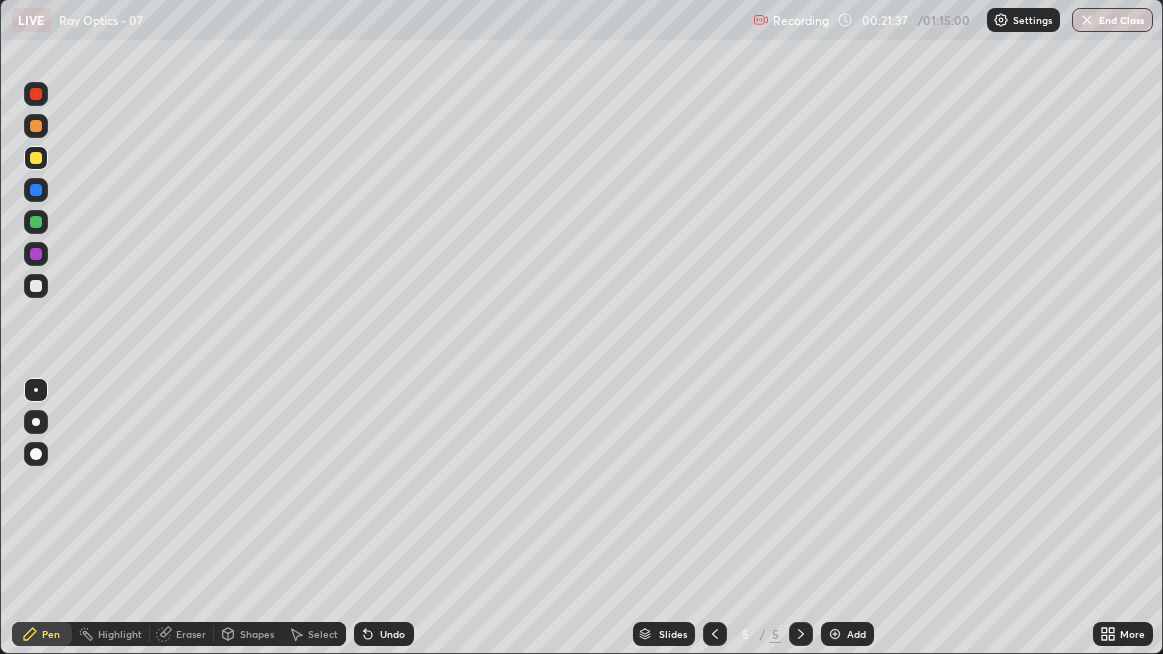 click at bounding box center (36, 286) 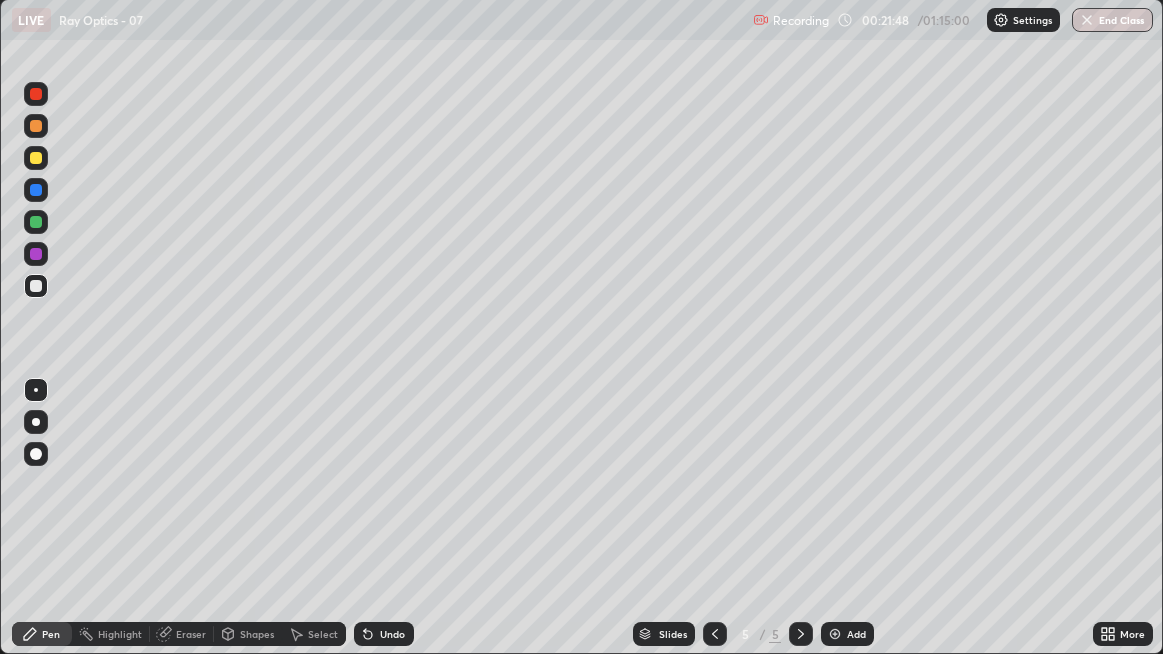 click at bounding box center [36, 126] 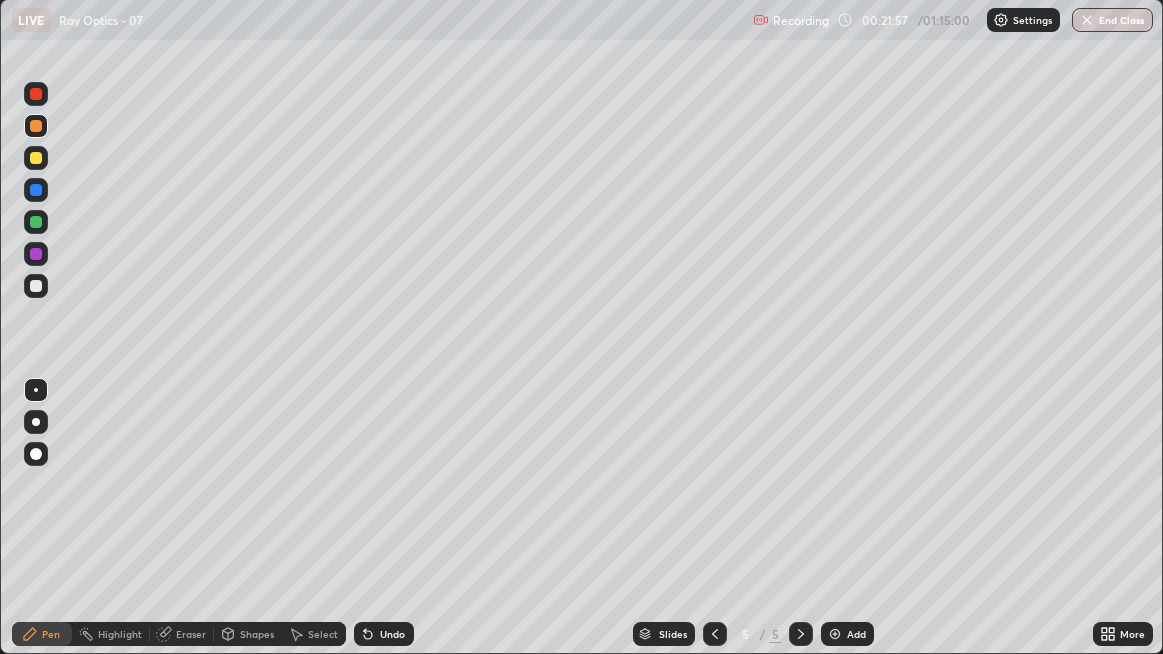 click at bounding box center (36, 286) 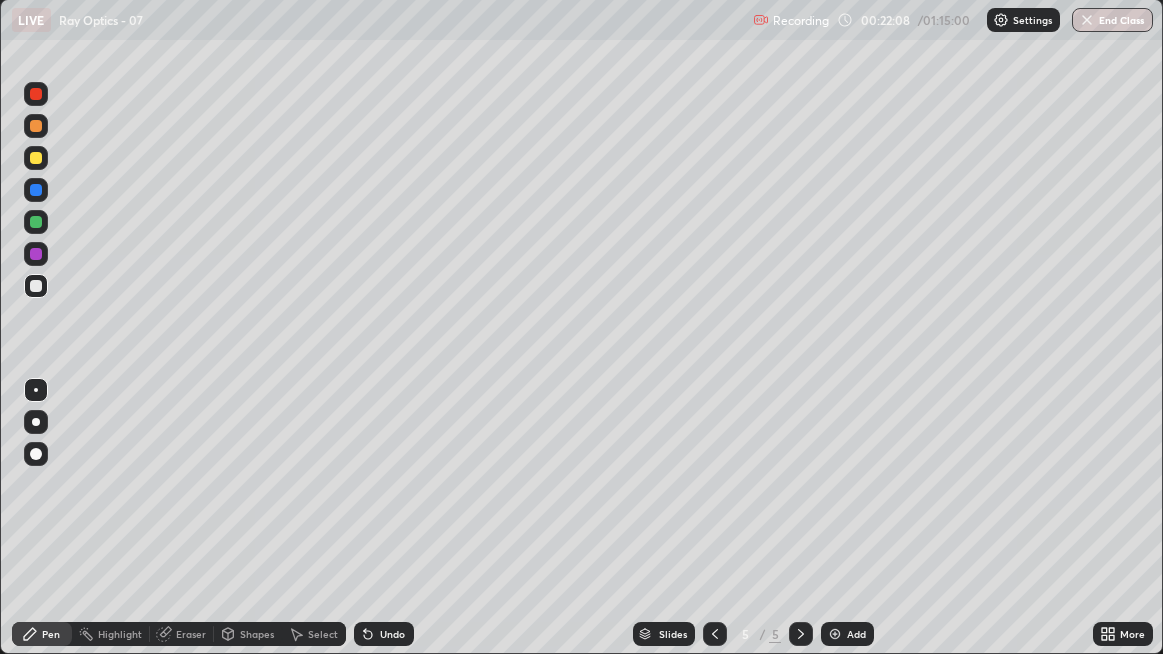 click on "Undo" at bounding box center (392, 634) 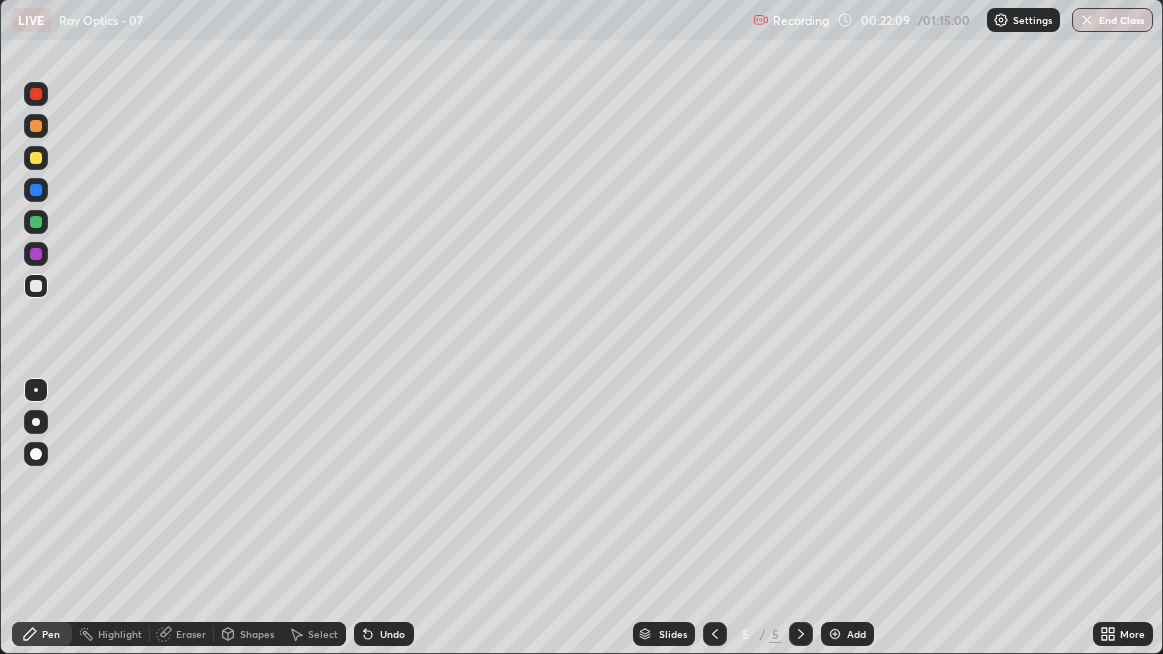 click on "Undo" at bounding box center [392, 634] 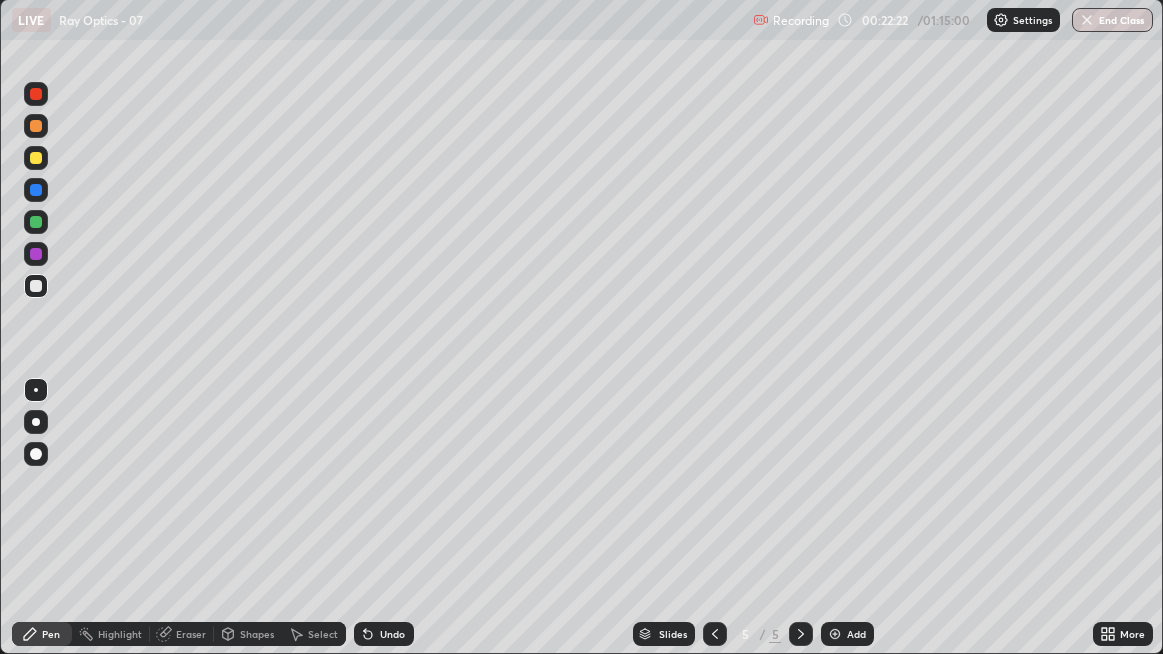 click 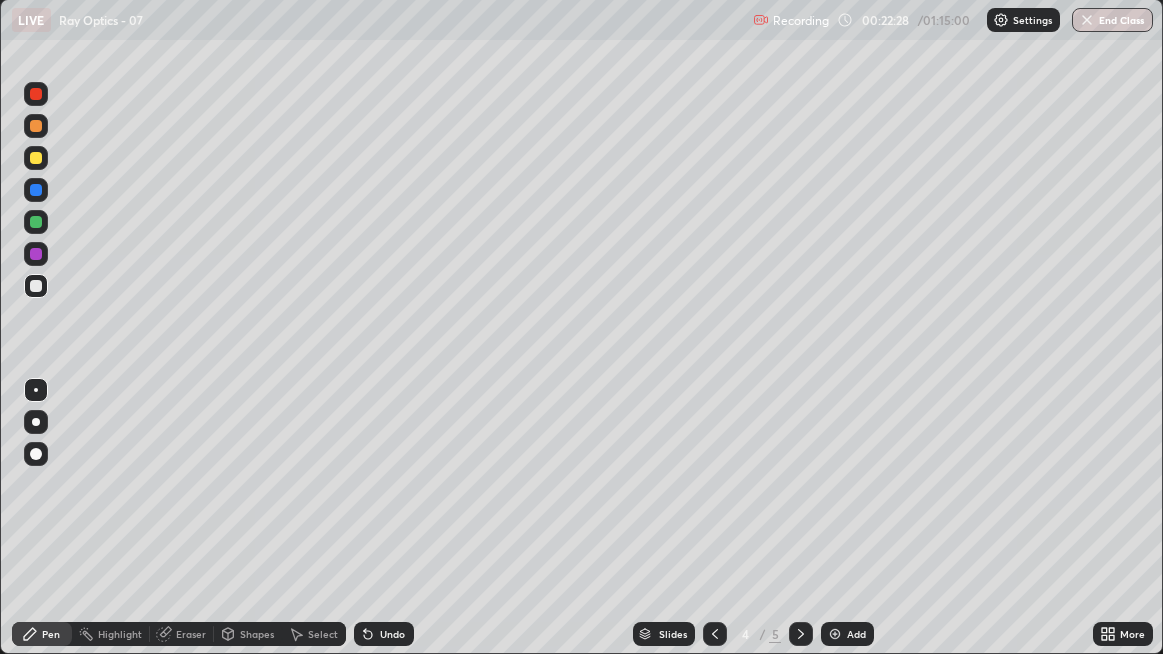 click at bounding box center [801, 634] 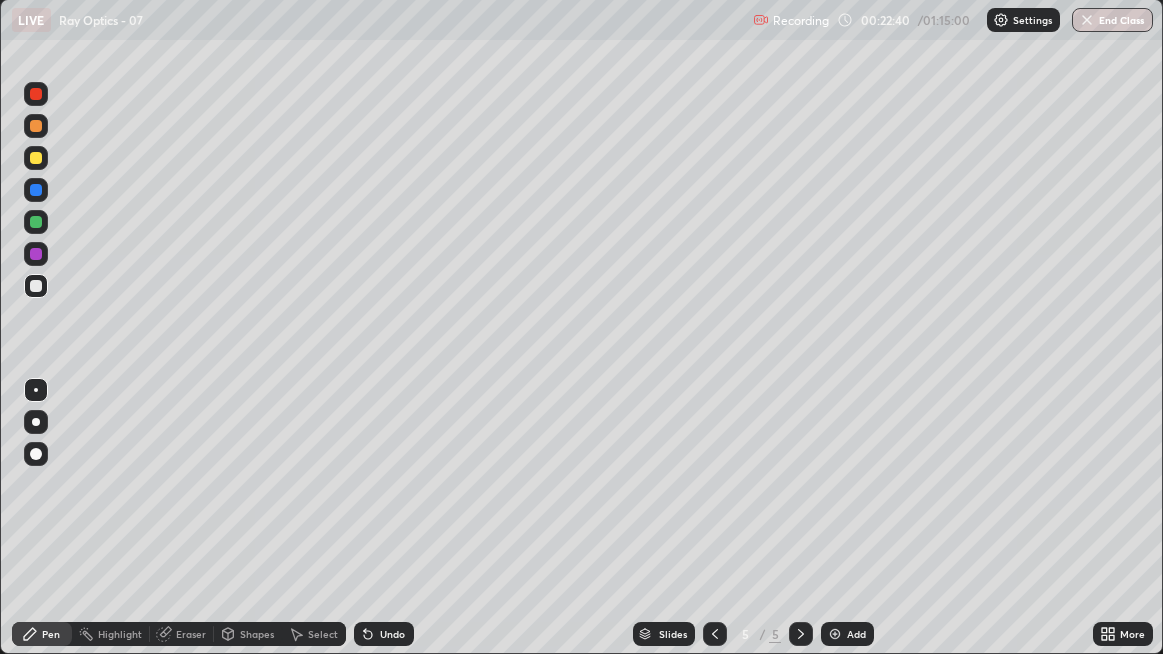 click on "Undo" at bounding box center (392, 634) 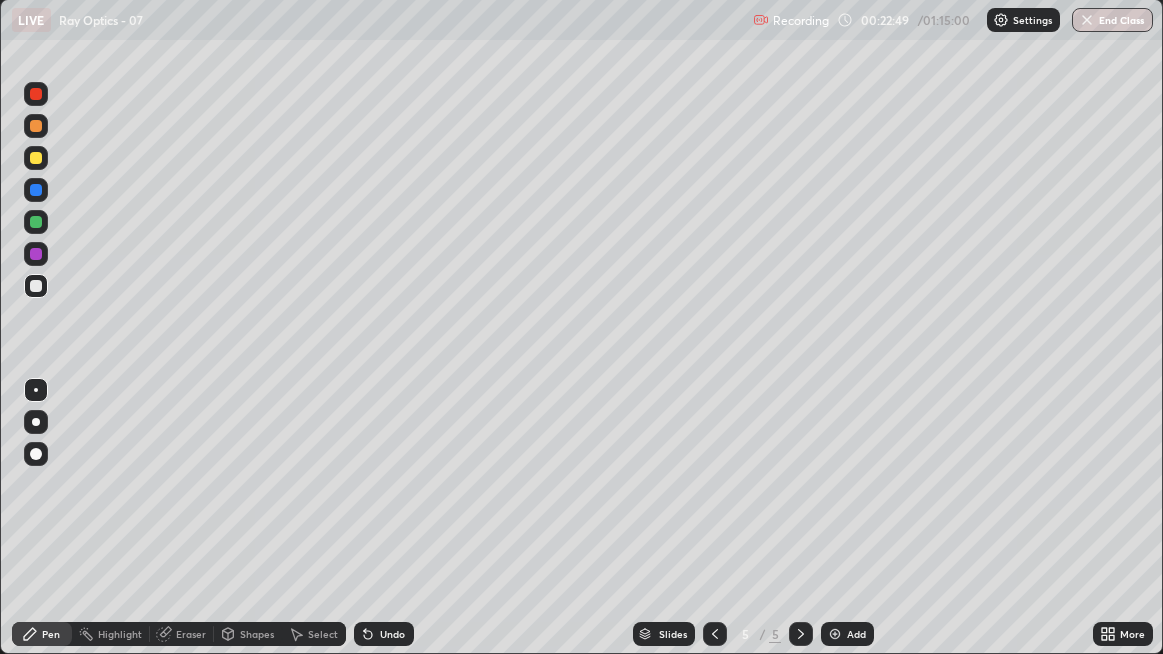 click 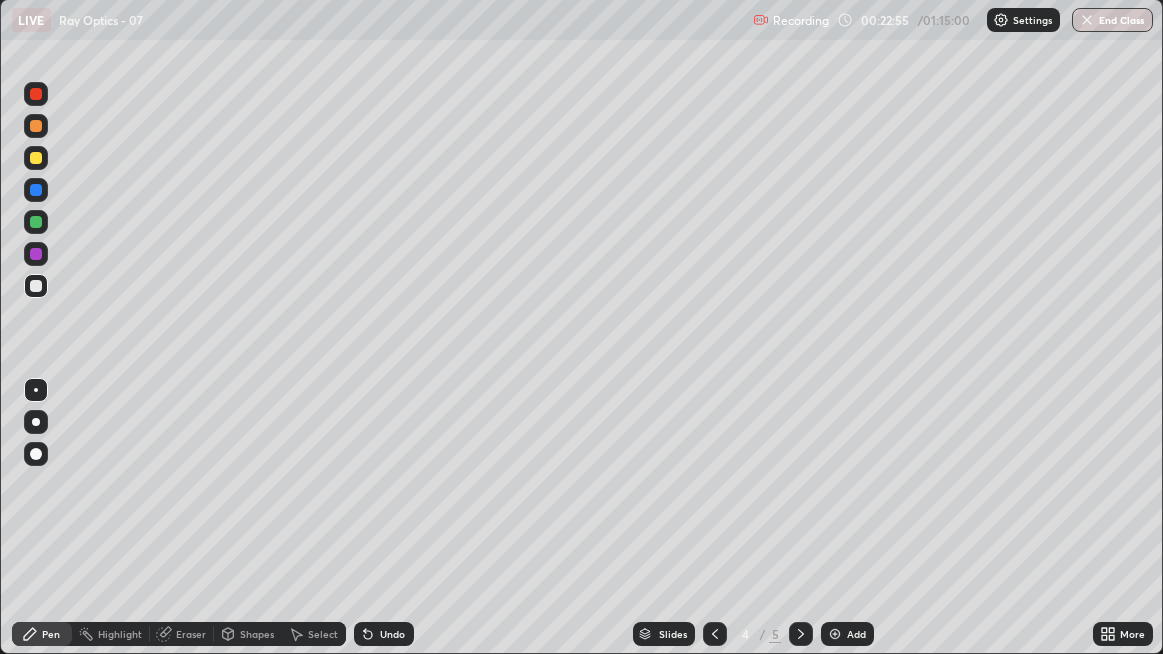 click 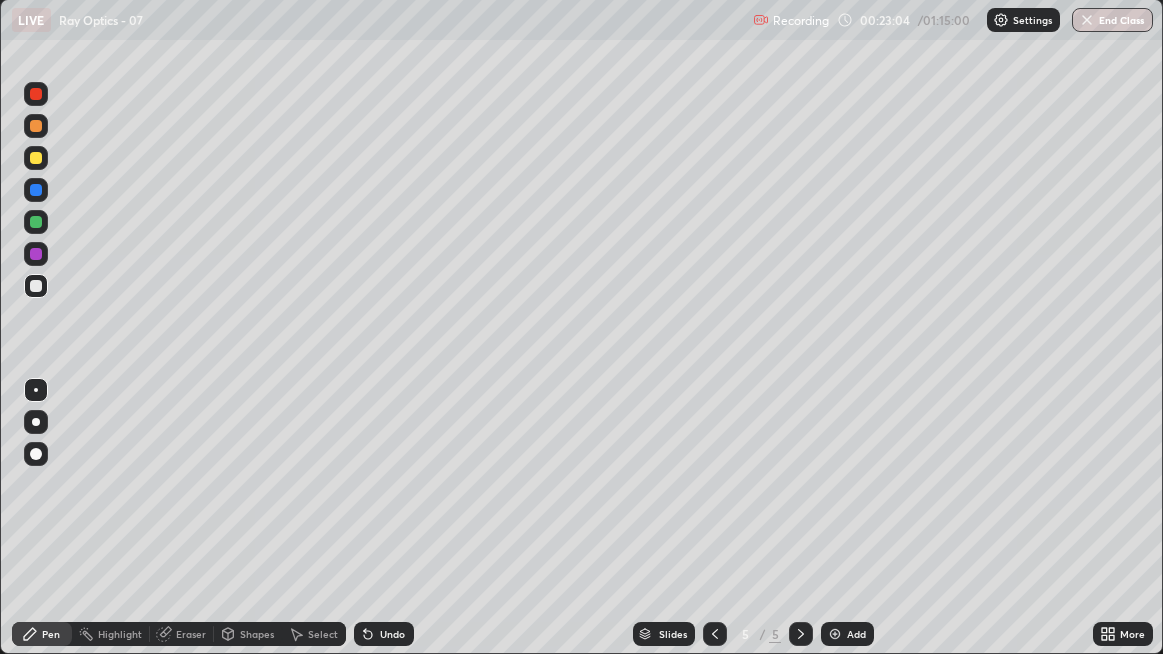 click on "Undo" at bounding box center (384, 634) 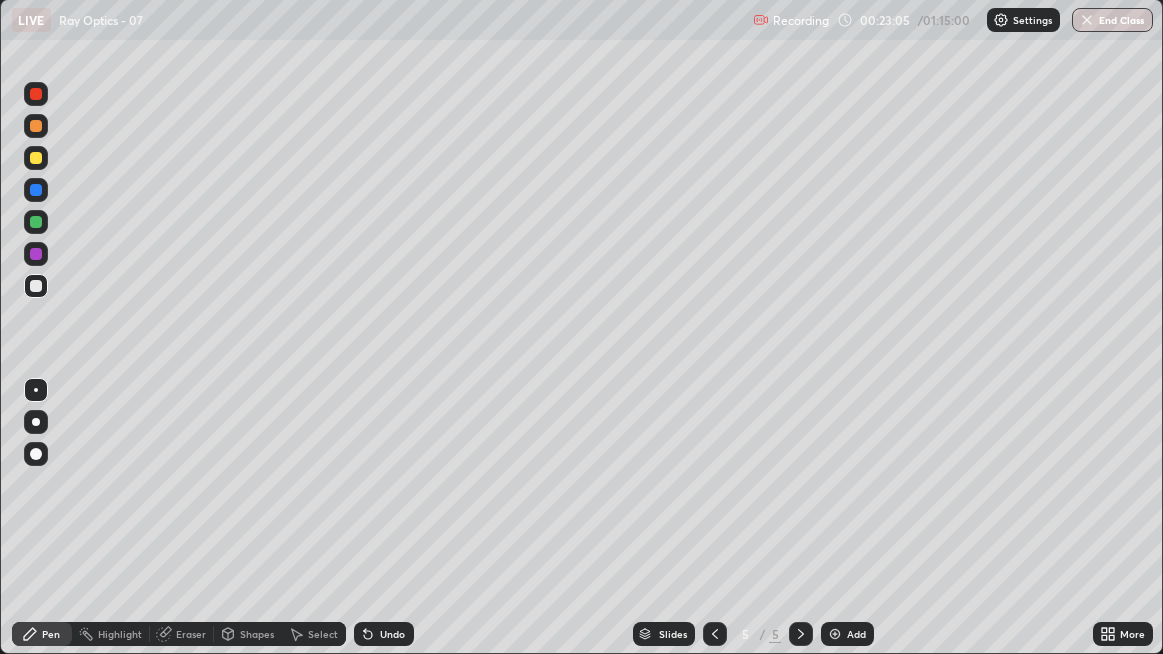 click 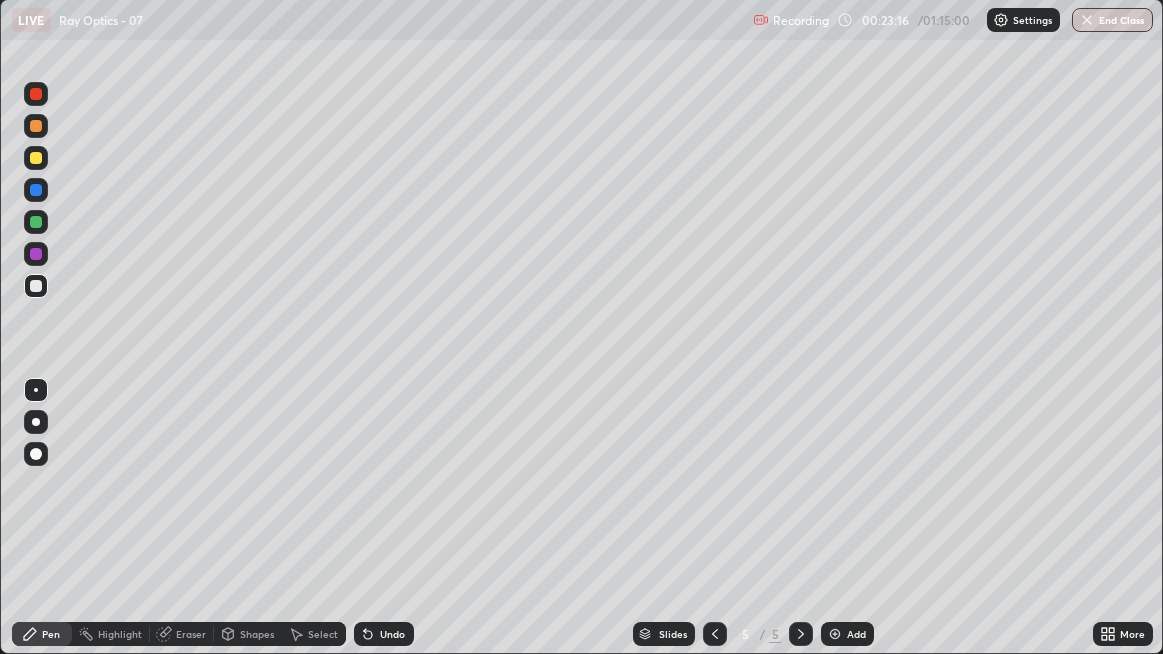 click on "Undo" at bounding box center [392, 634] 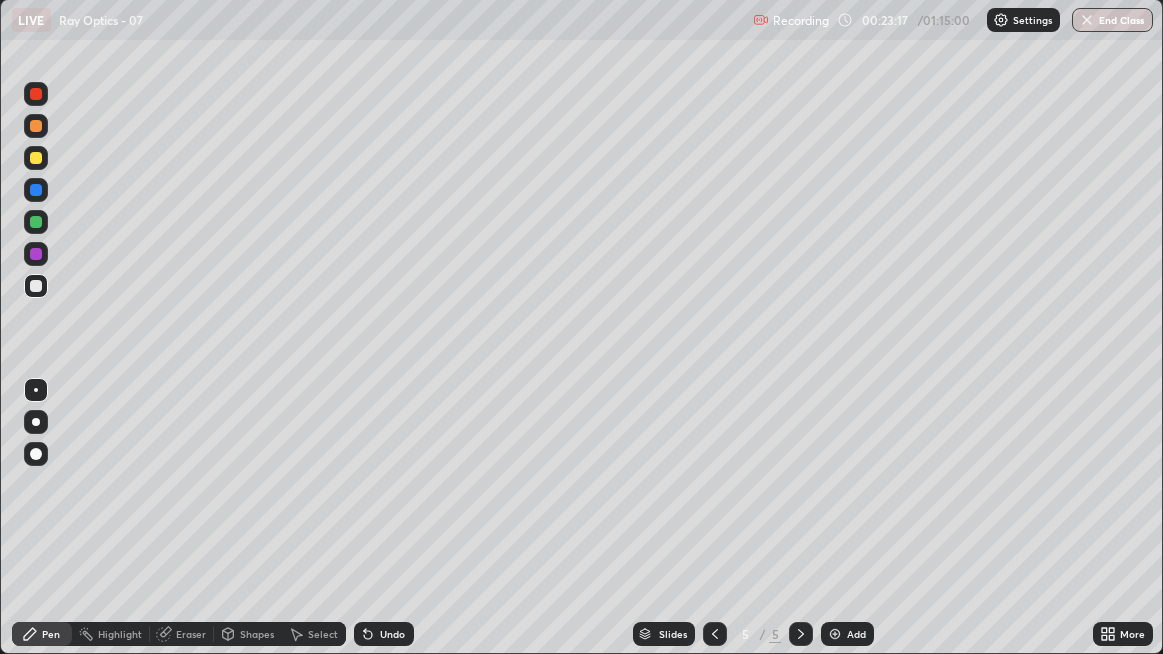 click on "Undo" at bounding box center [392, 634] 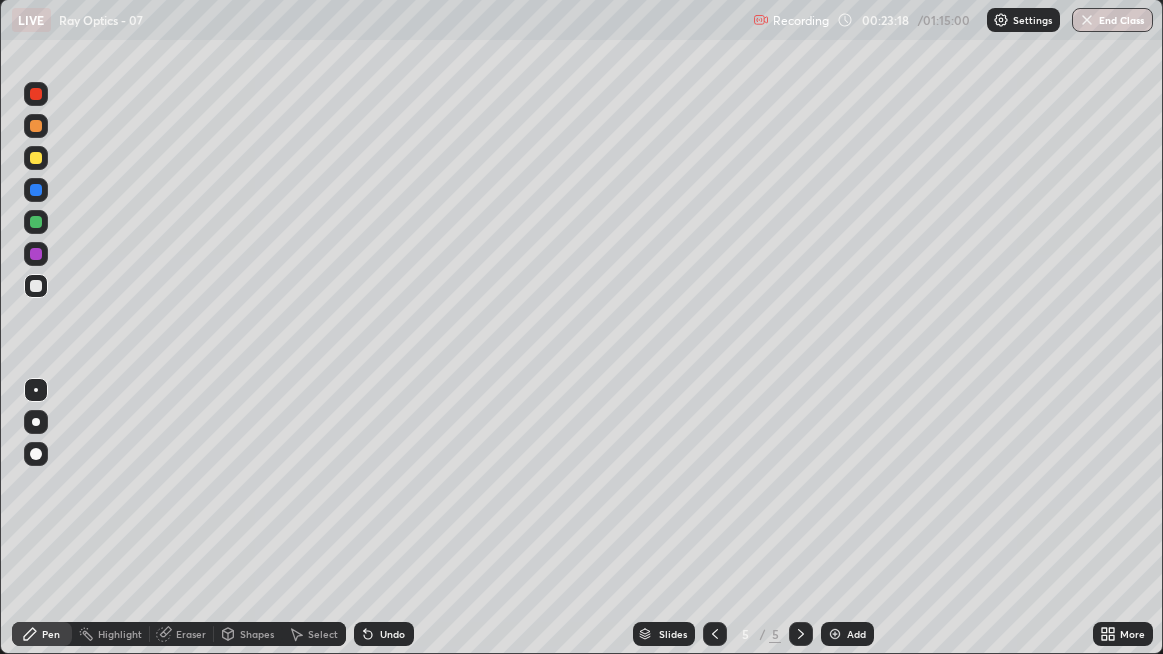 click on "Undo" at bounding box center (392, 634) 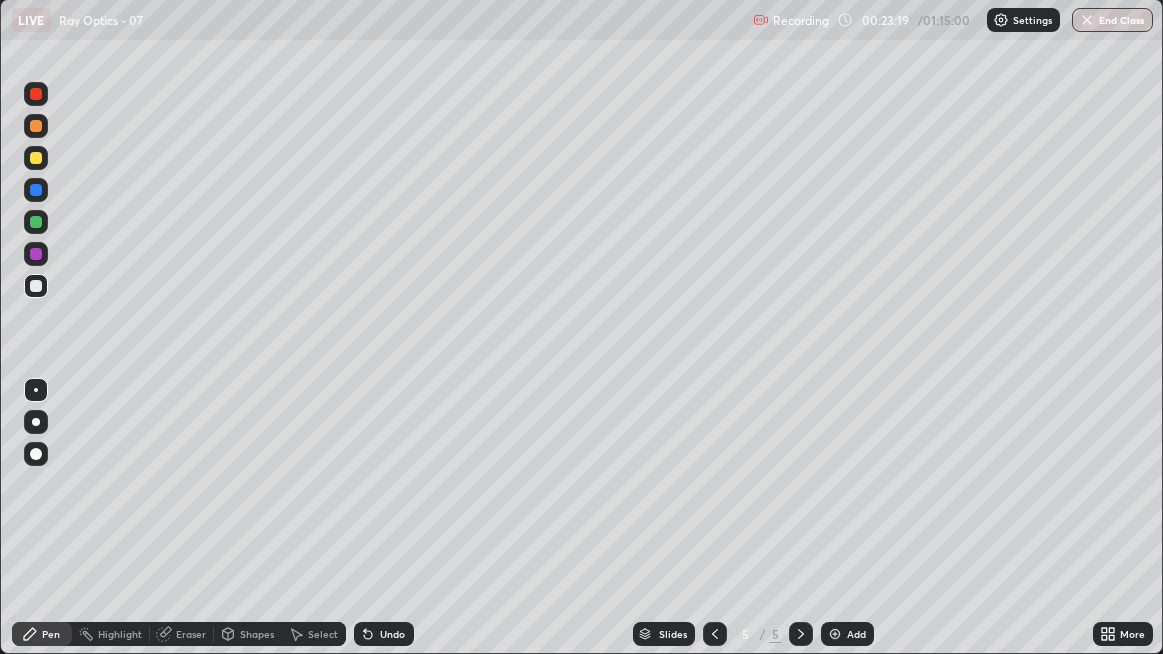 click on "Undo" at bounding box center (392, 634) 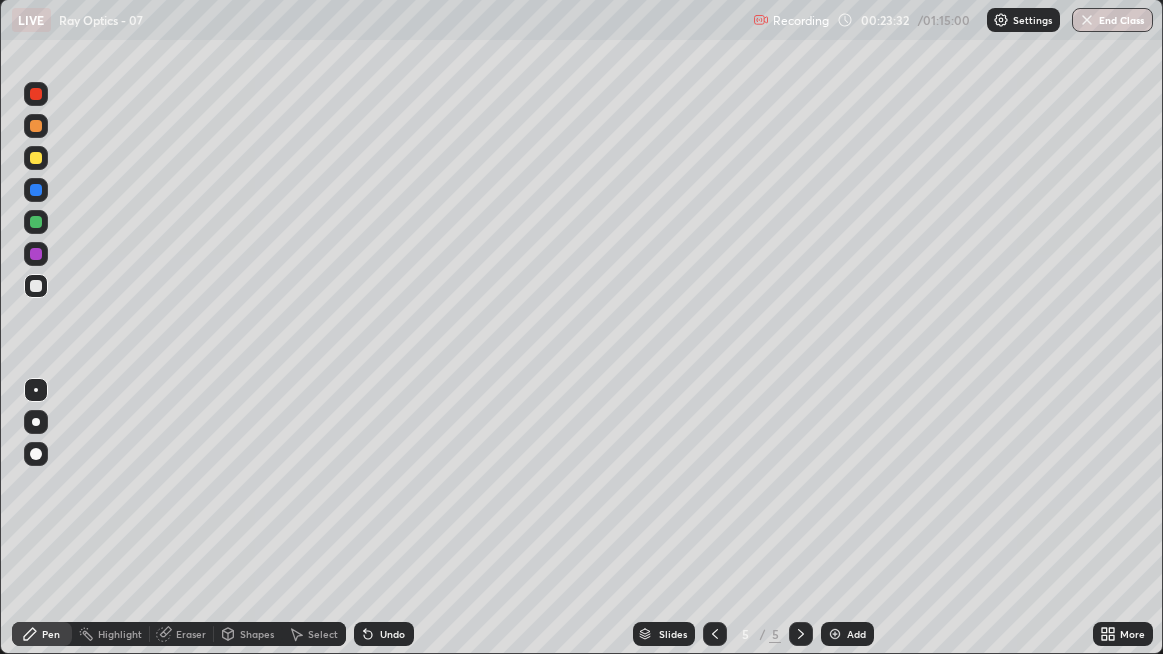 click 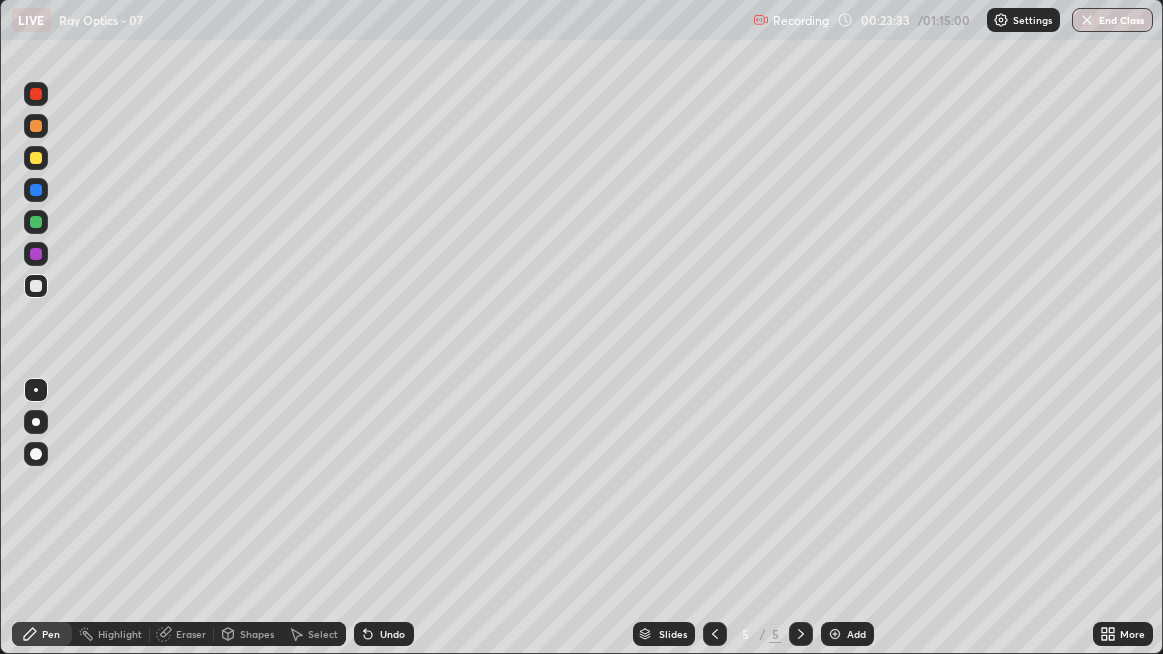 click on "Undo" at bounding box center (392, 634) 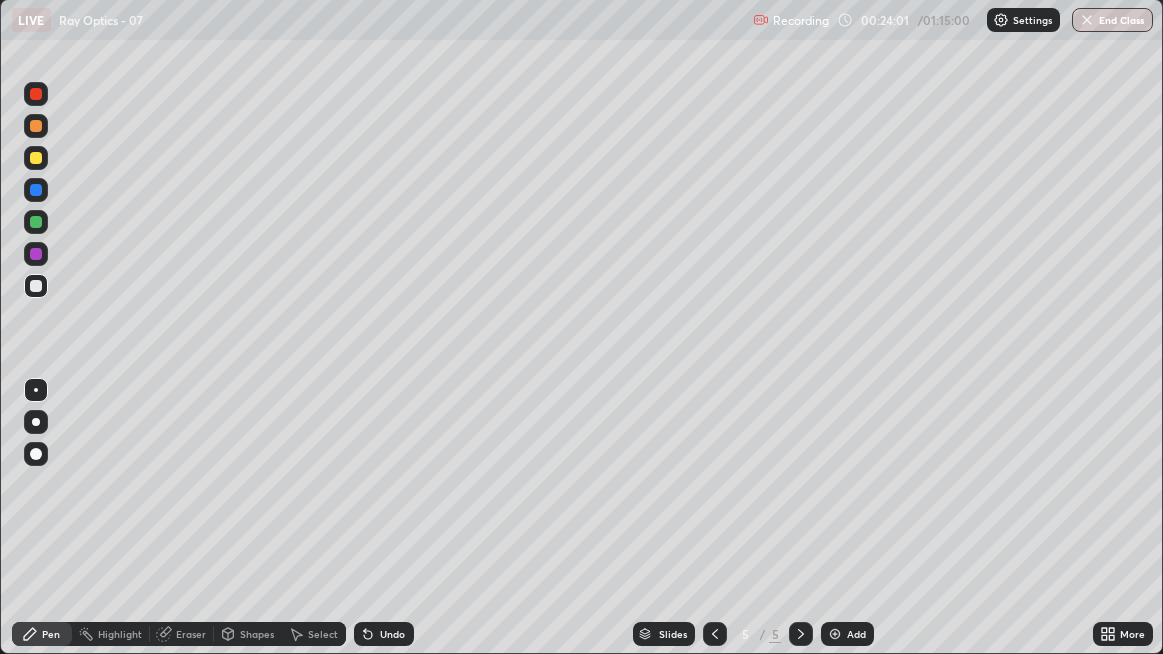 click 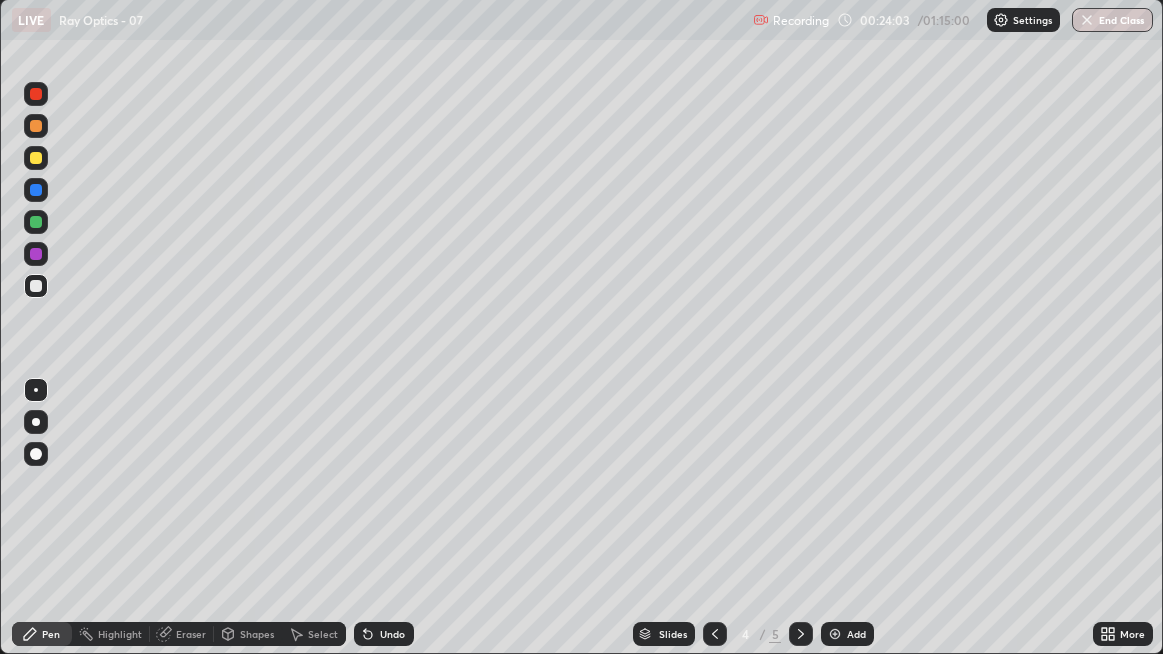 click 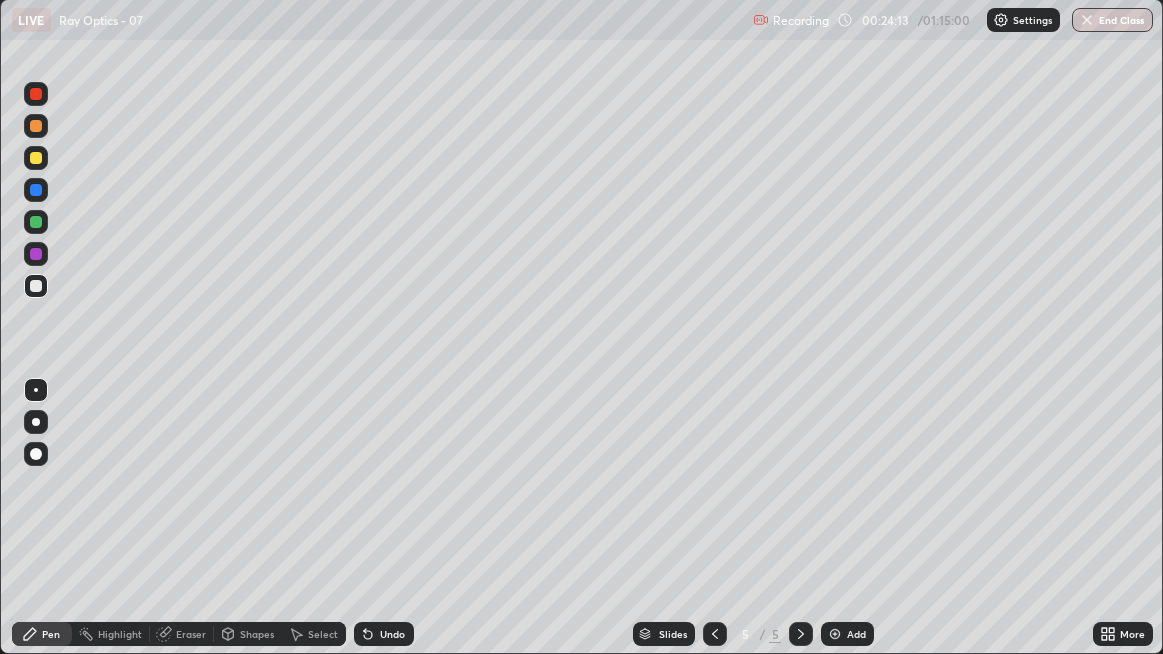 click at bounding box center (36, 158) 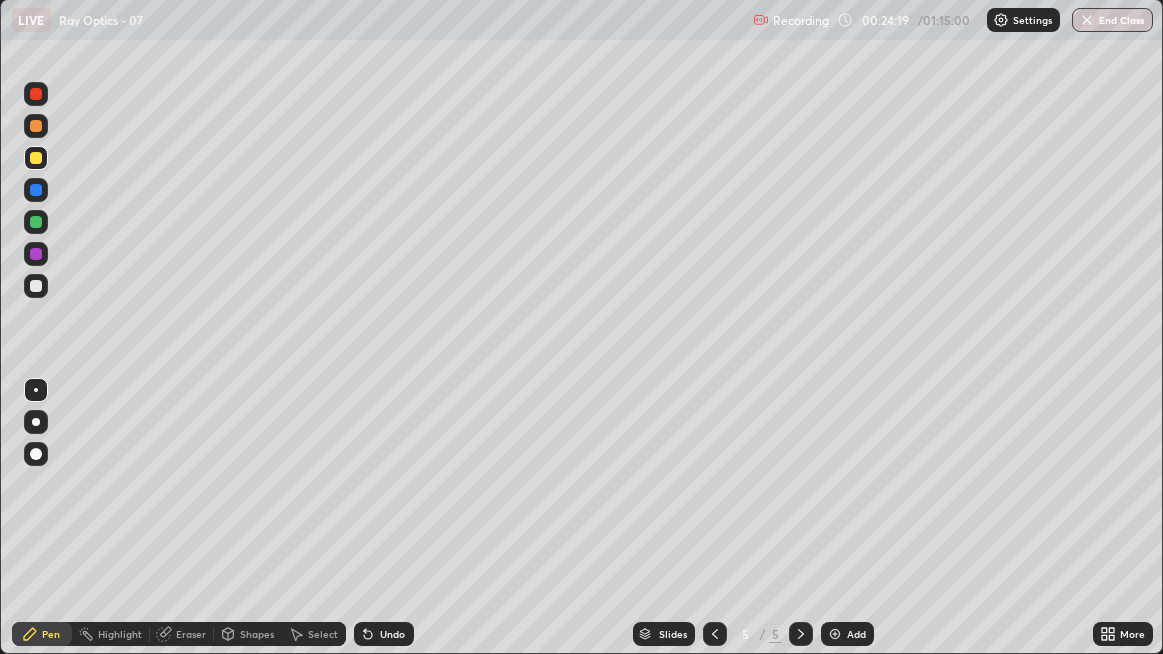 click 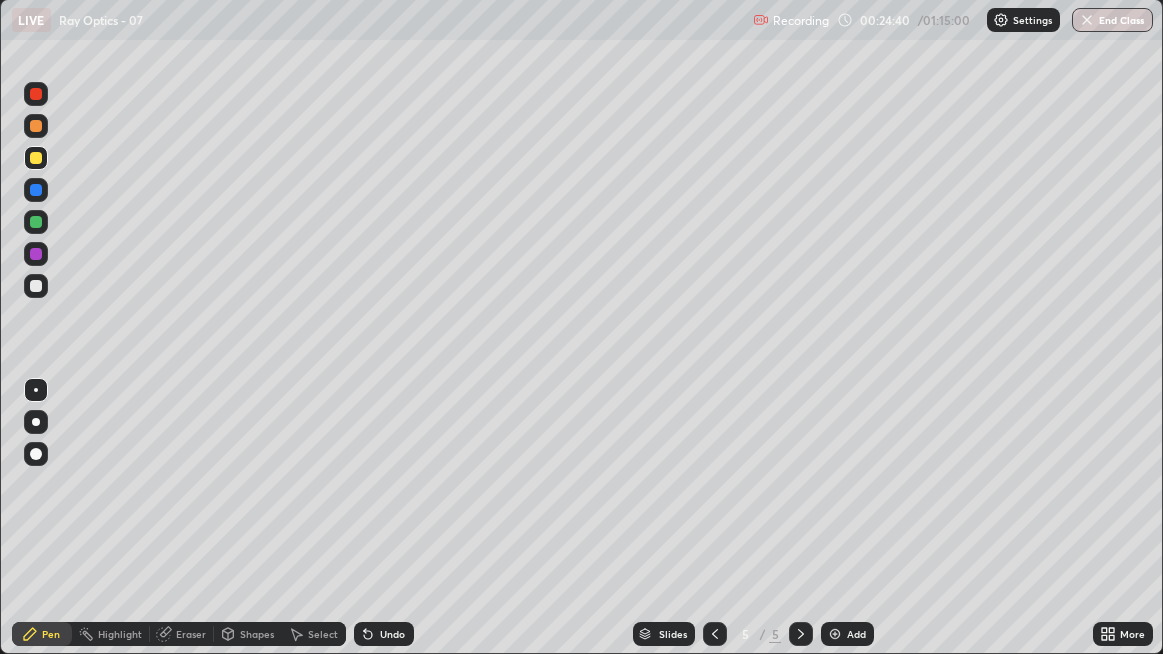 click 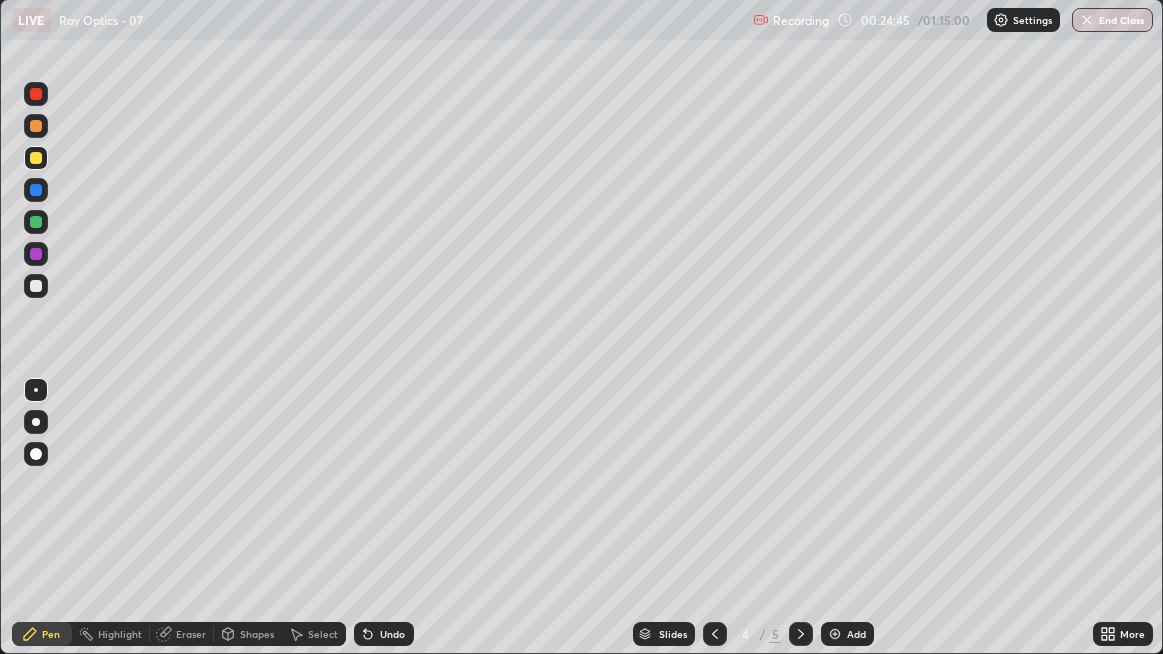click 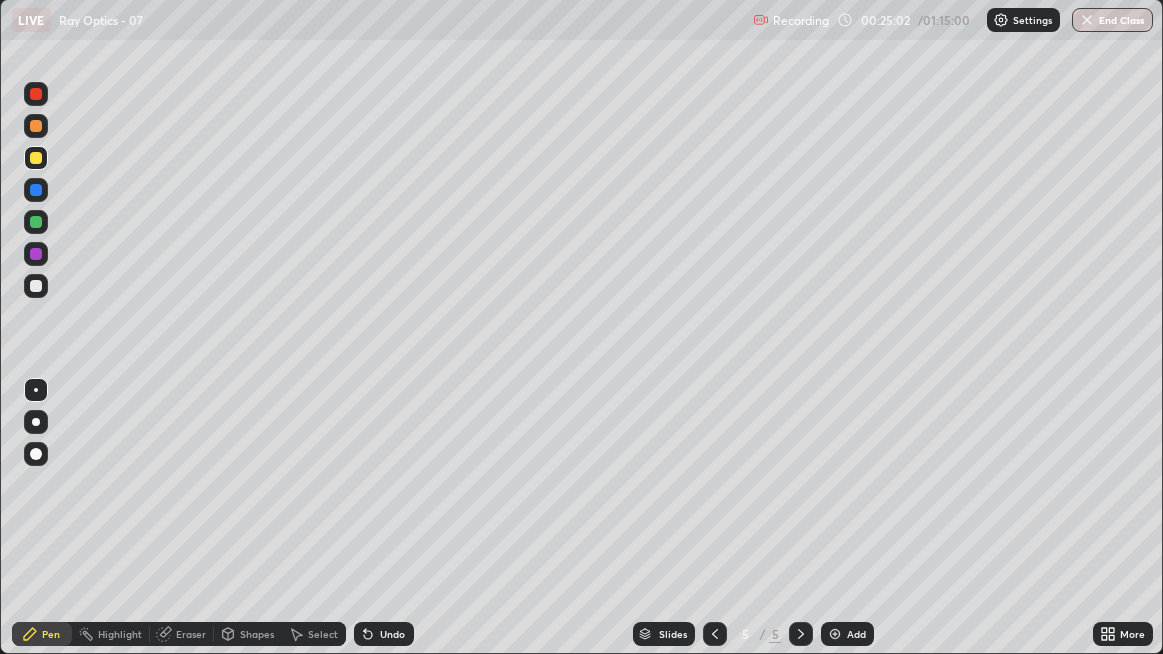 click on "Undo" at bounding box center (392, 634) 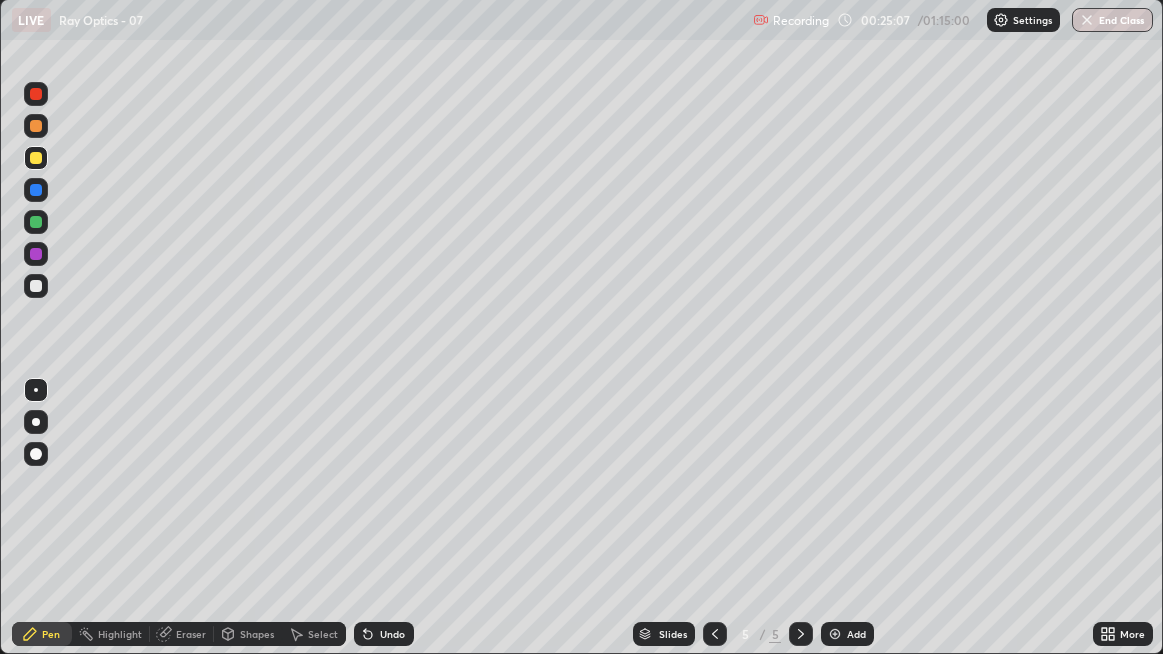 click 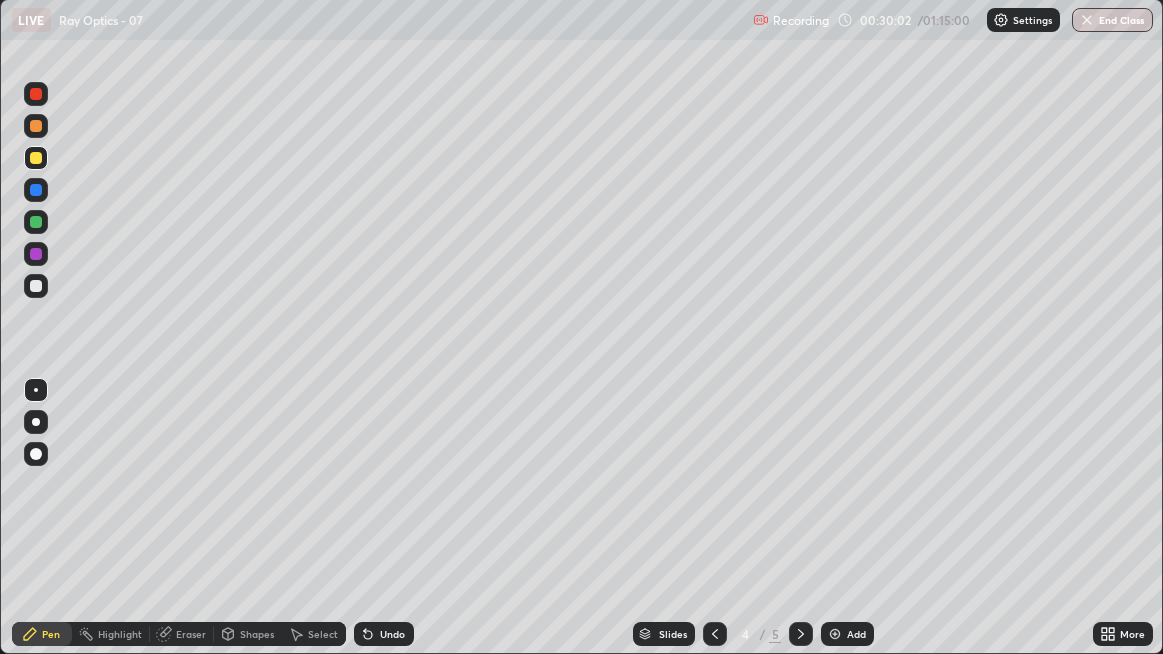 click 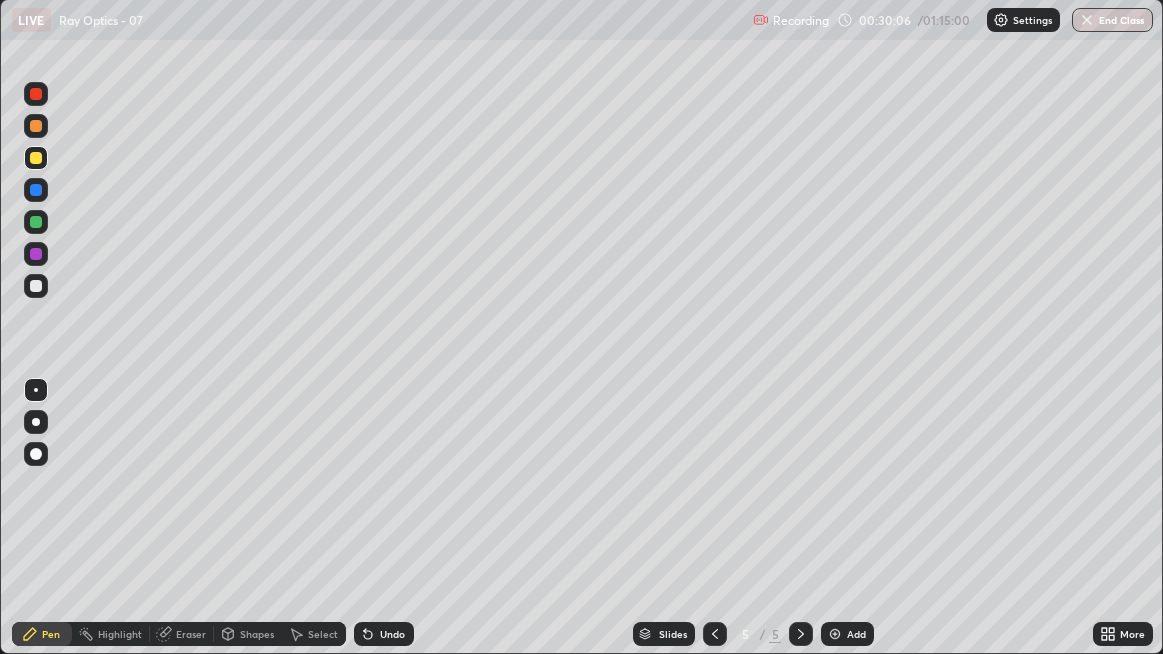 click at bounding box center [835, 634] 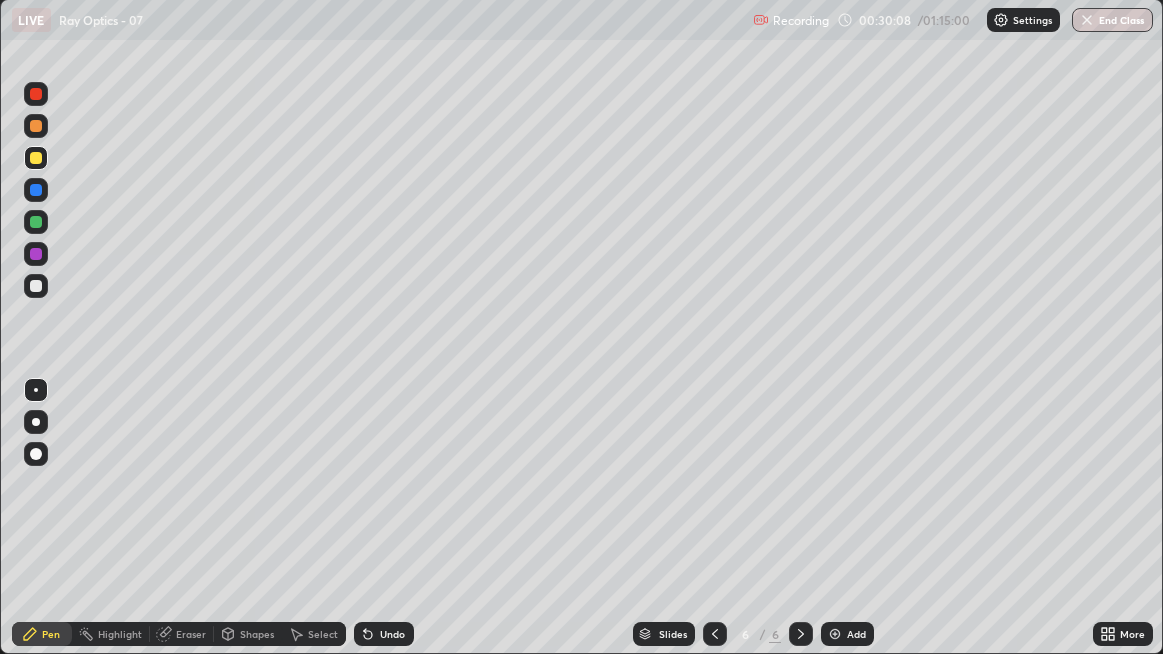 click at bounding box center (36, 286) 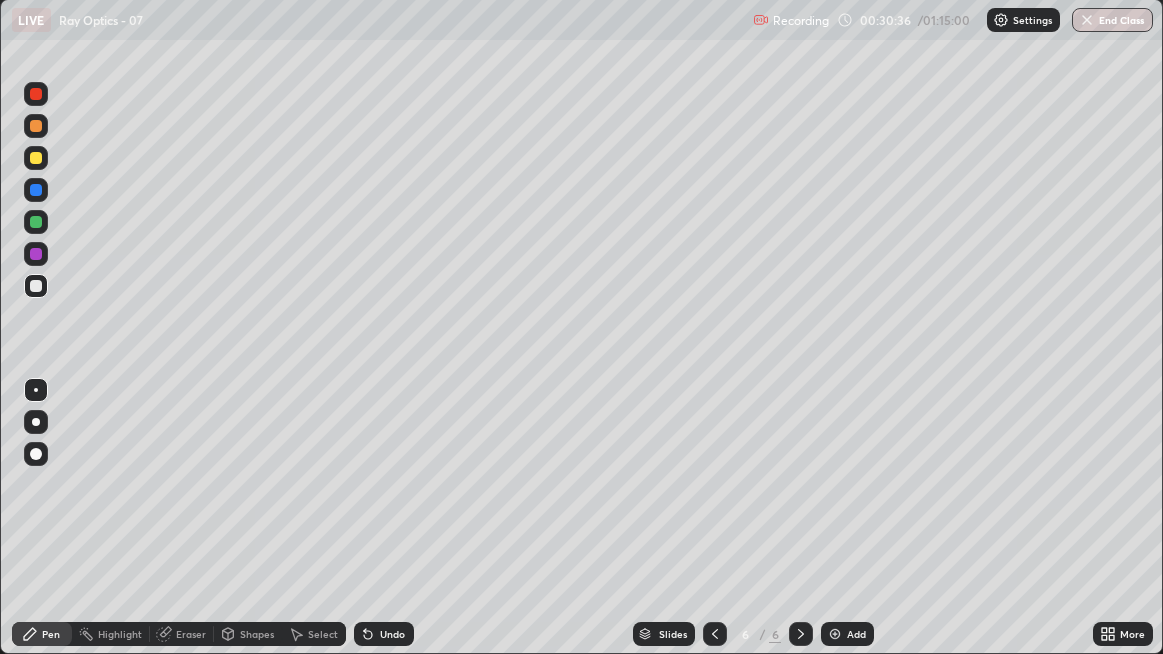 click 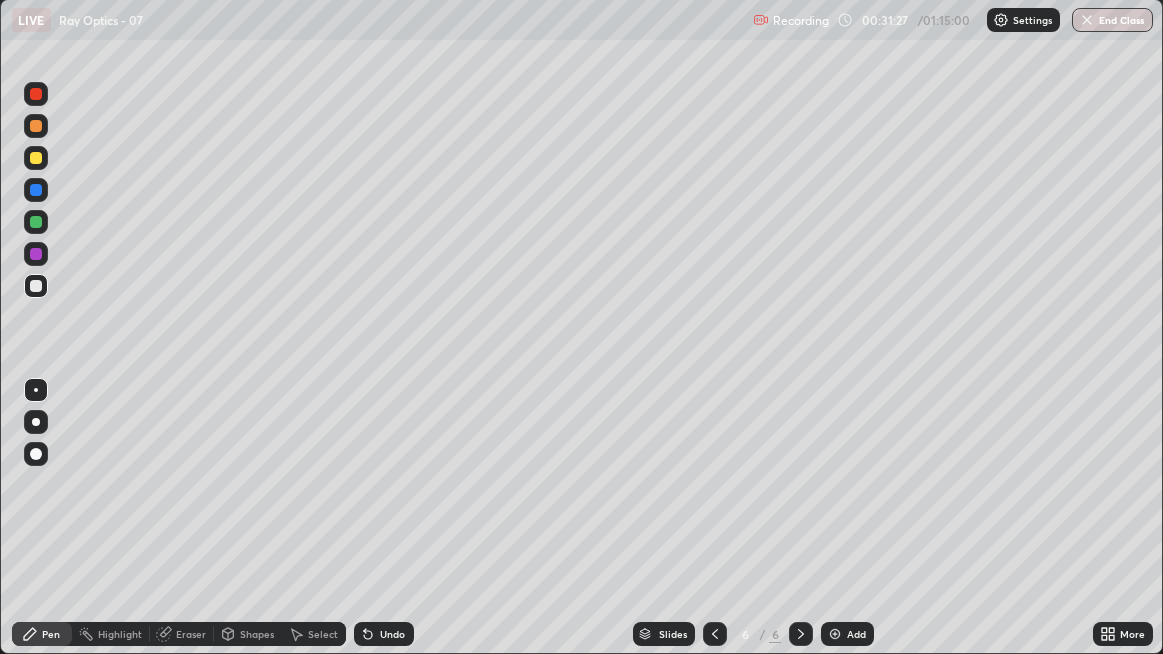 click on "Eraser" at bounding box center [191, 634] 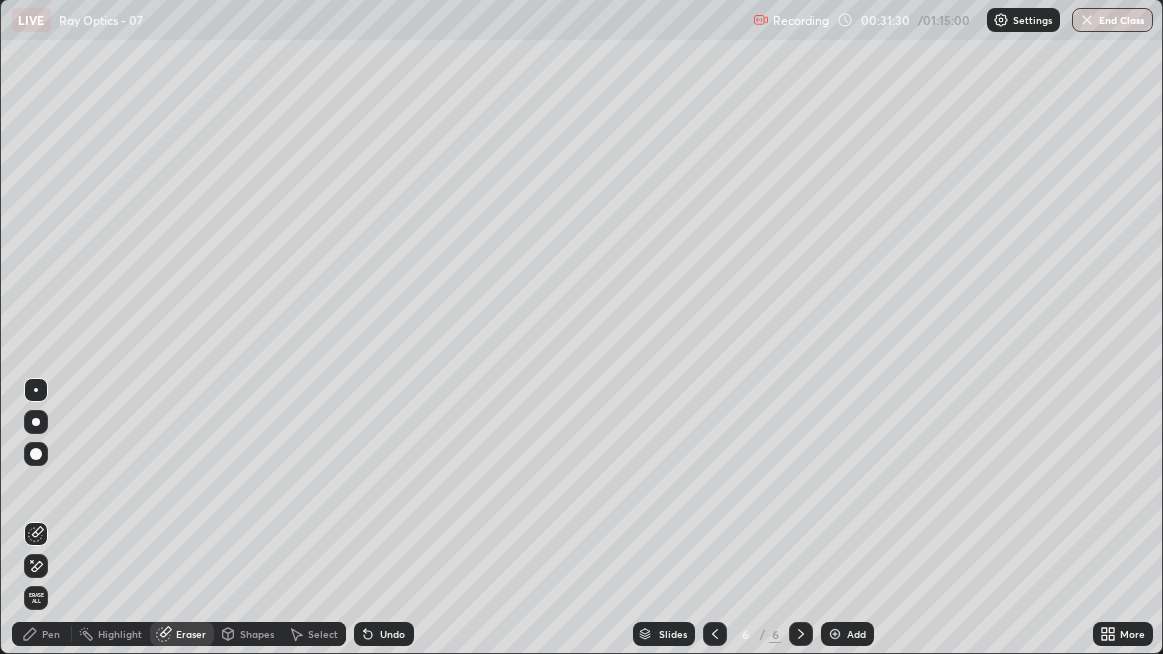 click on "Pen" at bounding box center [51, 634] 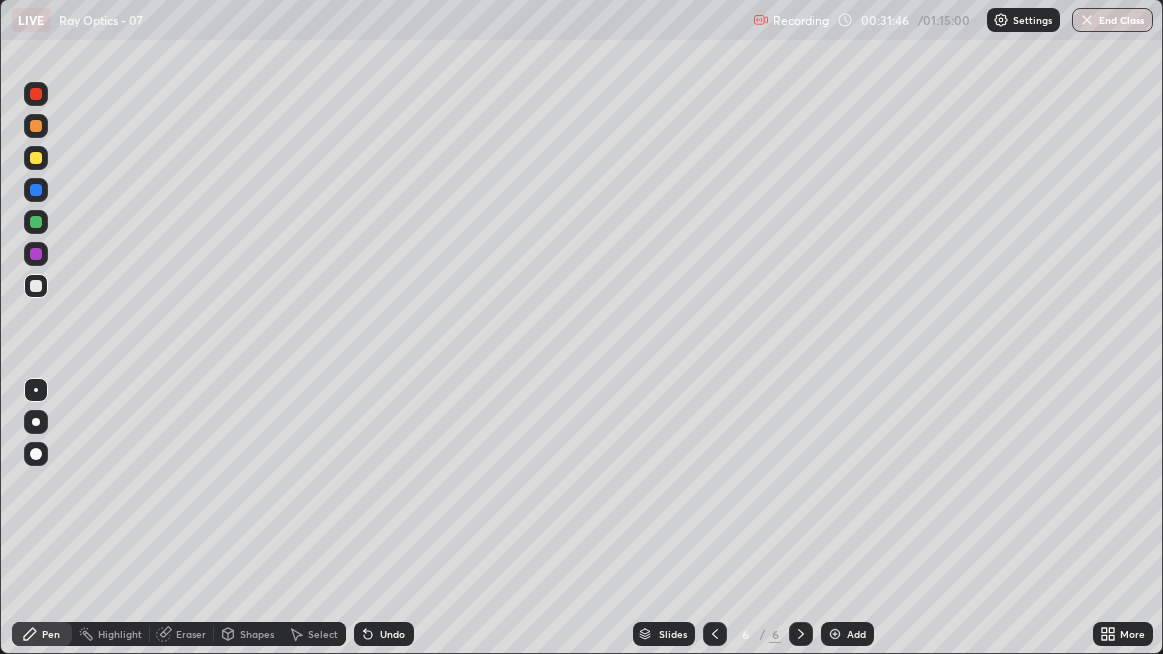 click on "Eraser" at bounding box center (191, 634) 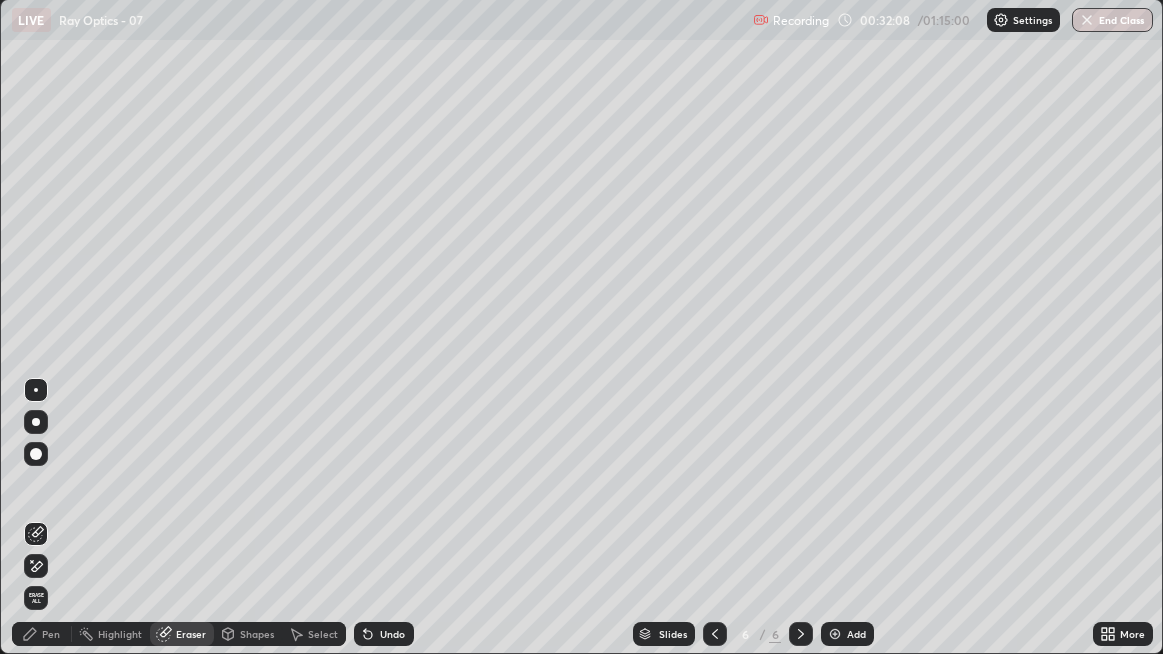 click on "Pen" at bounding box center (51, 634) 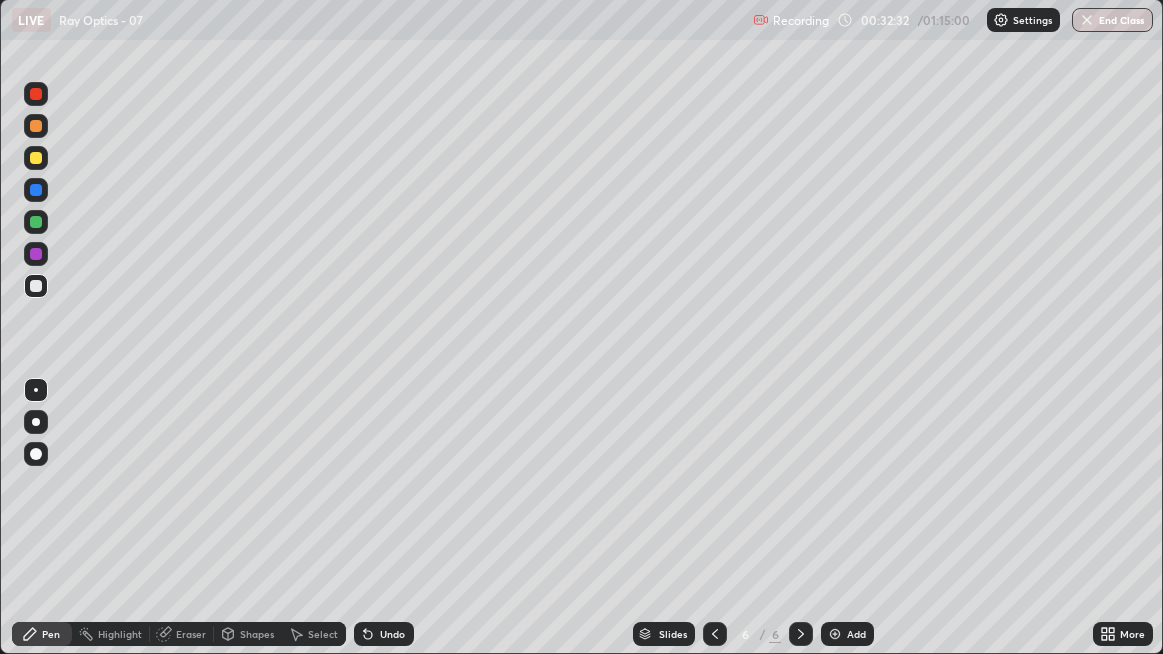 click on "Undo" at bounding box center [392, 634] 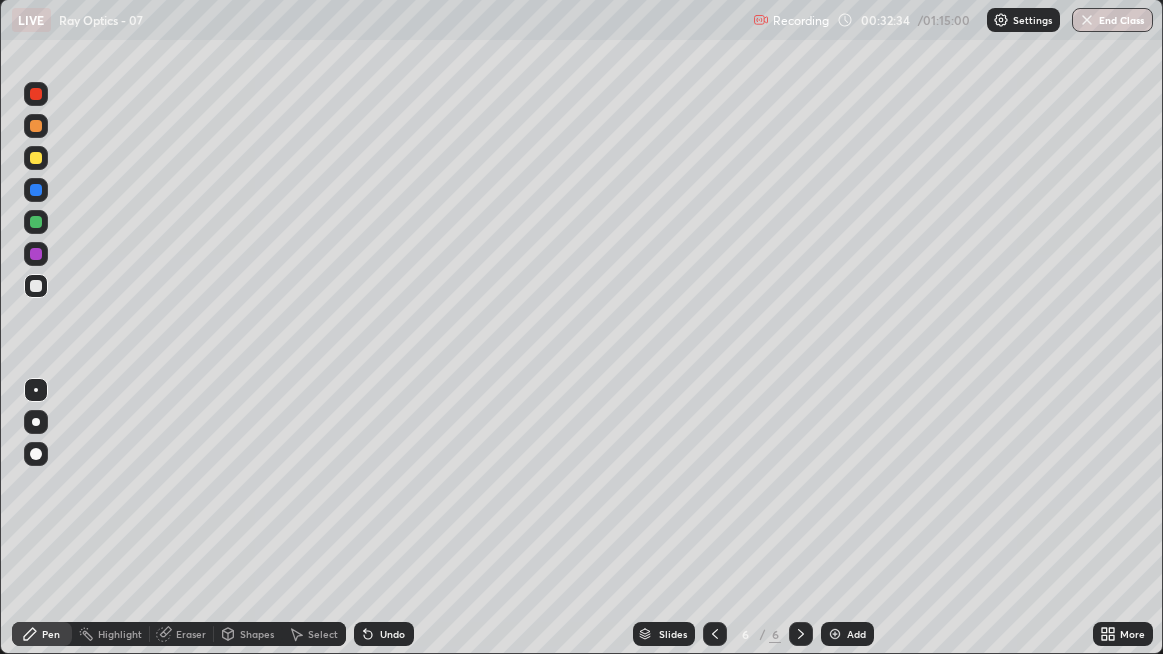 click on "Undo" at bounding box center [392, 634] 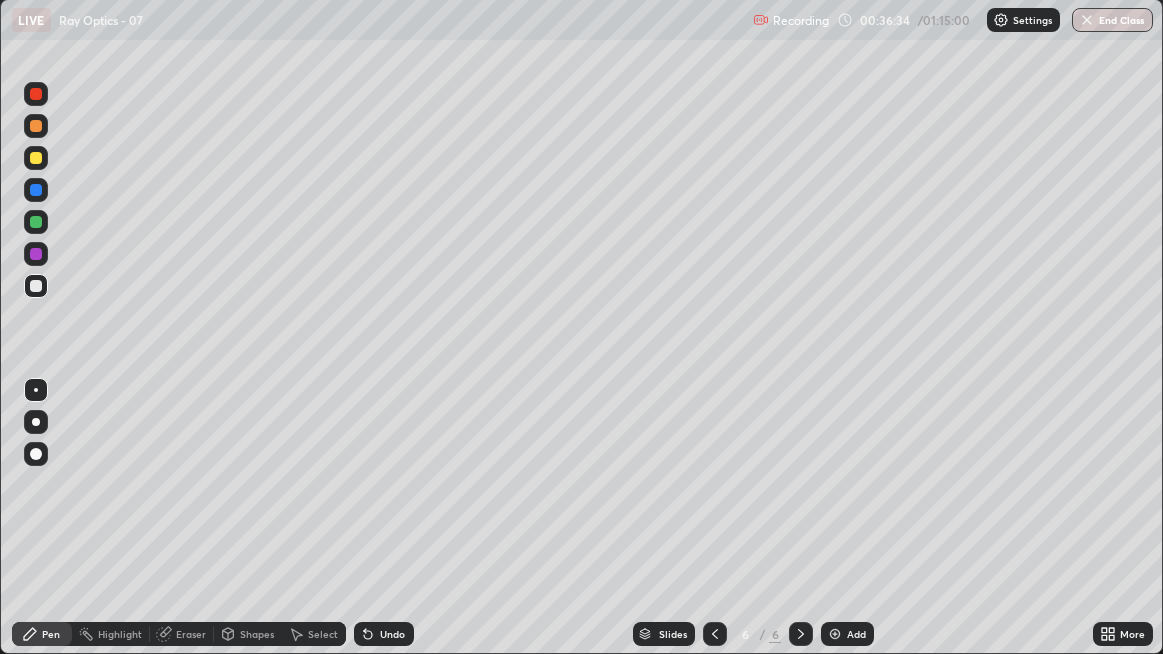 click at bounding box center (36, 158) 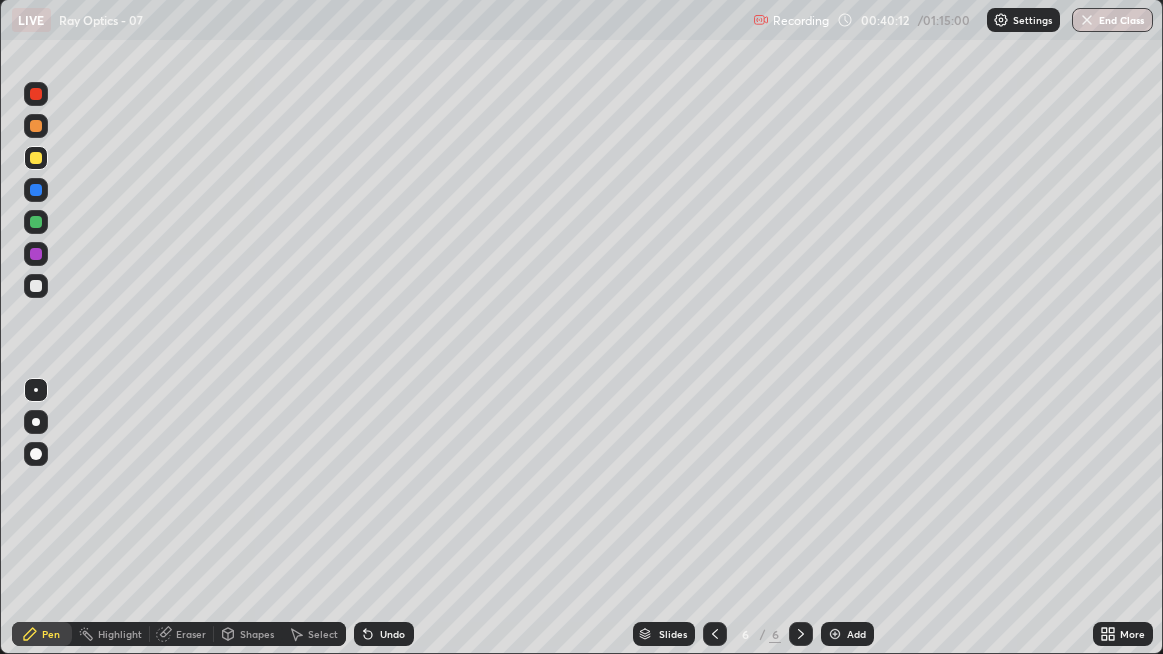 click at bounding box center (36, 126) 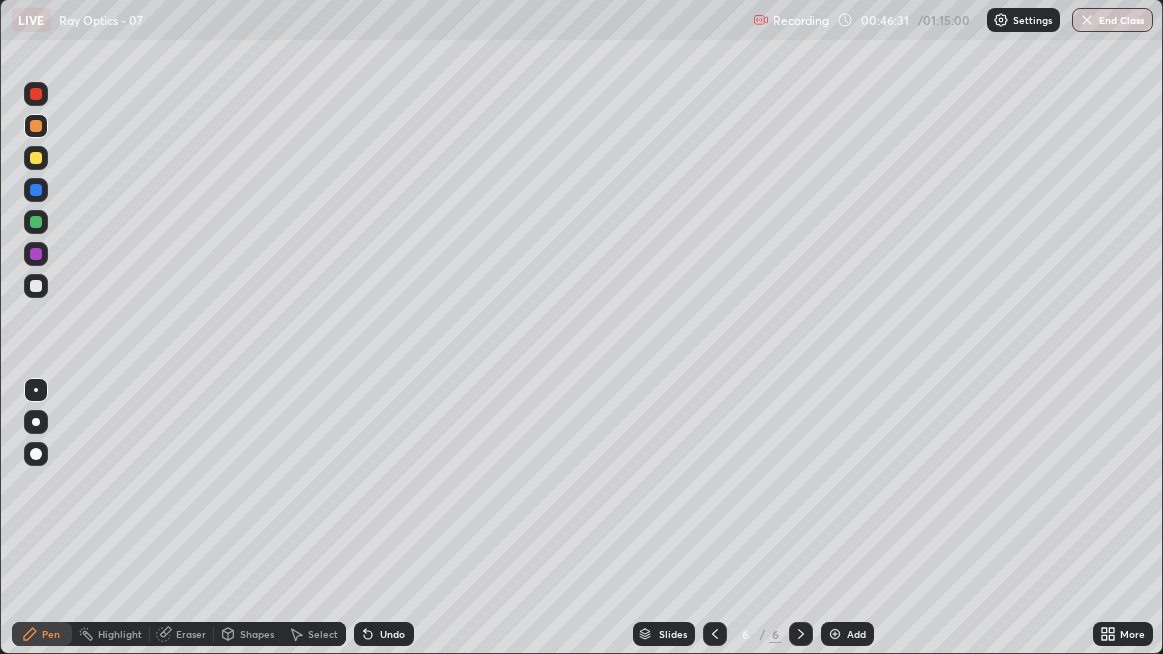 click at bounding box center [36, 286] 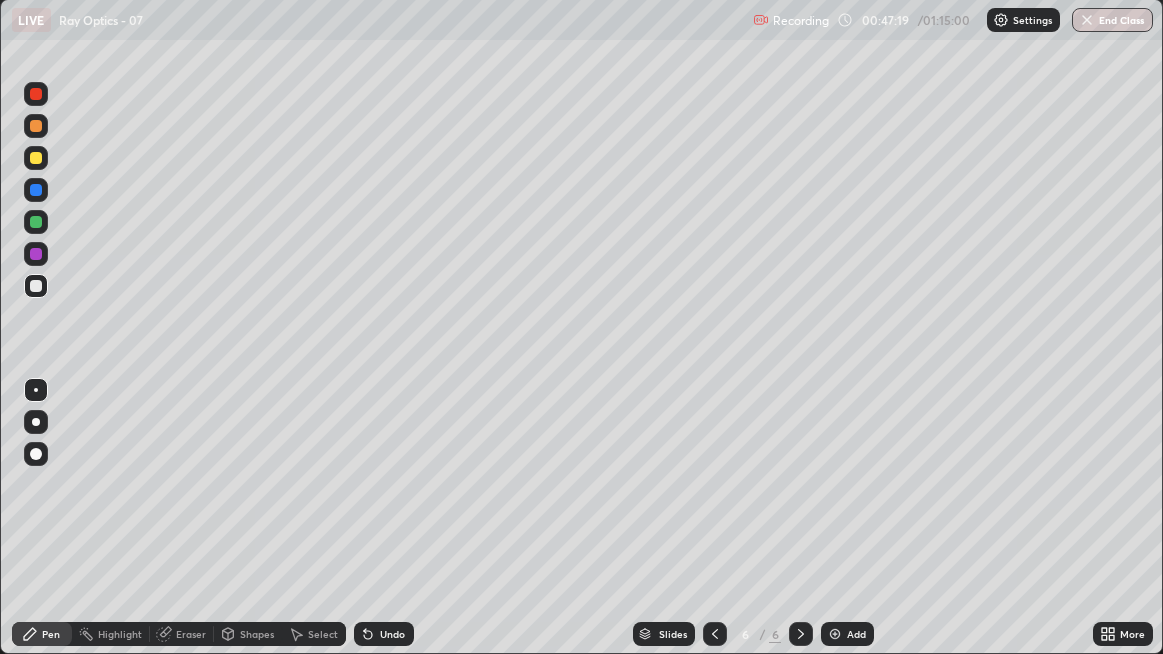 click on "Undo" at bounding box center [384, 634] 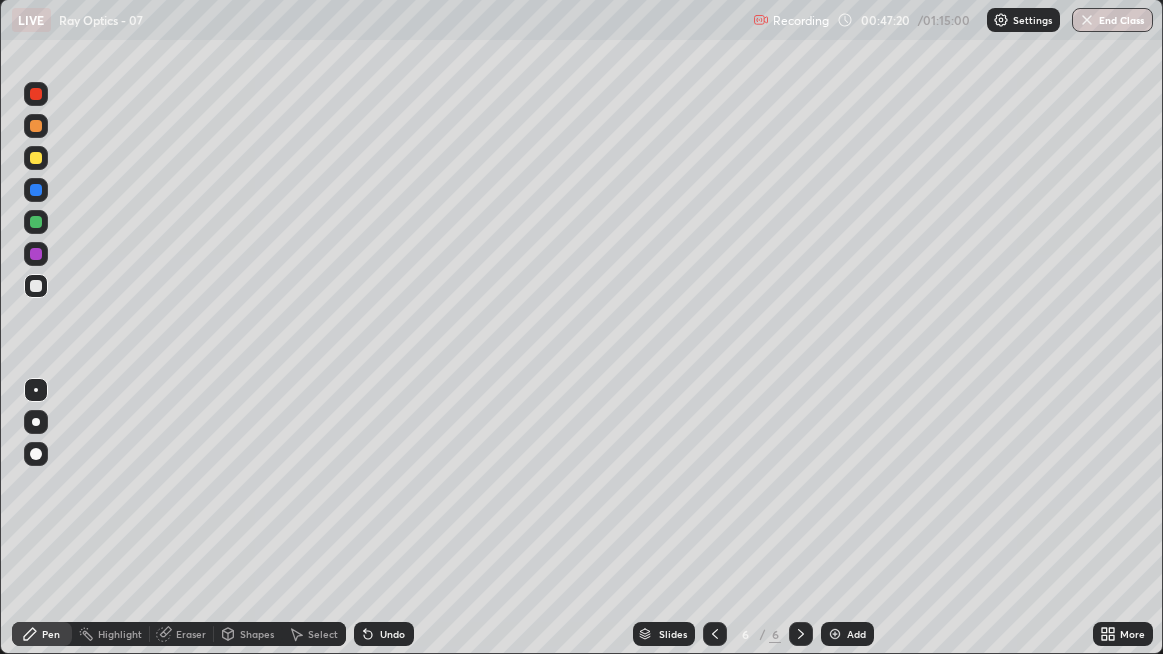 click on "Undo" at bounding box center (392, 634) 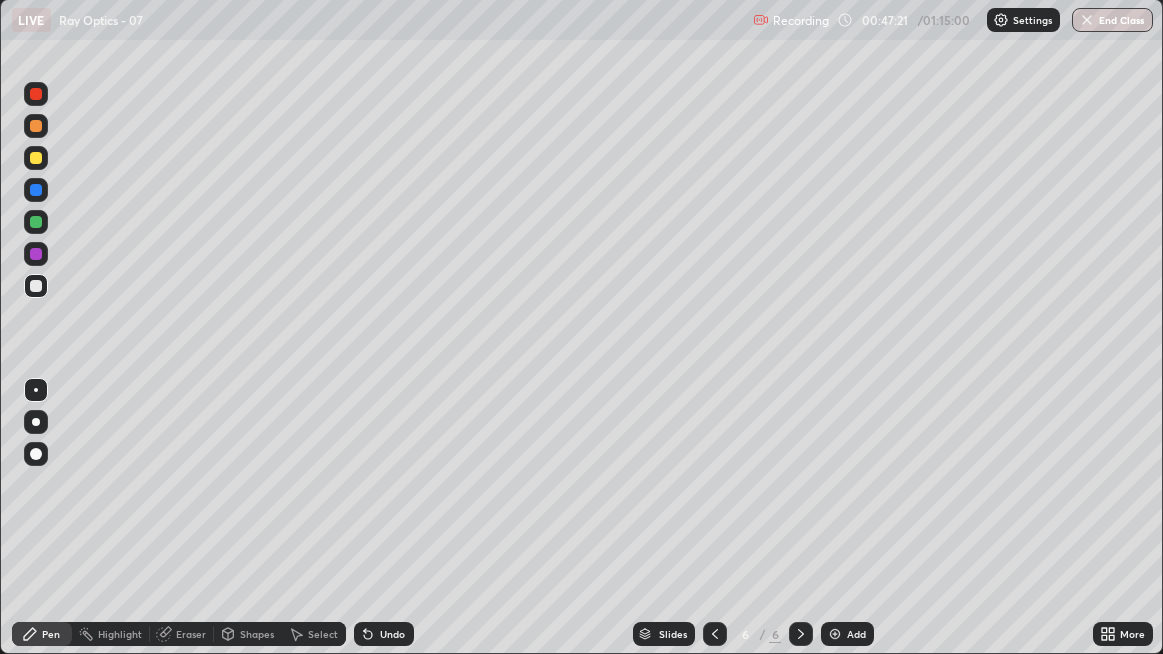 click on "Undo" at bounding box center (392, 634) 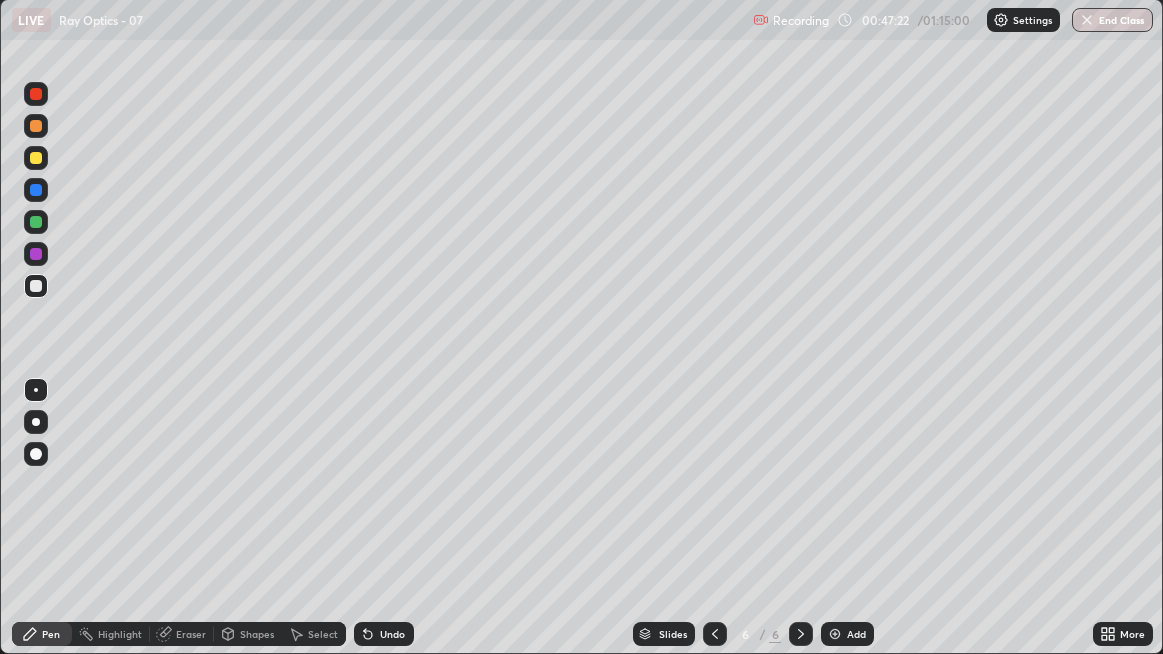 click on "Undo" at bounding box center (392, 634) 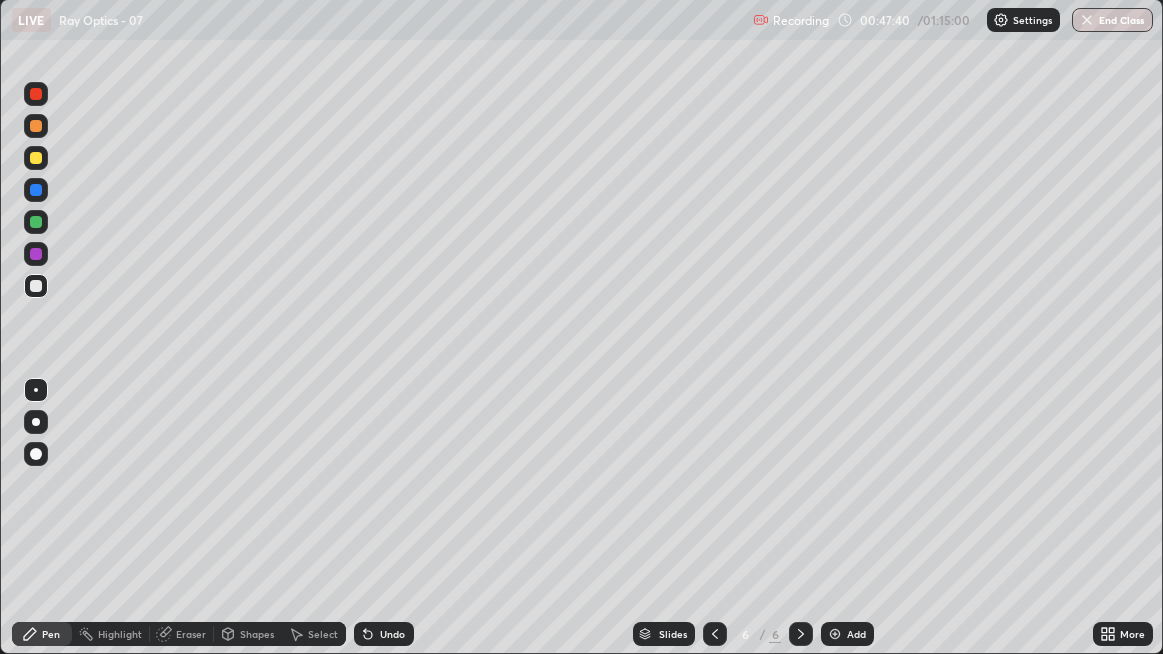 click at bounding box center (835, 634) 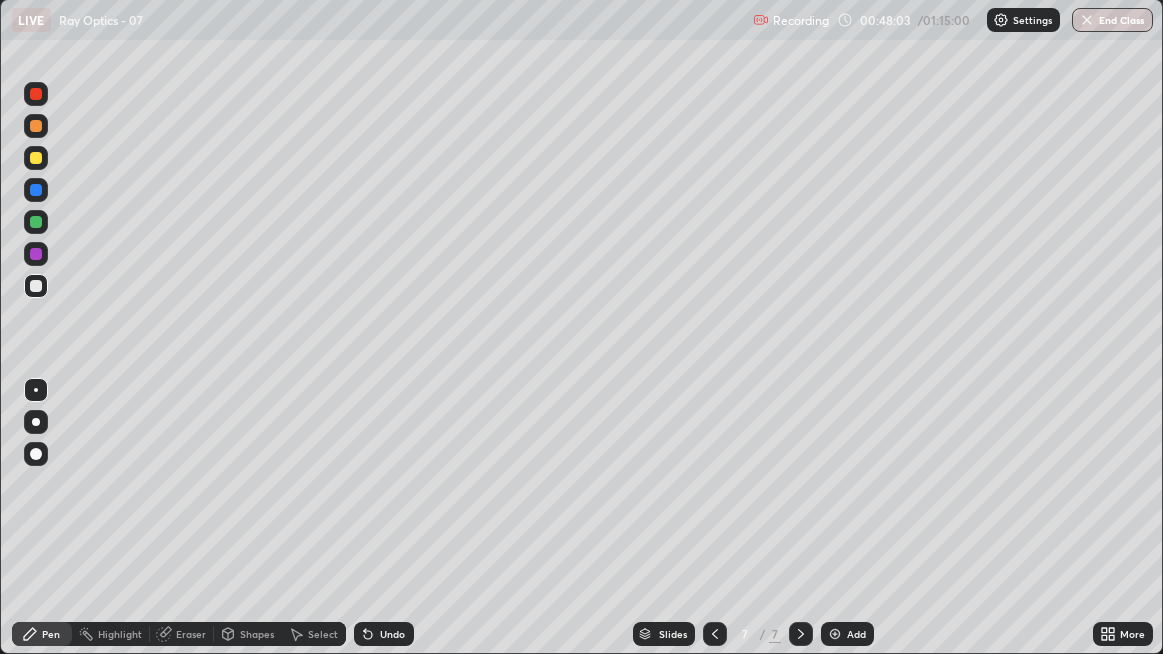 click 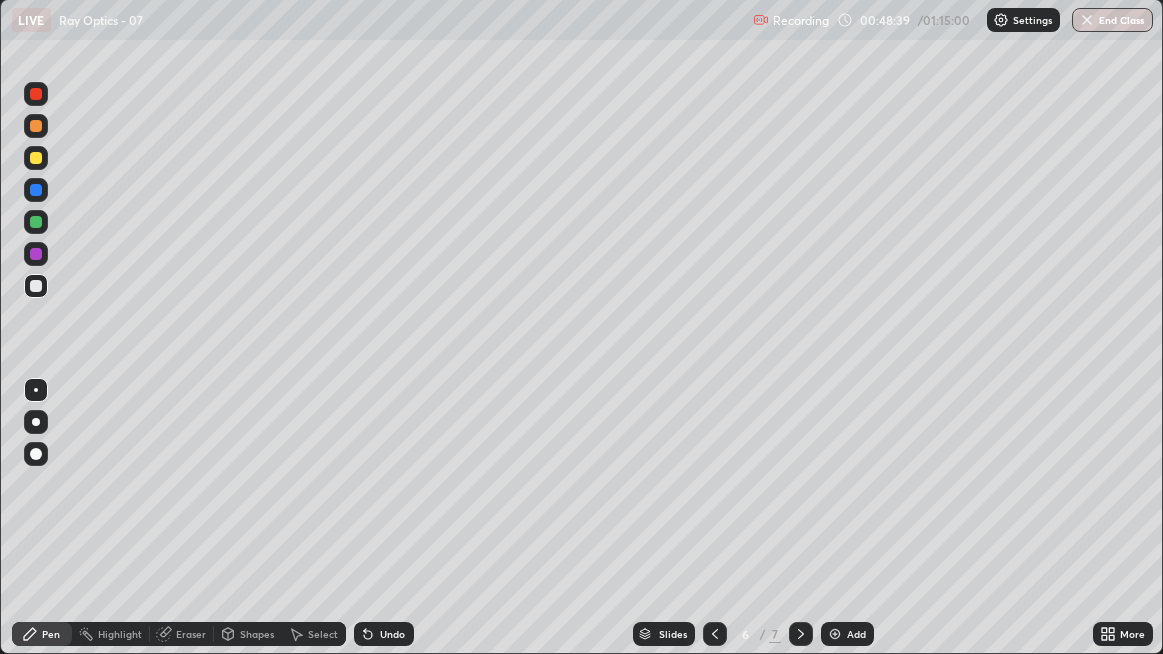 click at bounding box center [36, 126] 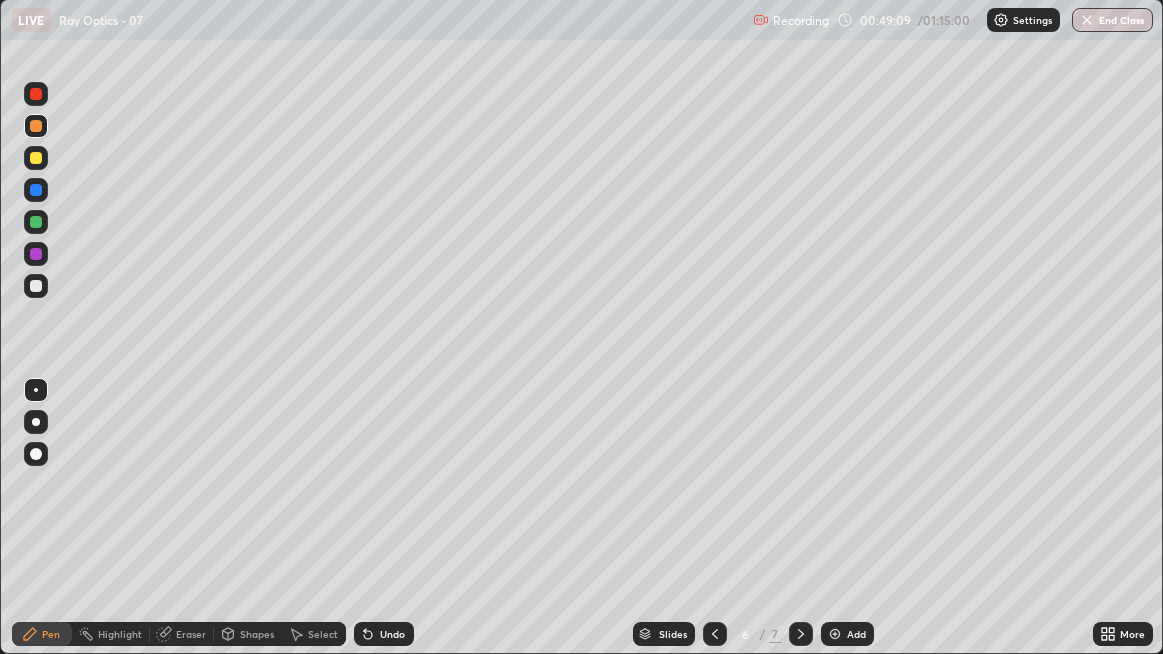 click 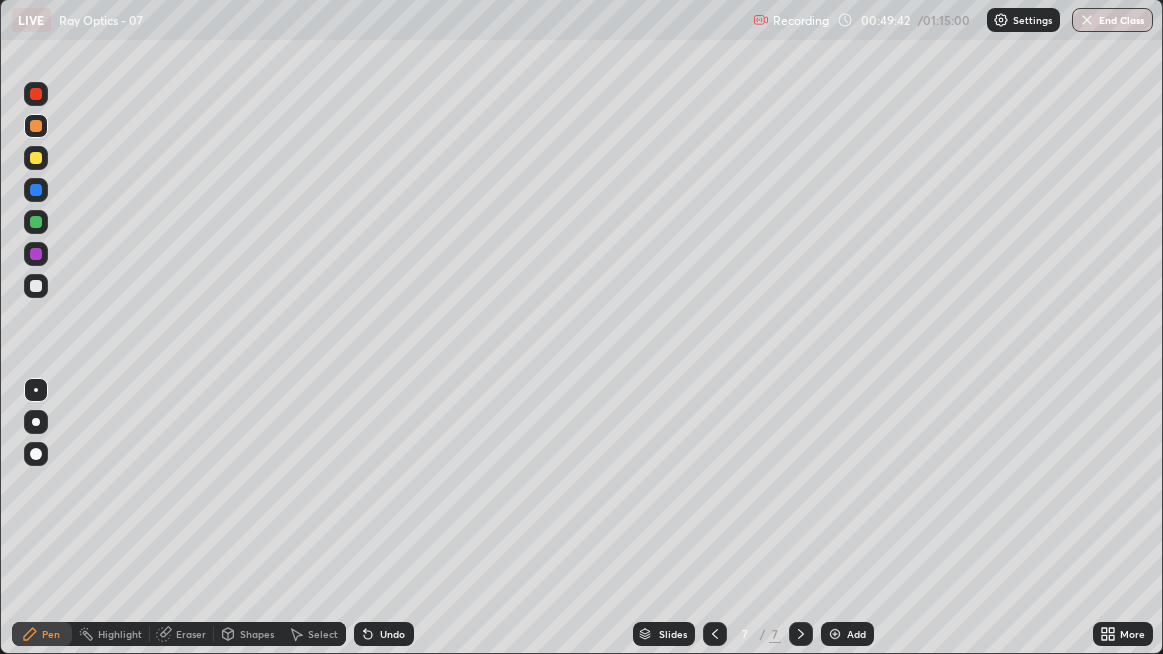 click on "Eraser" at bounding box center (191, 634) 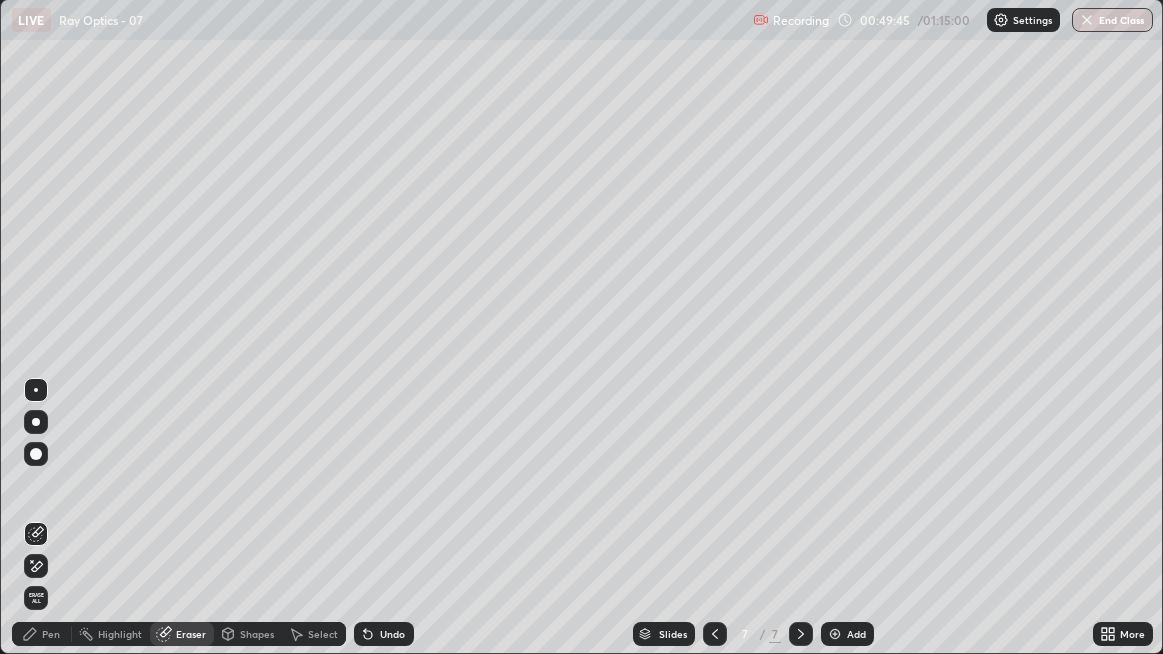 click on "Pen" at bounding box center (51, 634) 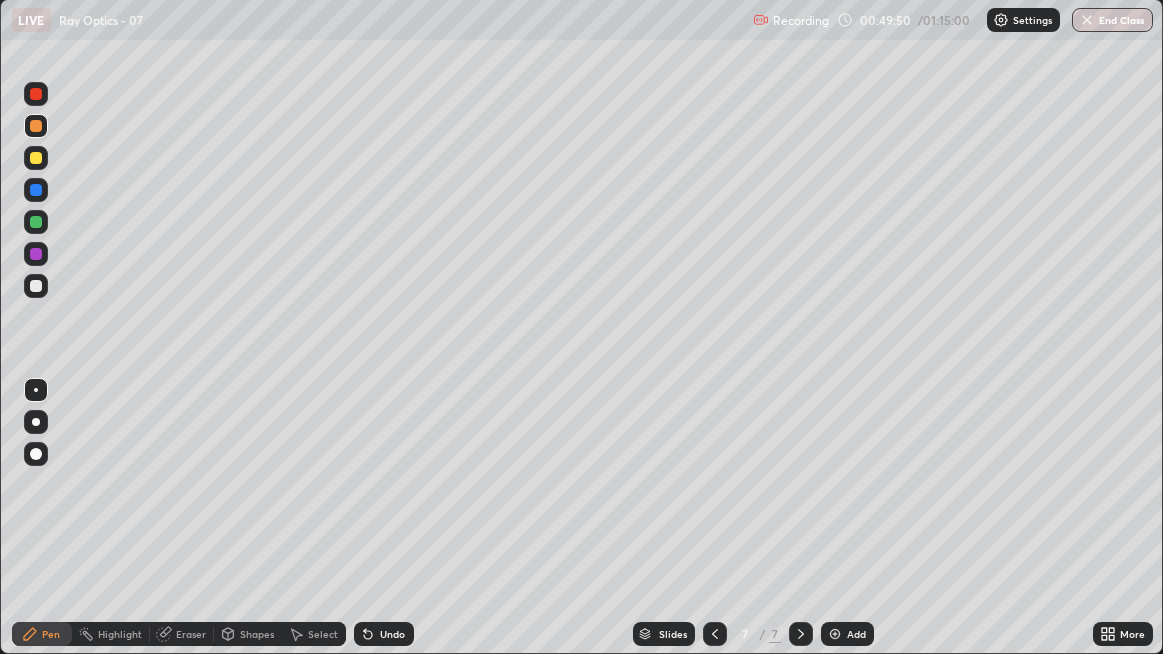 click 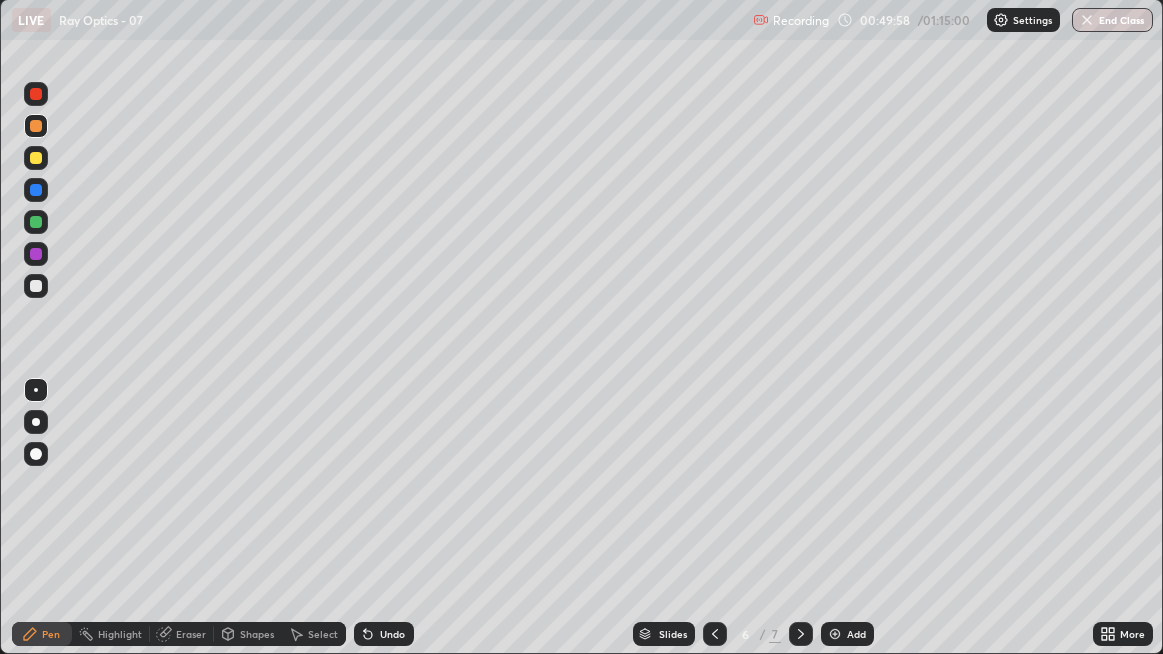 click at bounding box center [715, 634] 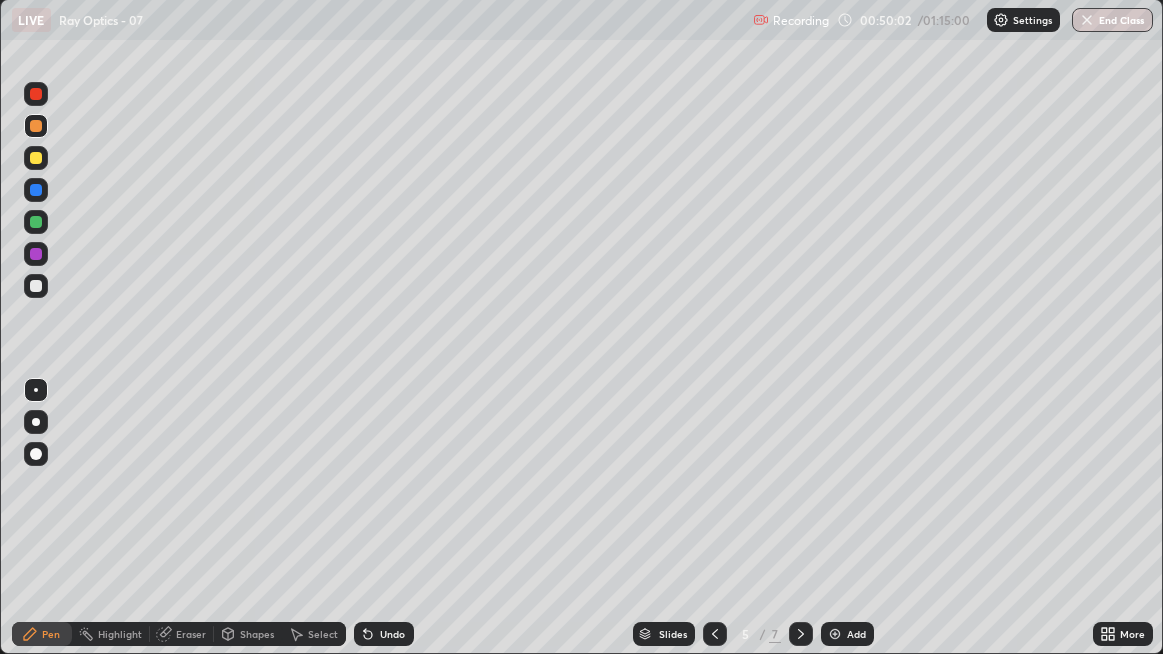 click 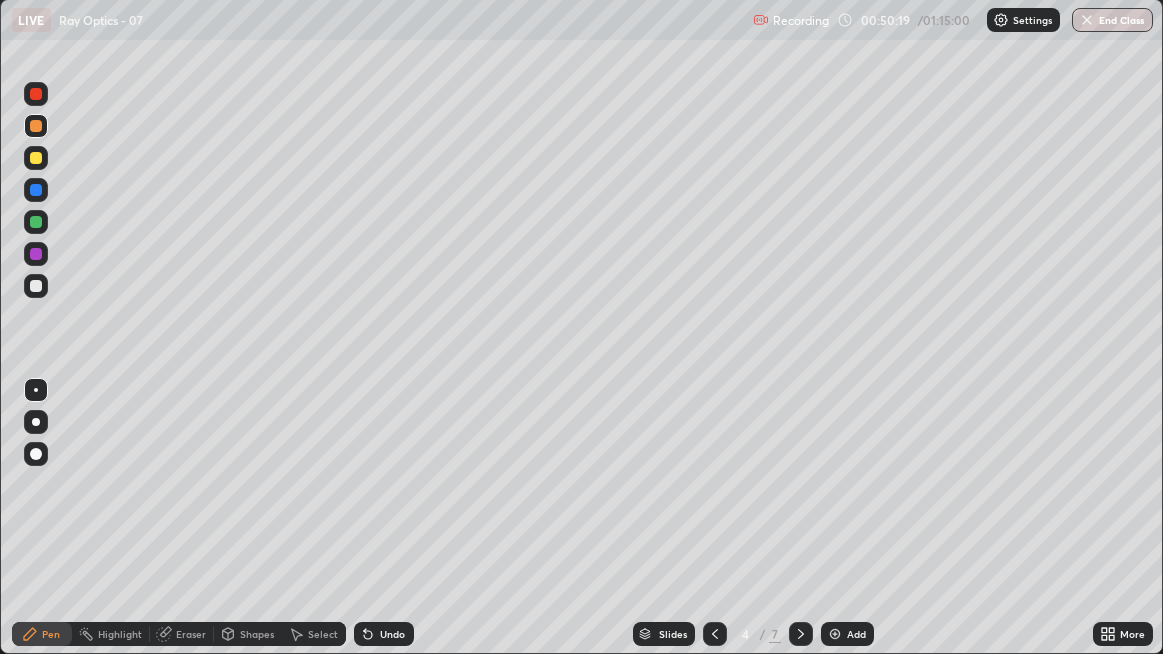 click 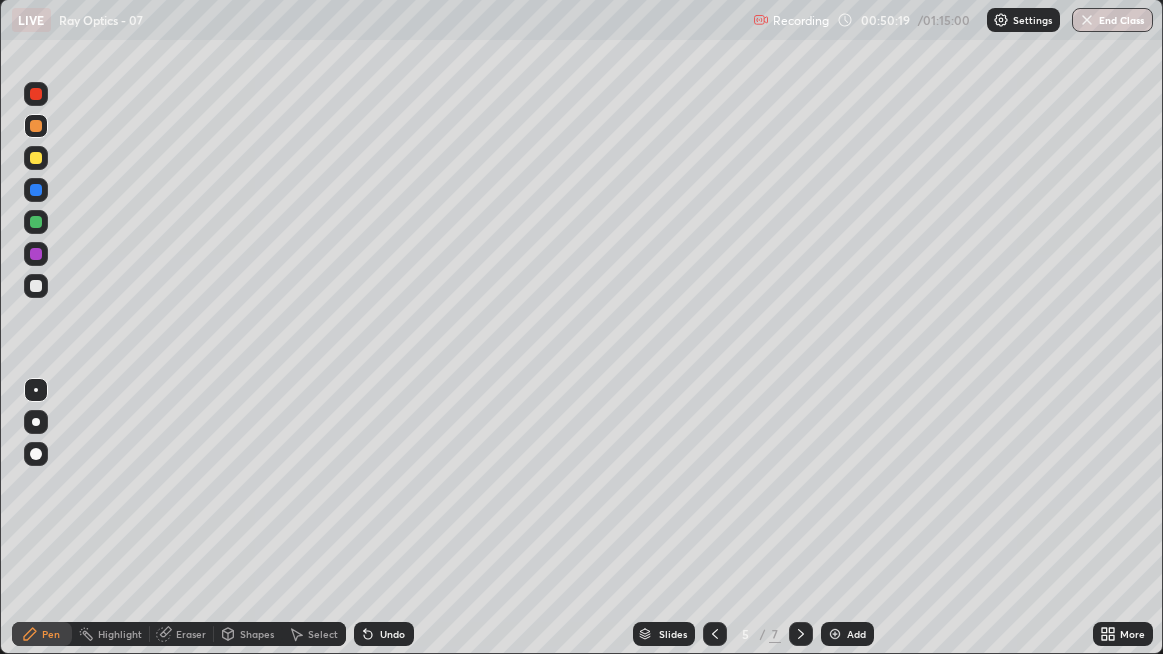 click 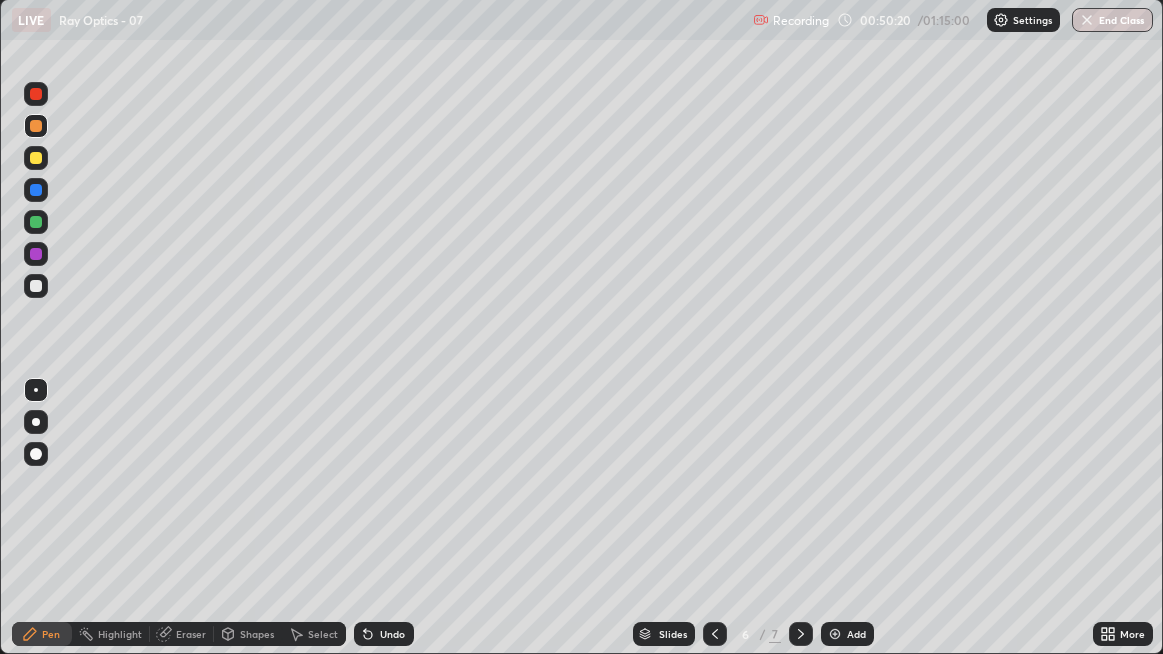 click 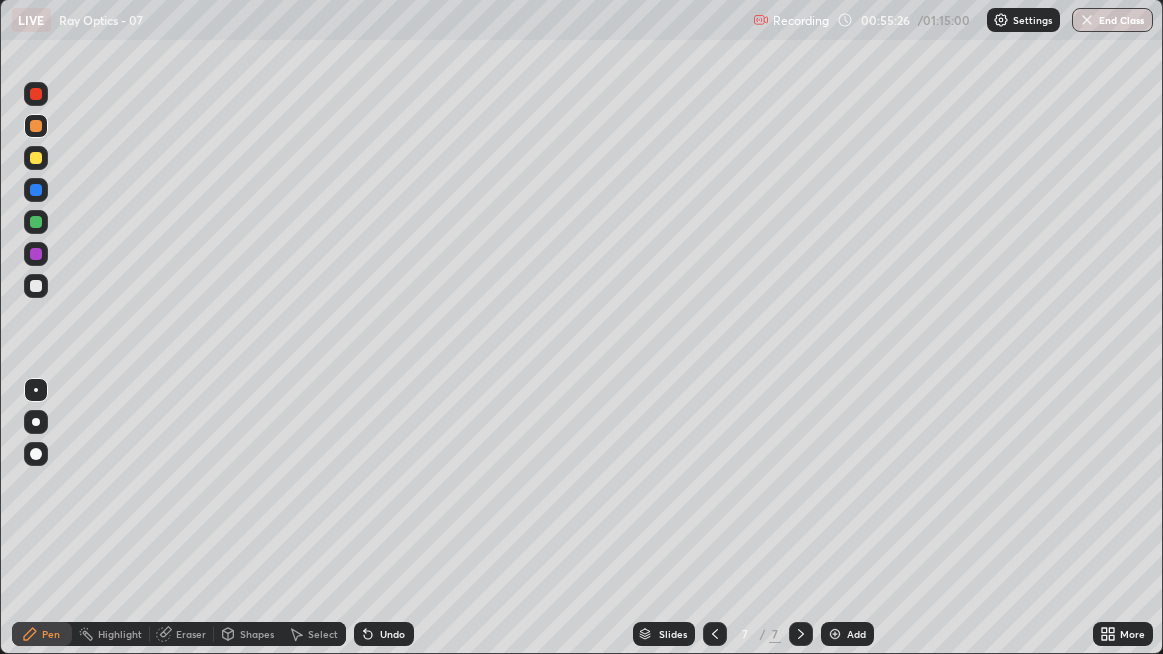 click 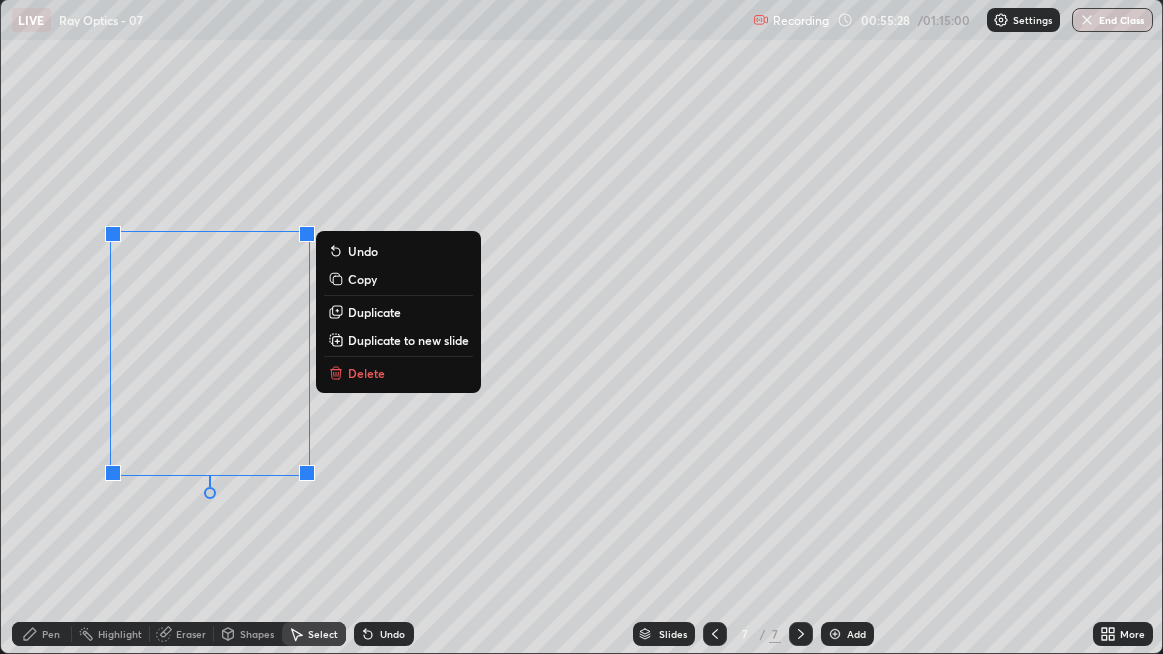 click on "Delete" at bounding box center (366, 373) 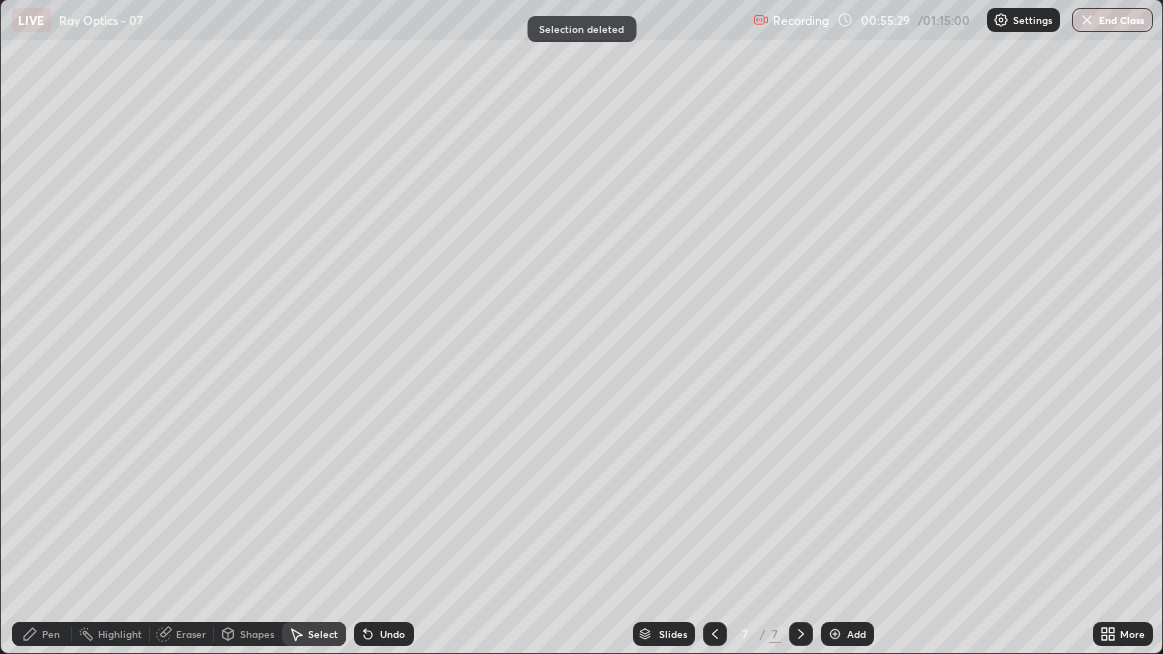 click on "Pen" at bounding box center [51, 634] 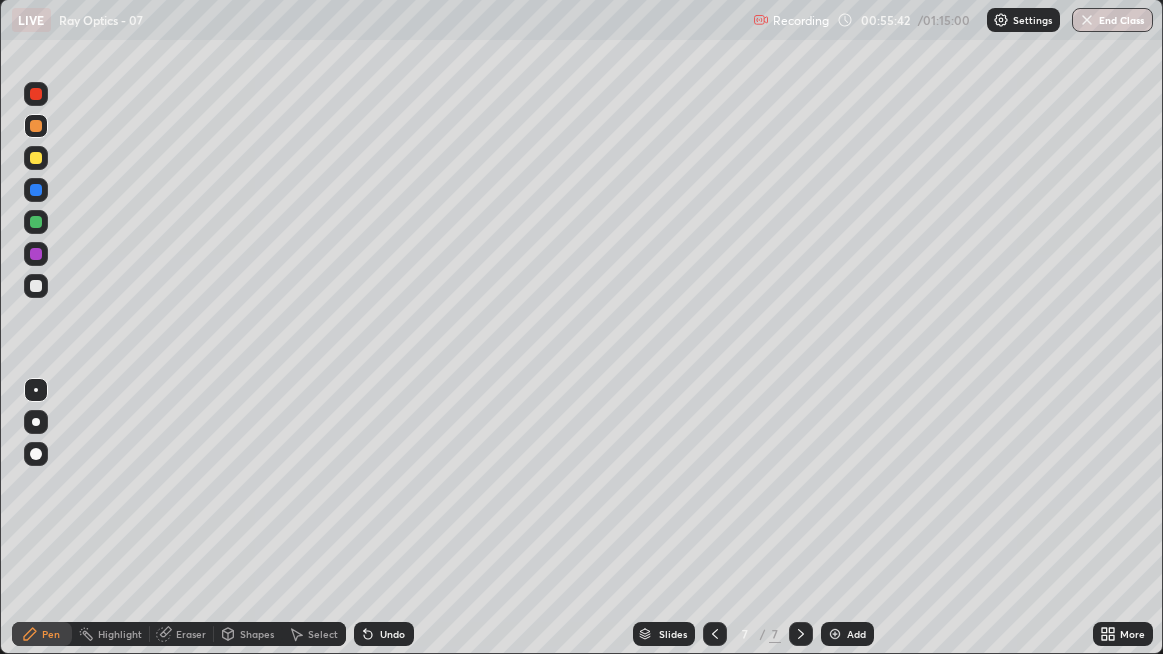 click at bounding box center (36, 222) 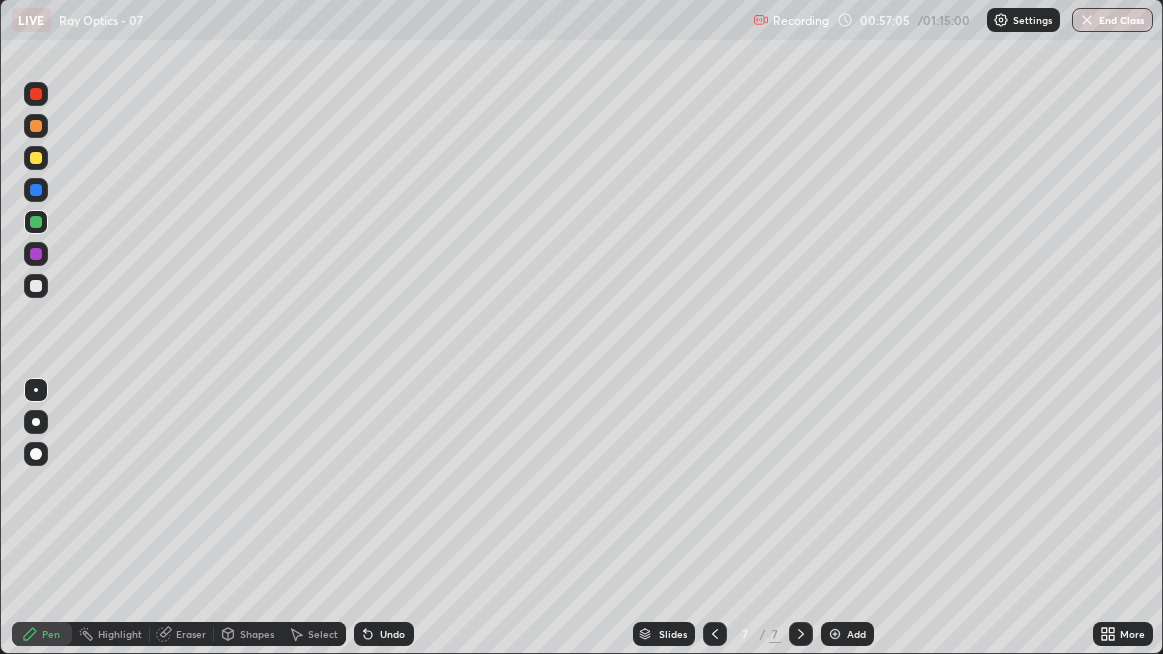 click 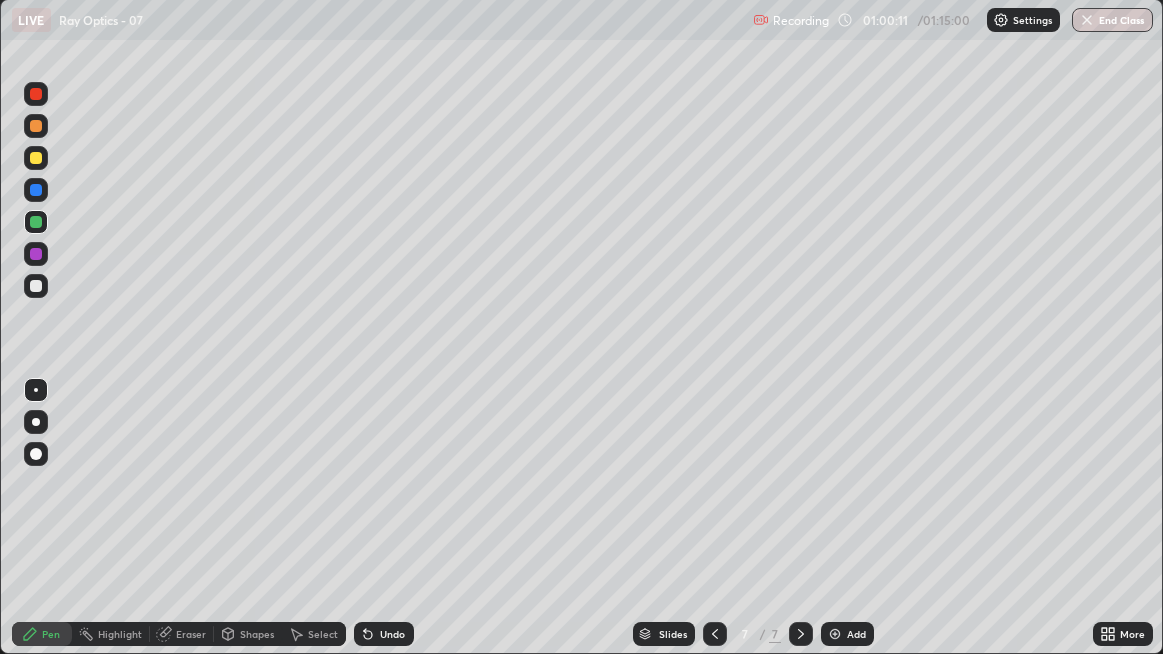 click on "Undo" at bounding box center (392, 634) 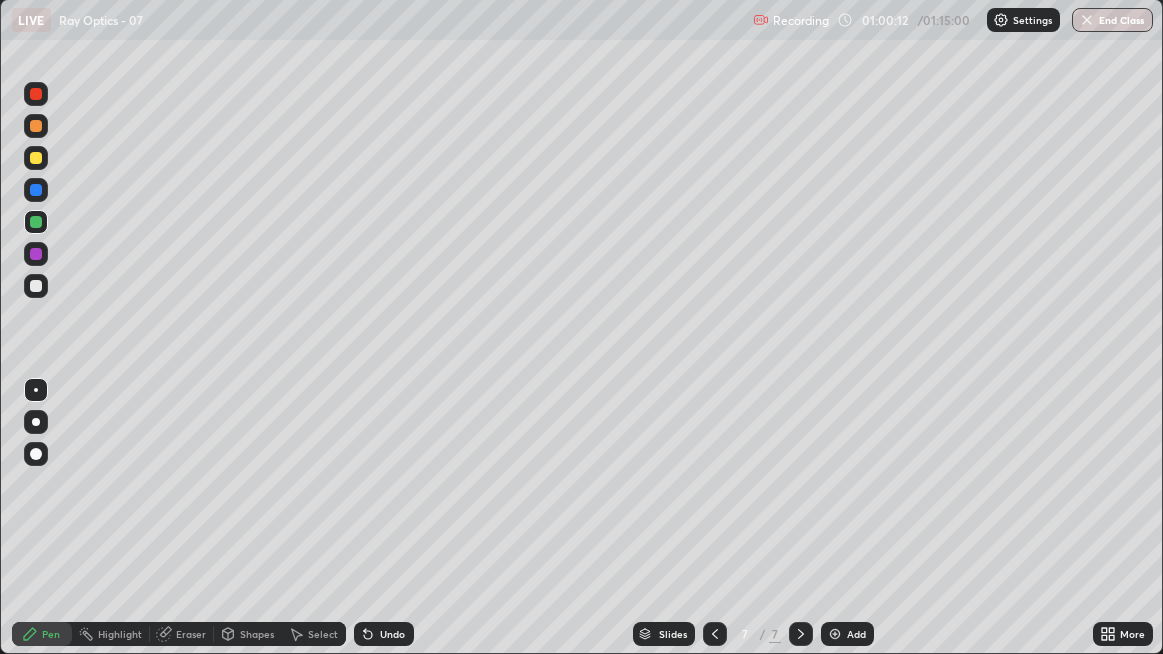 click 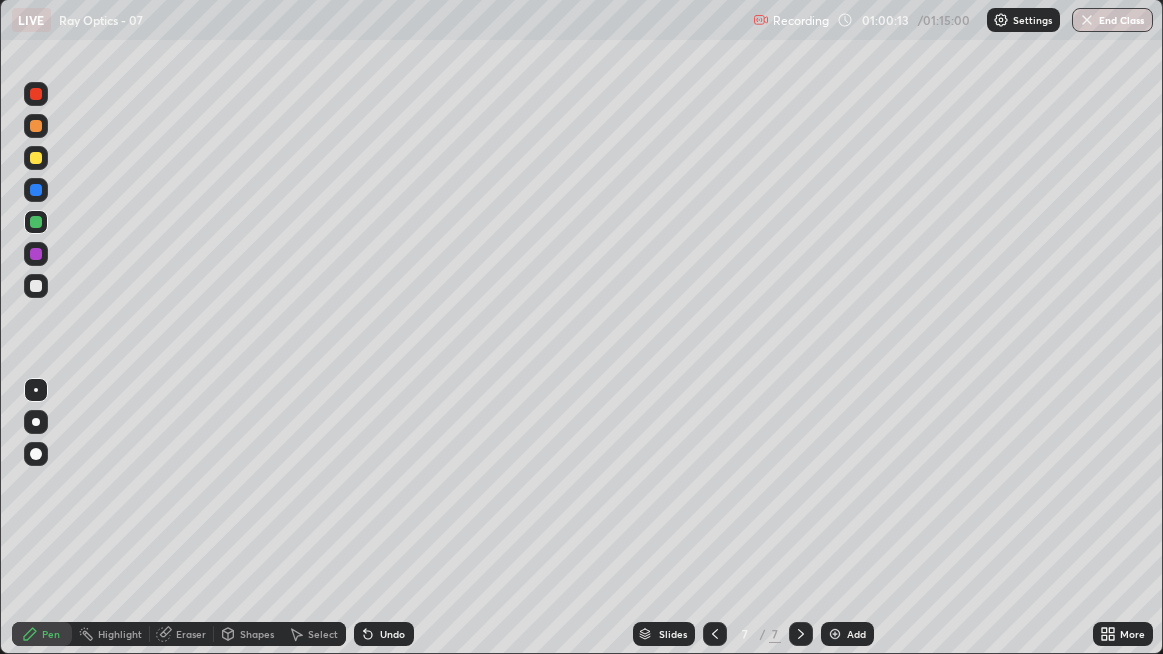 click 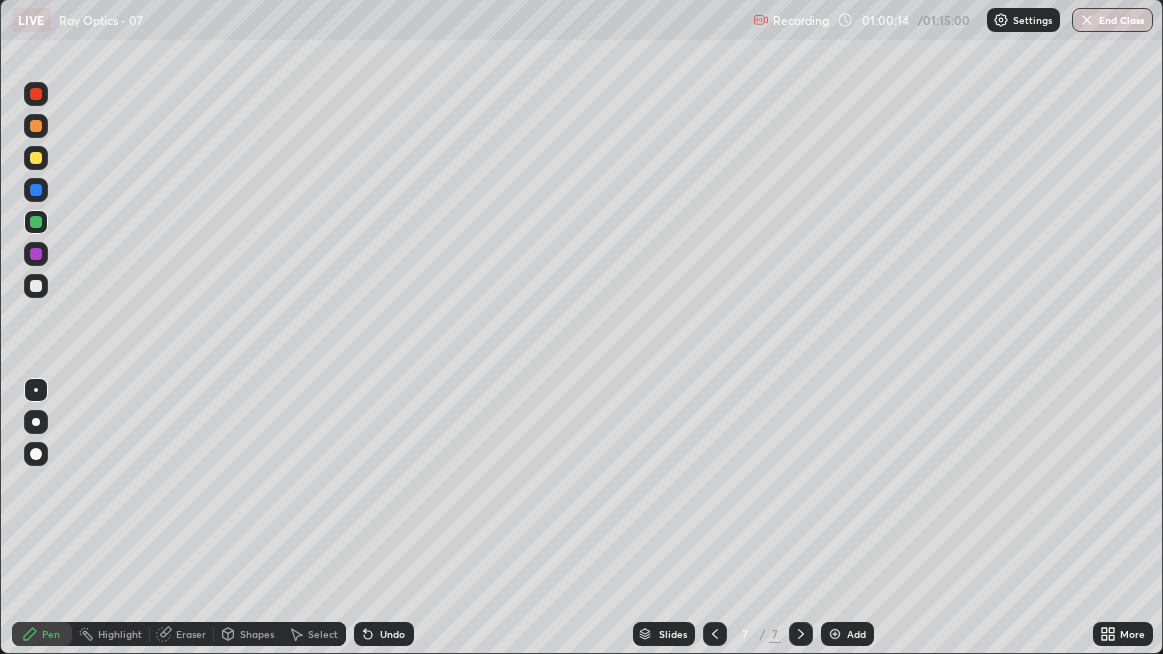 click 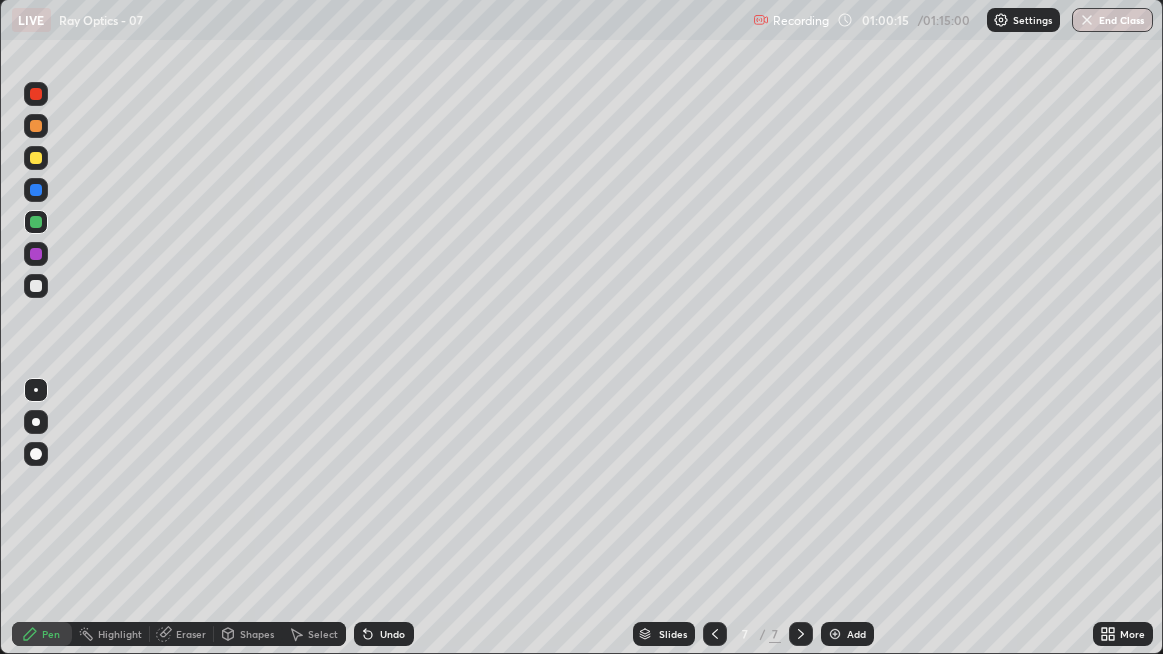 click 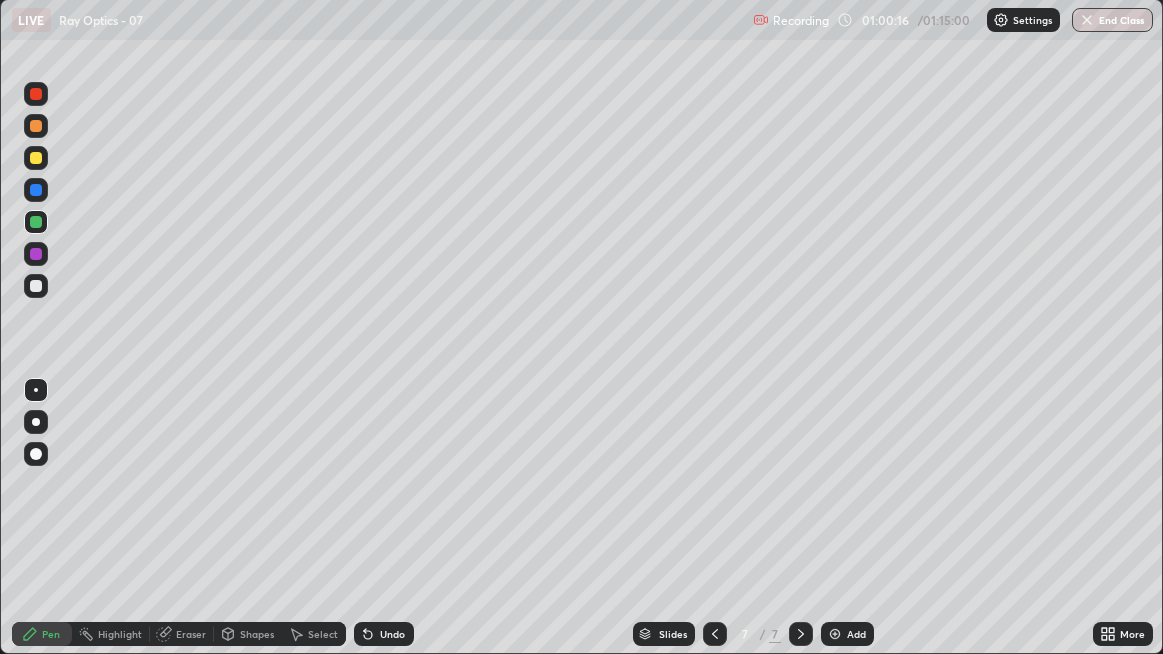click 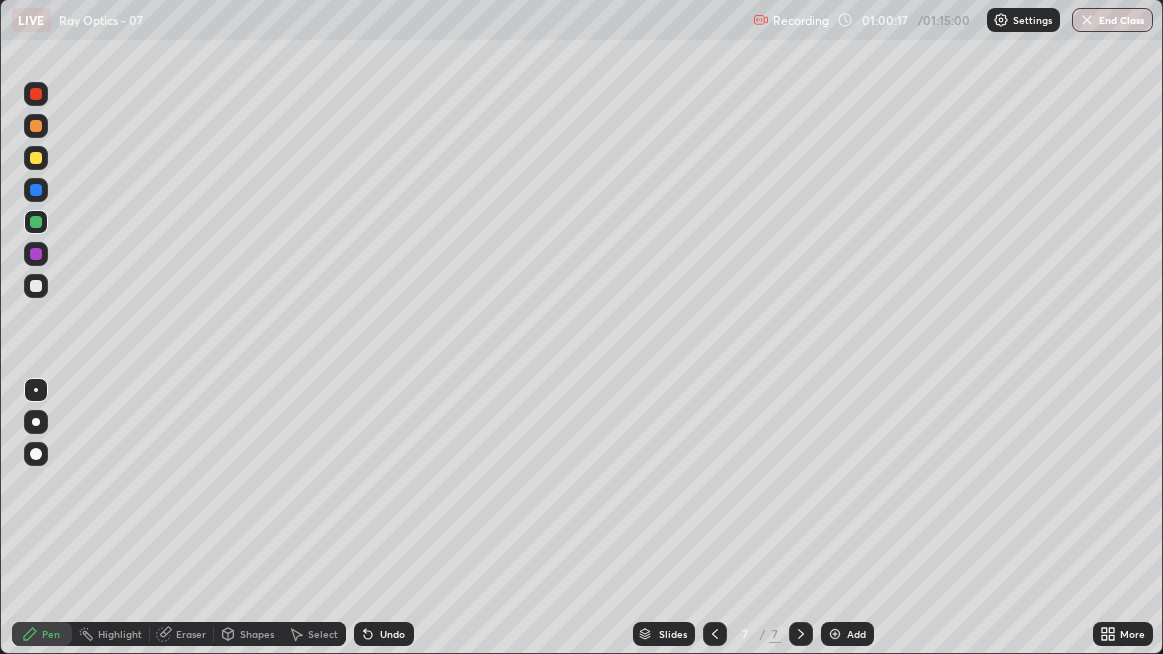 click 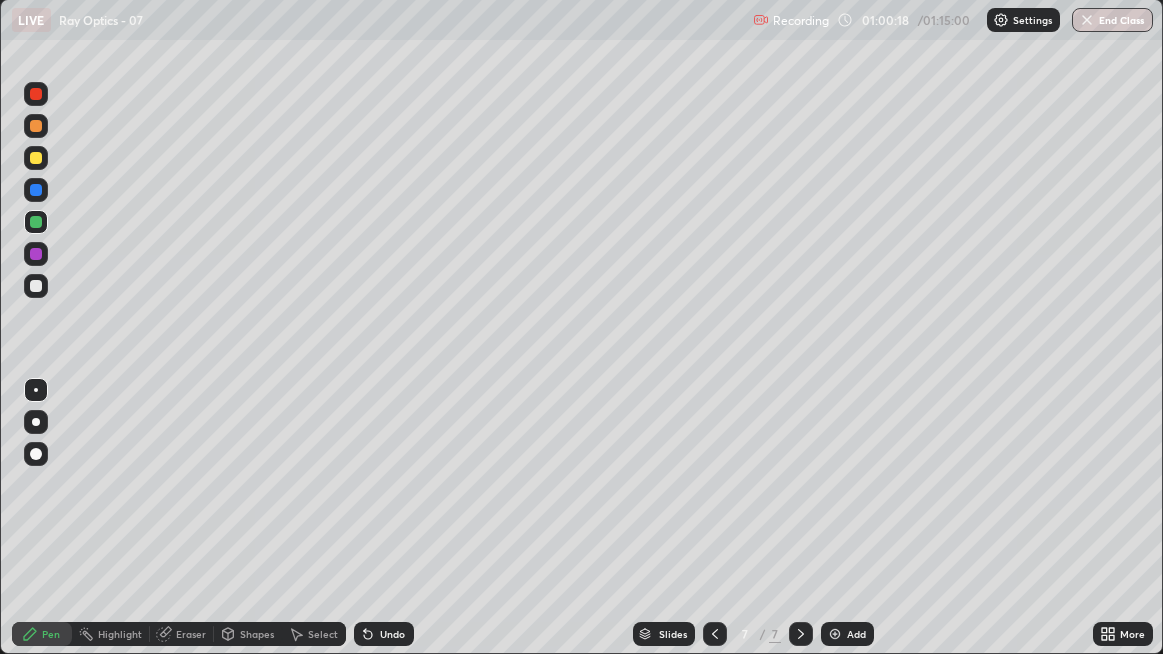 click 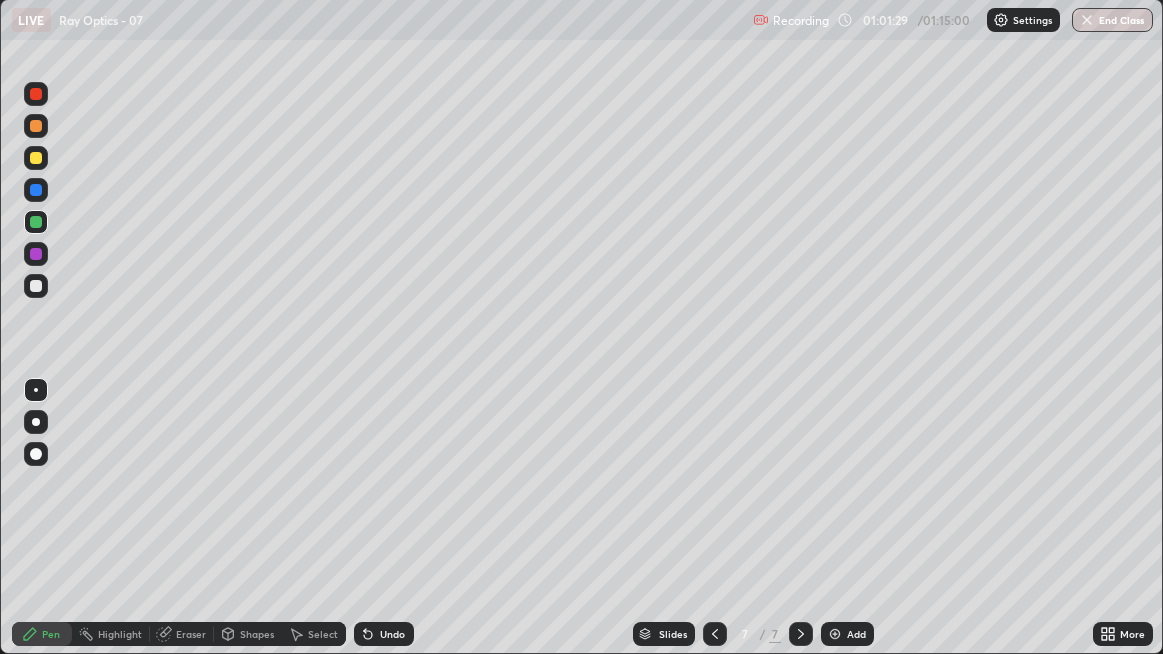 click on "Eraser" at bounding box center (182, 634) 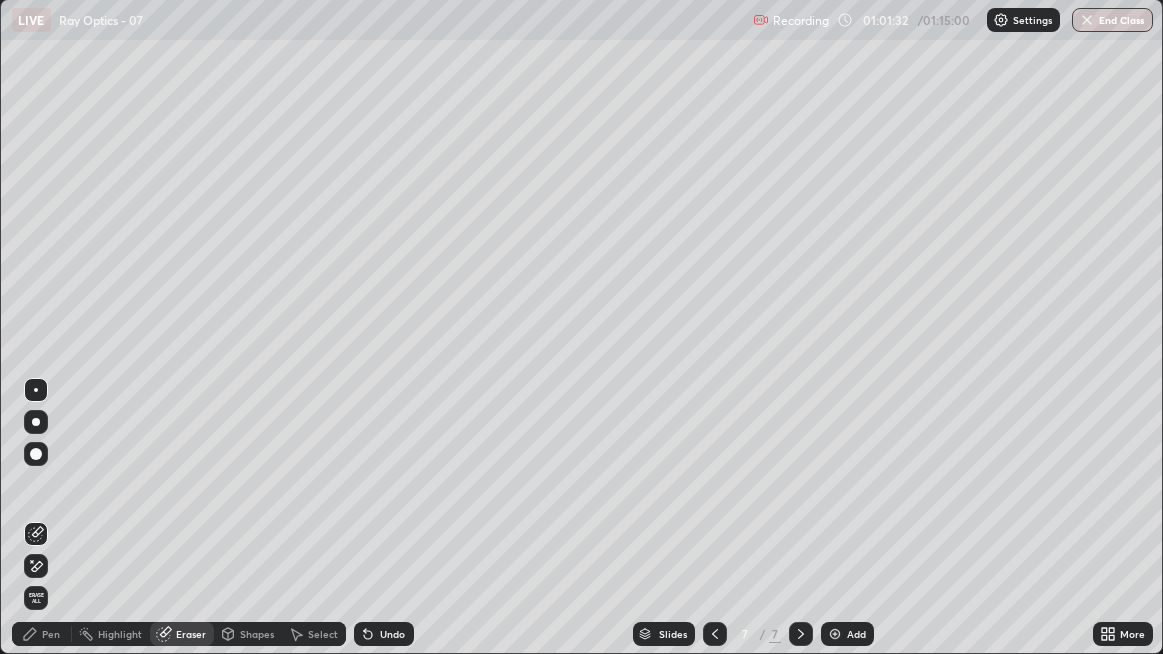 click on "Pen" at bounding box center (42, 634) 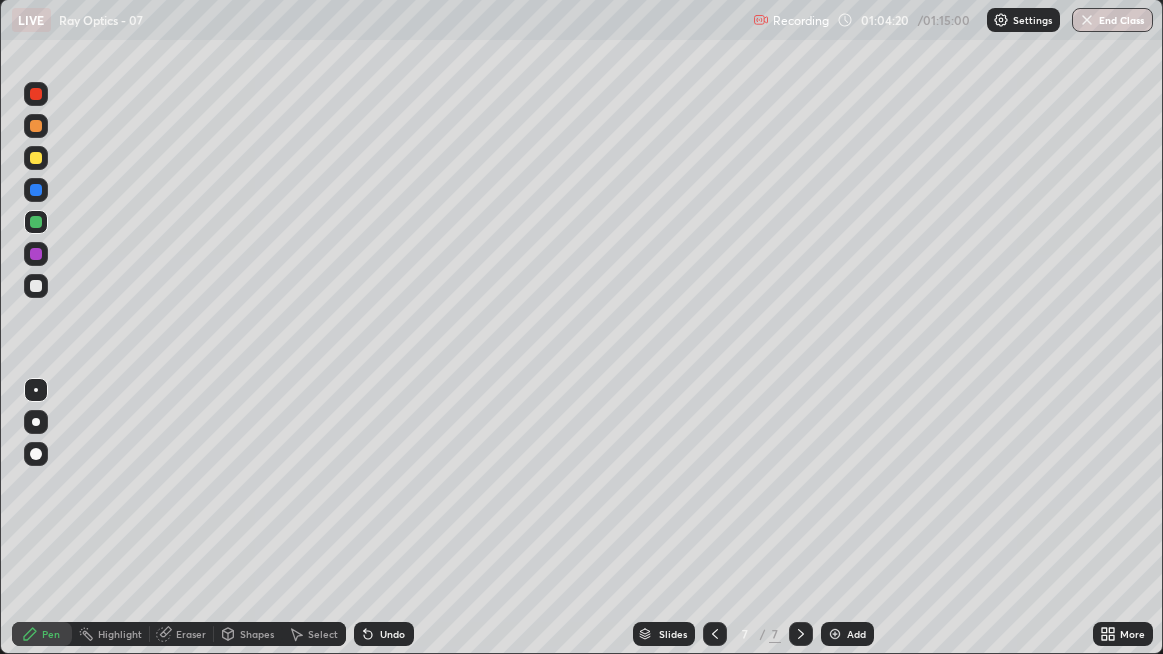 click 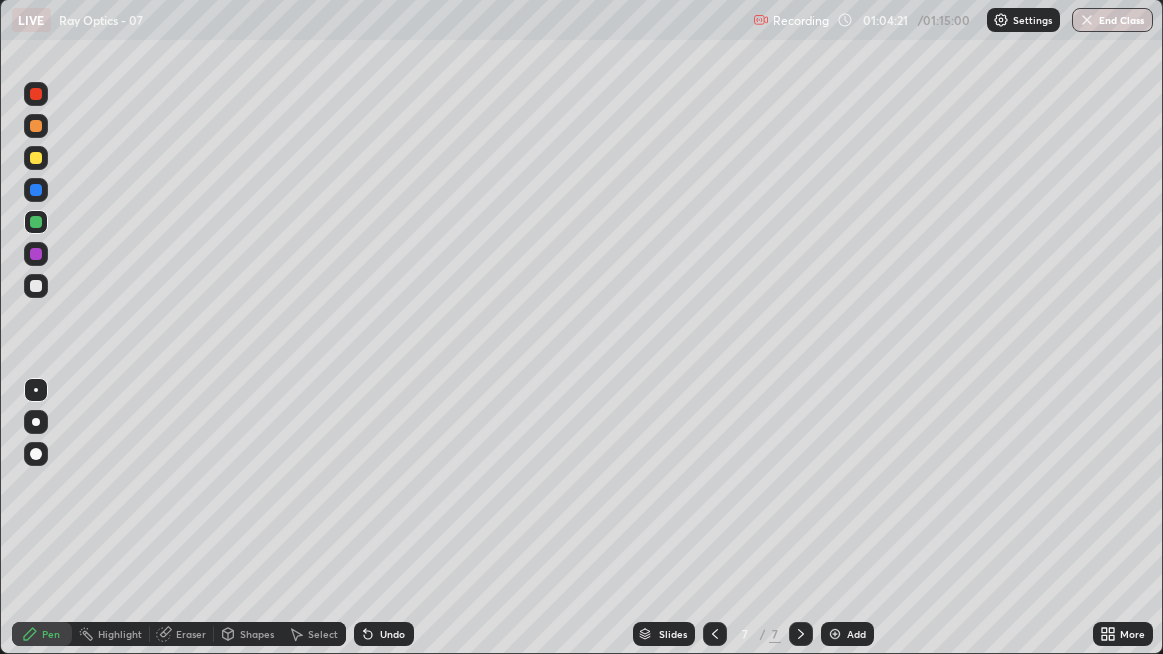 click 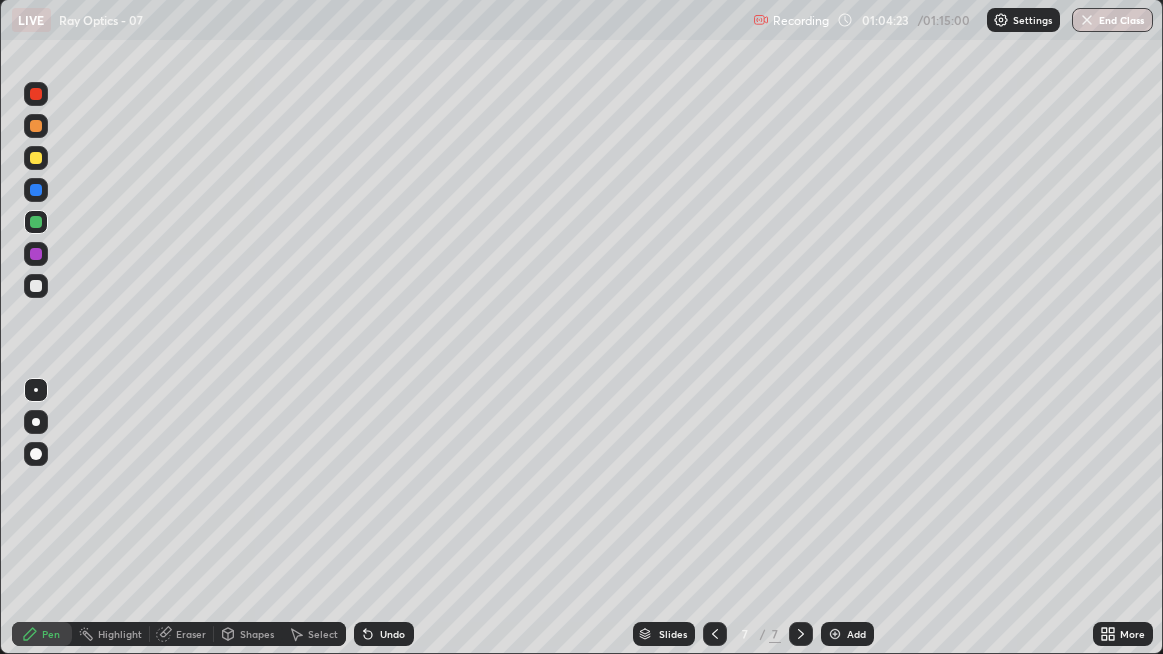 click at bounding box center (835, 634) 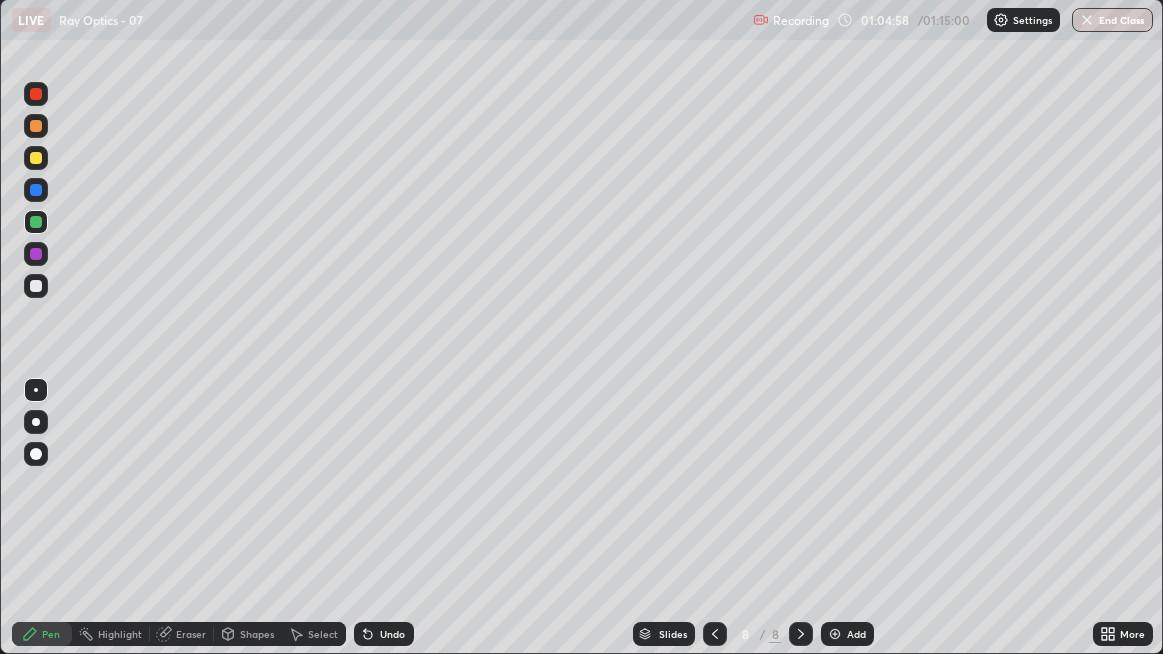 click on "Undo" at bounding box center [384, 634] 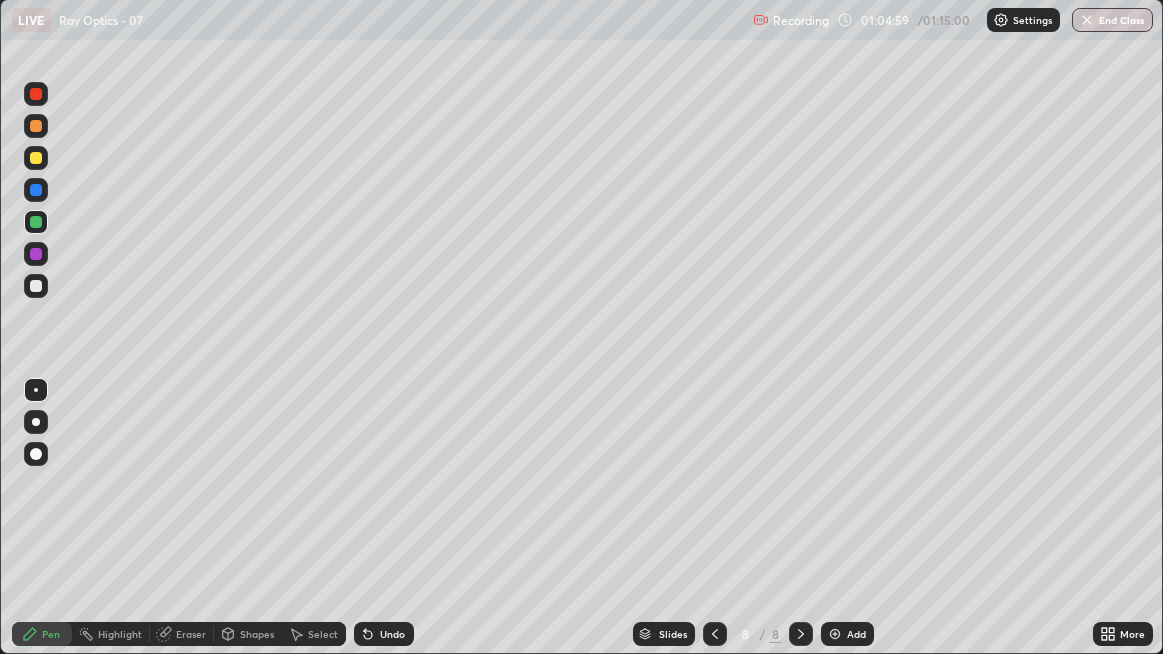 click on "Undo" at bounding box center (392, 634) 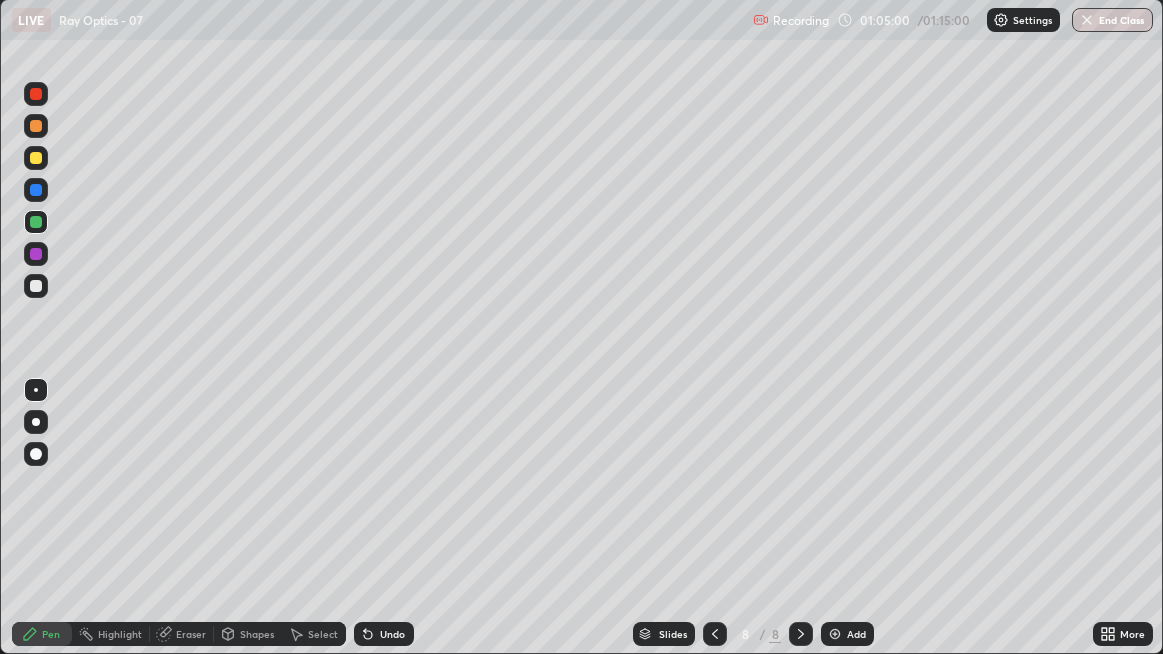 click on "Undo" at bounding box center [384, 634] 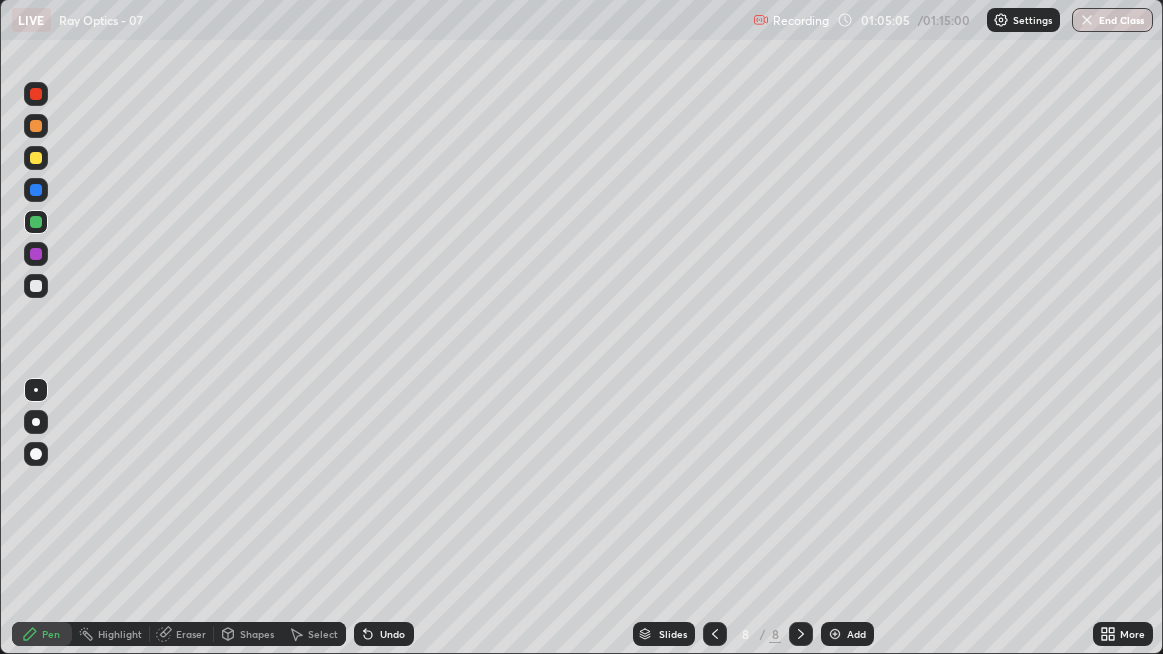click on "Undo" at bounding box center [384, 634] 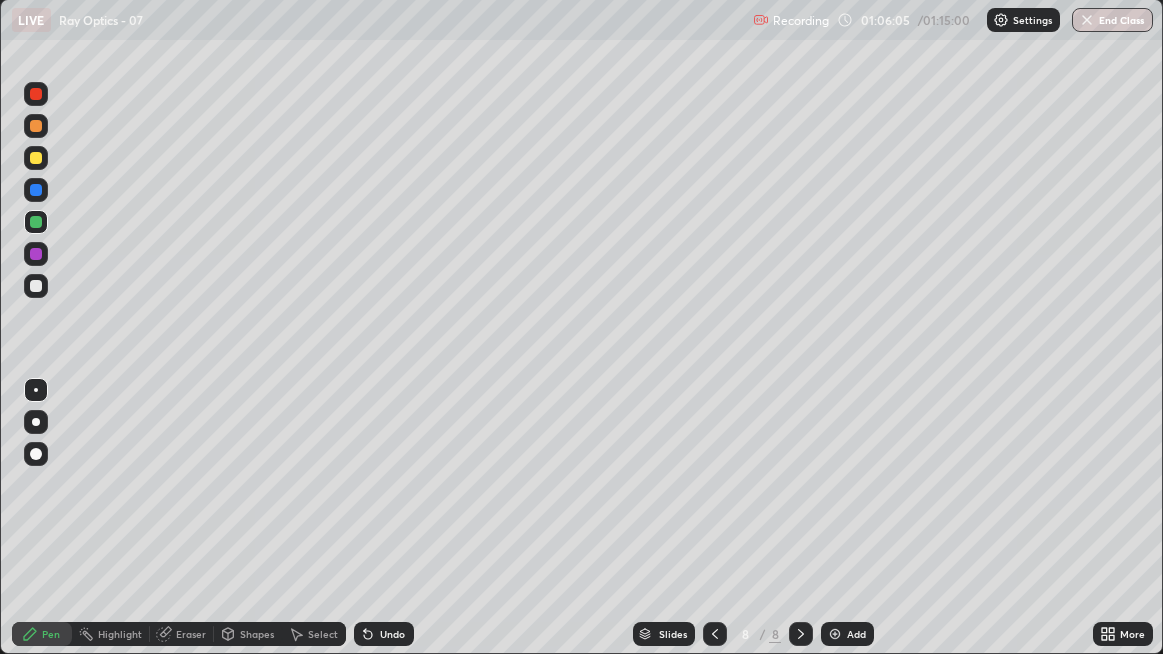click on "Undo" at bounding box center (384, 634) 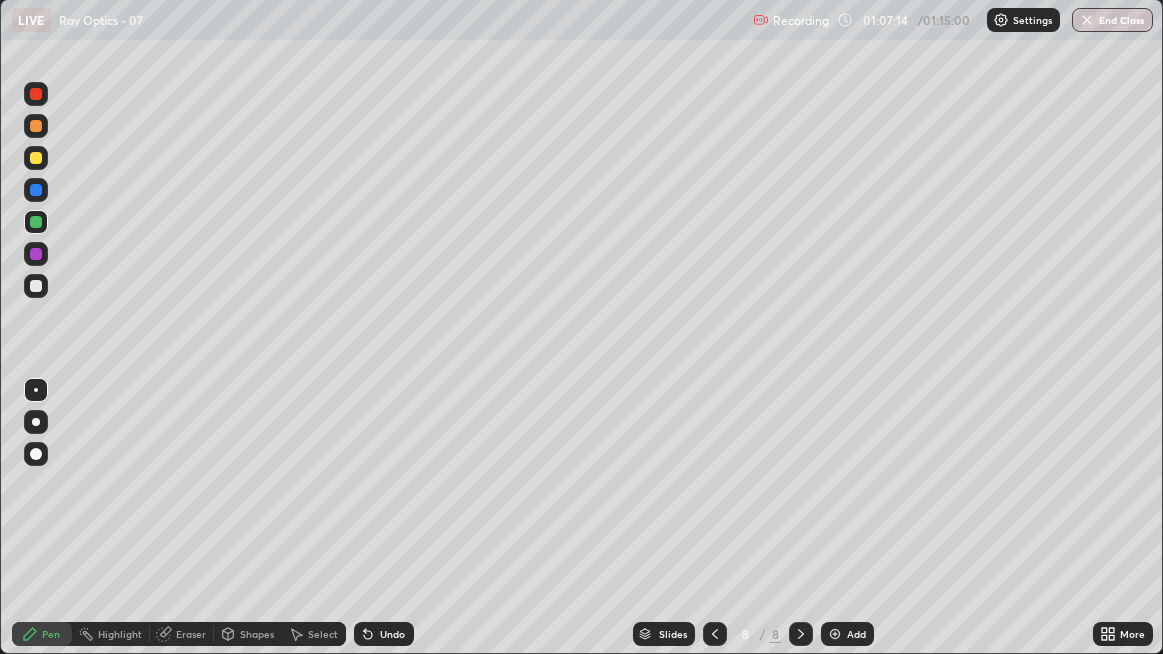 click at bounding box center [36, 286] 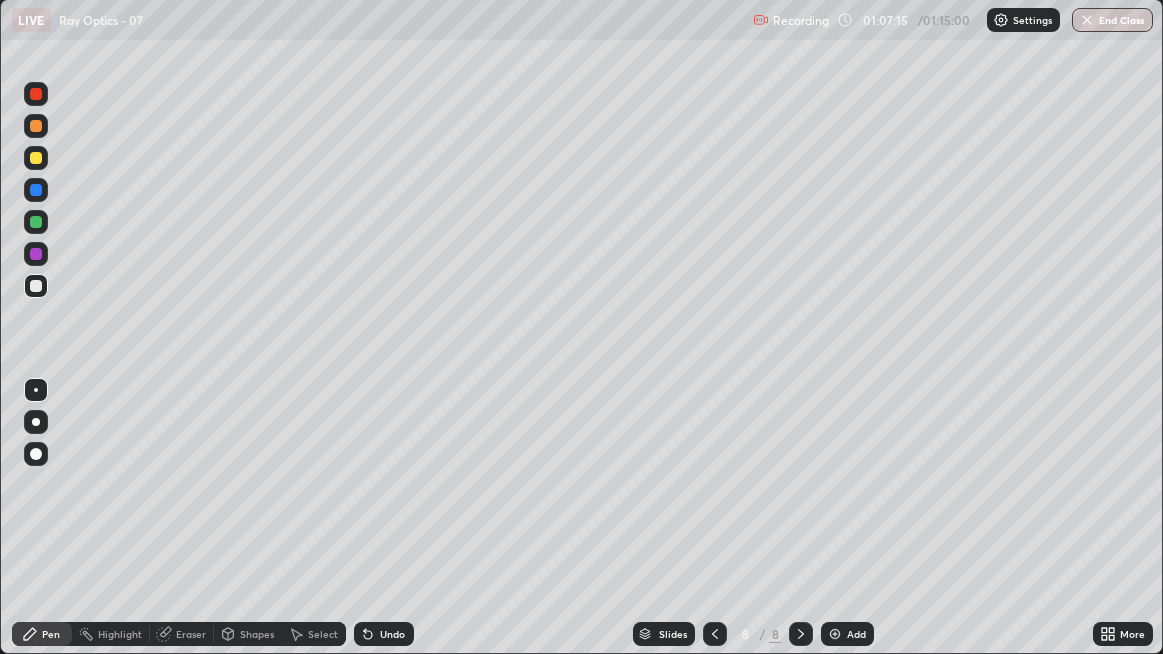 click at bounding box center (36, 286) 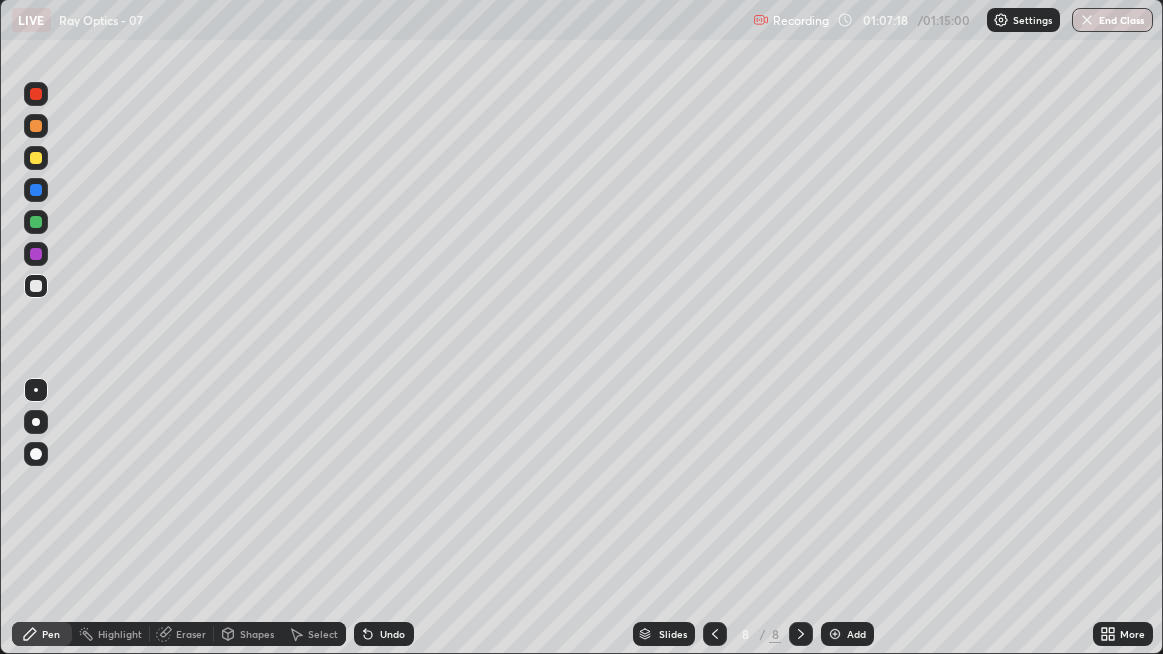 click on "Add" at bounding box center [847, 634] 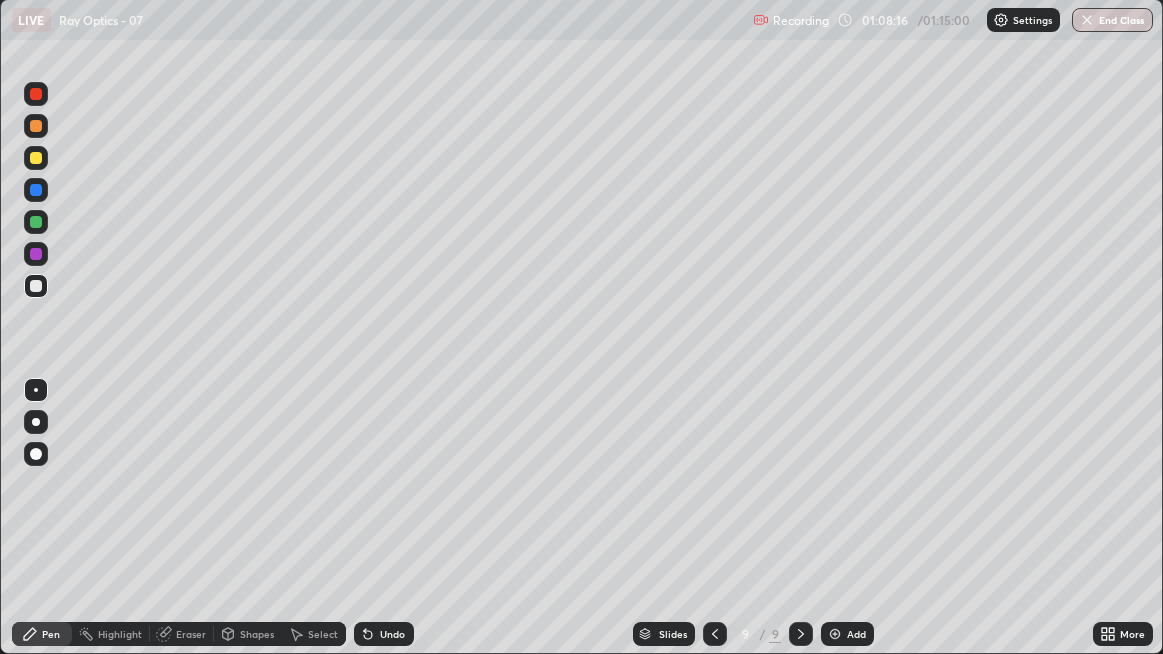click at bounding box center (36, 222) 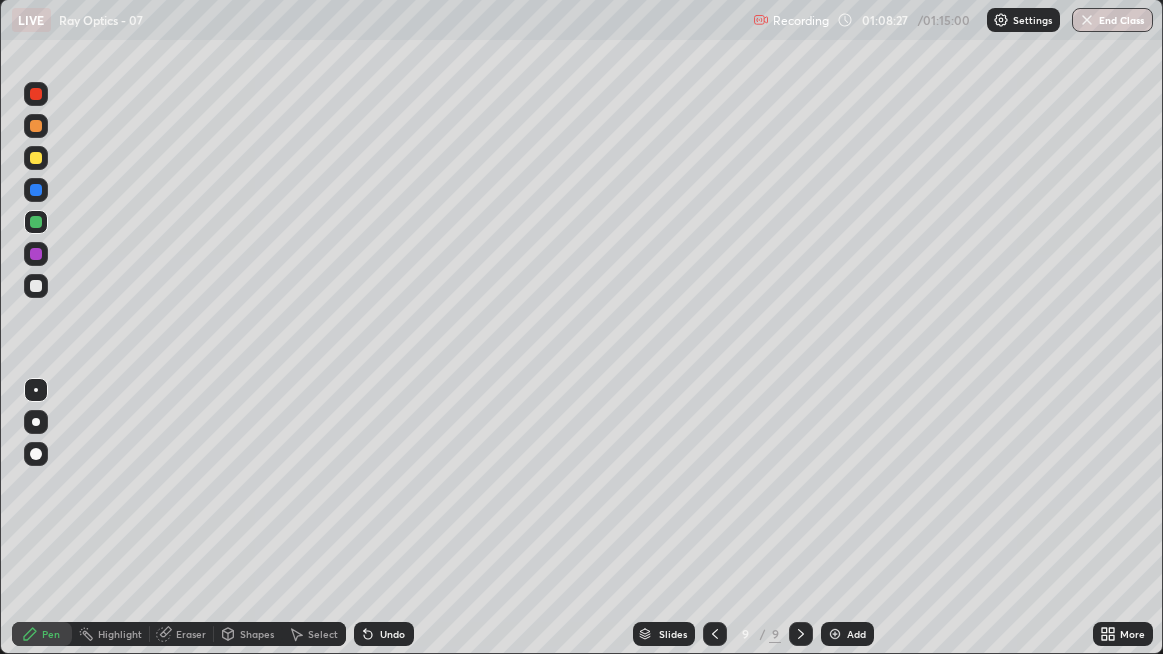 click 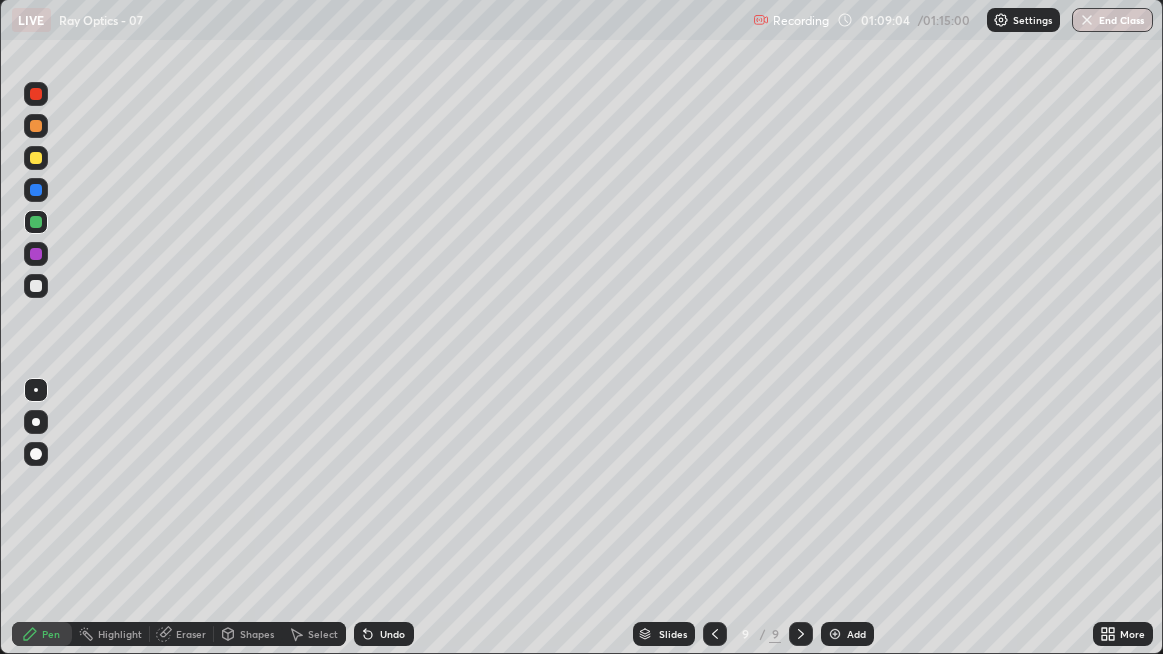 click 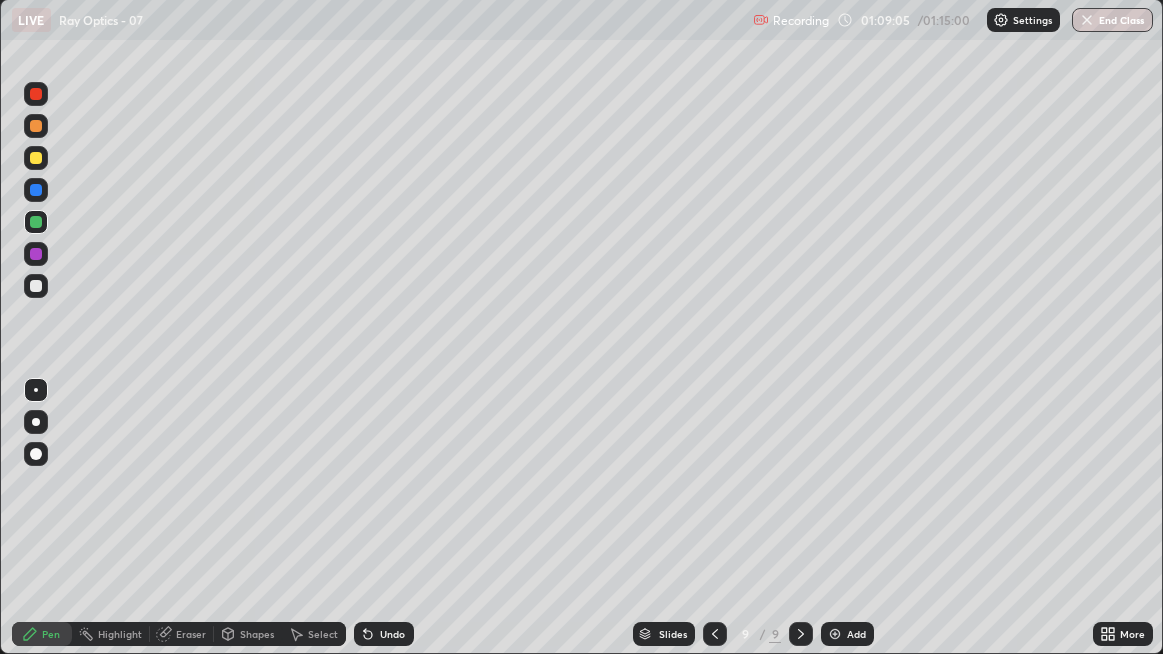 click 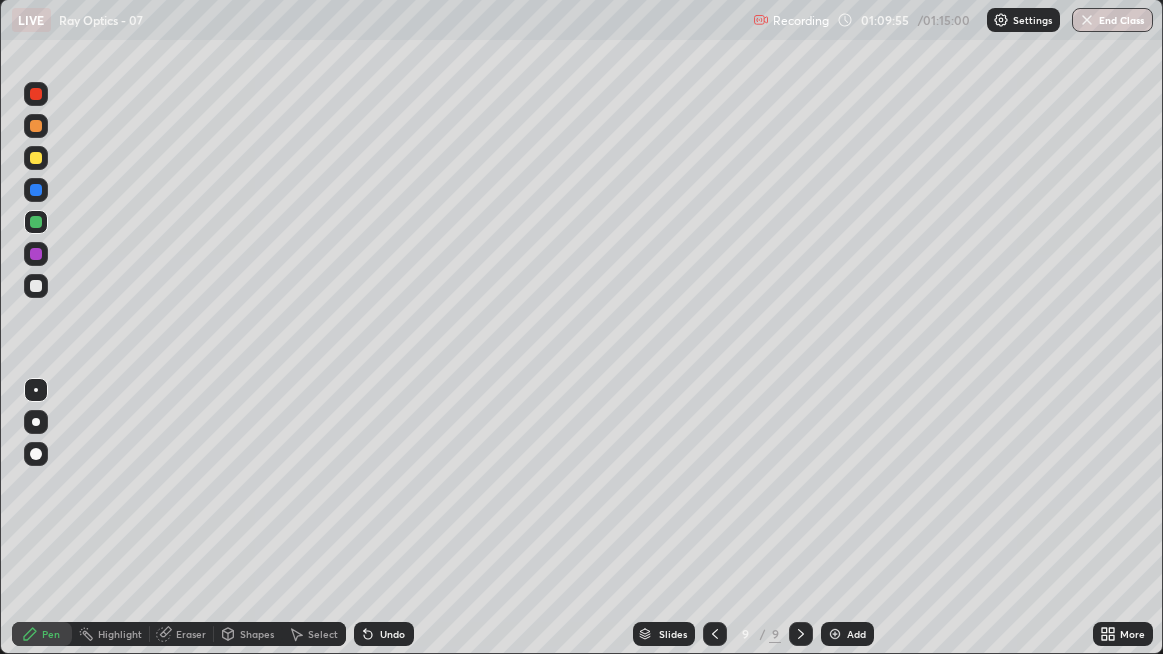 click at bounding box center (36, 158) 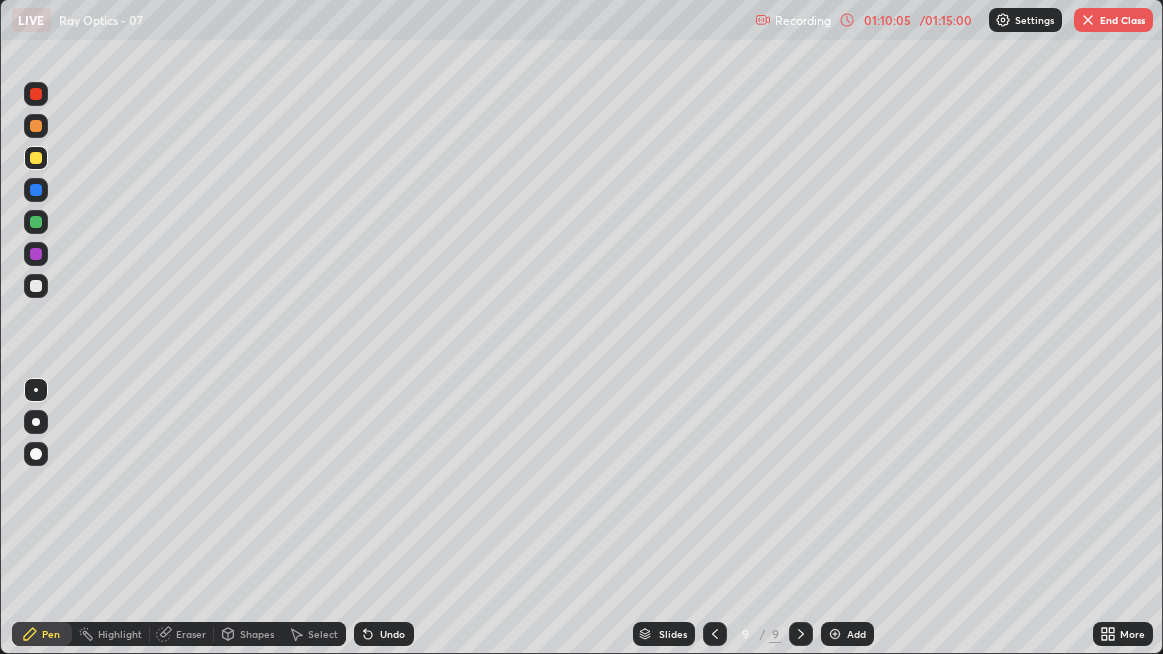 click on "Undo" at bounding box center [392, 634] 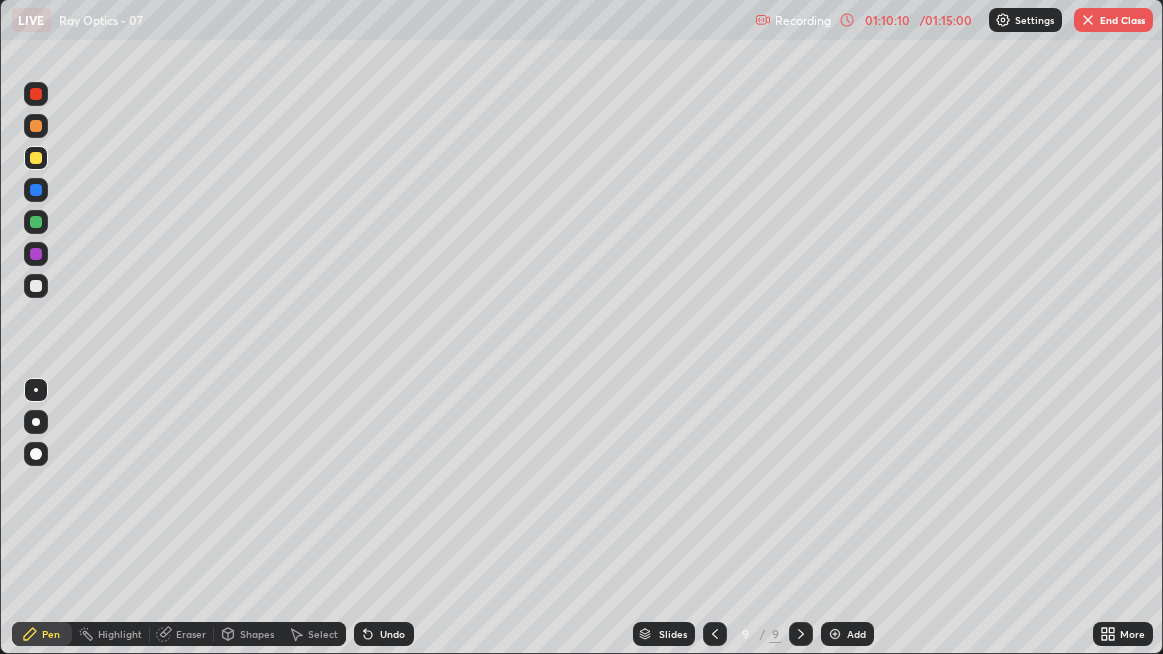 click on "Eraser" at bounding box center (191, 634) 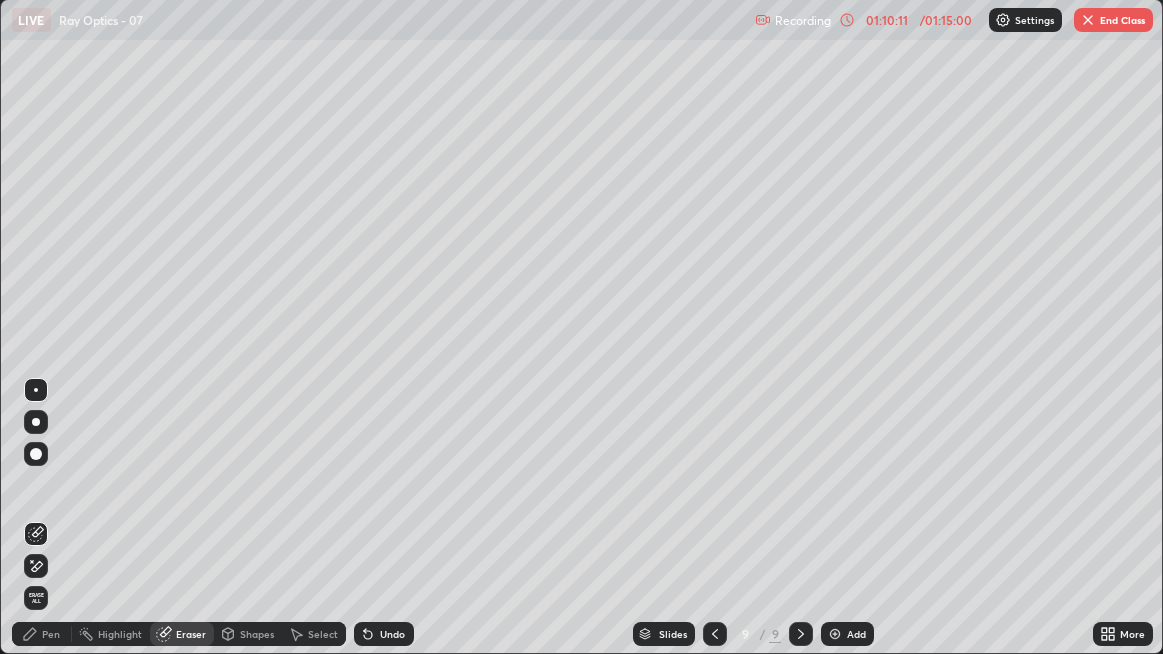 click on "Pen" at bounding box center (42, 634) 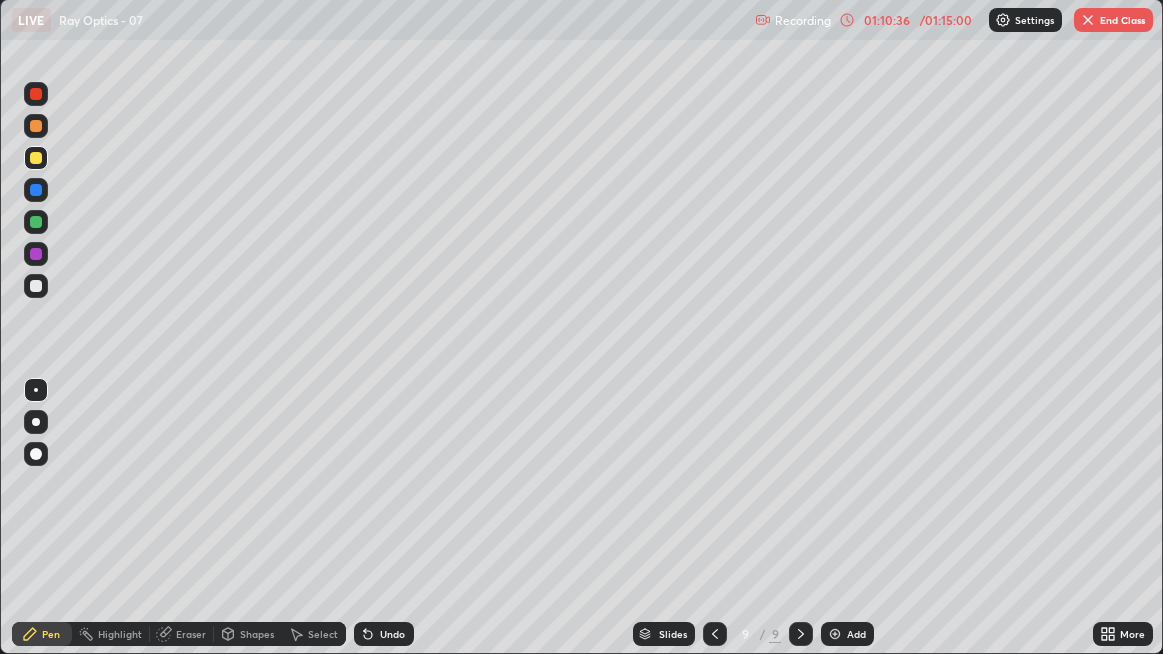 click on "Undo" at bounding box center [392, 634] 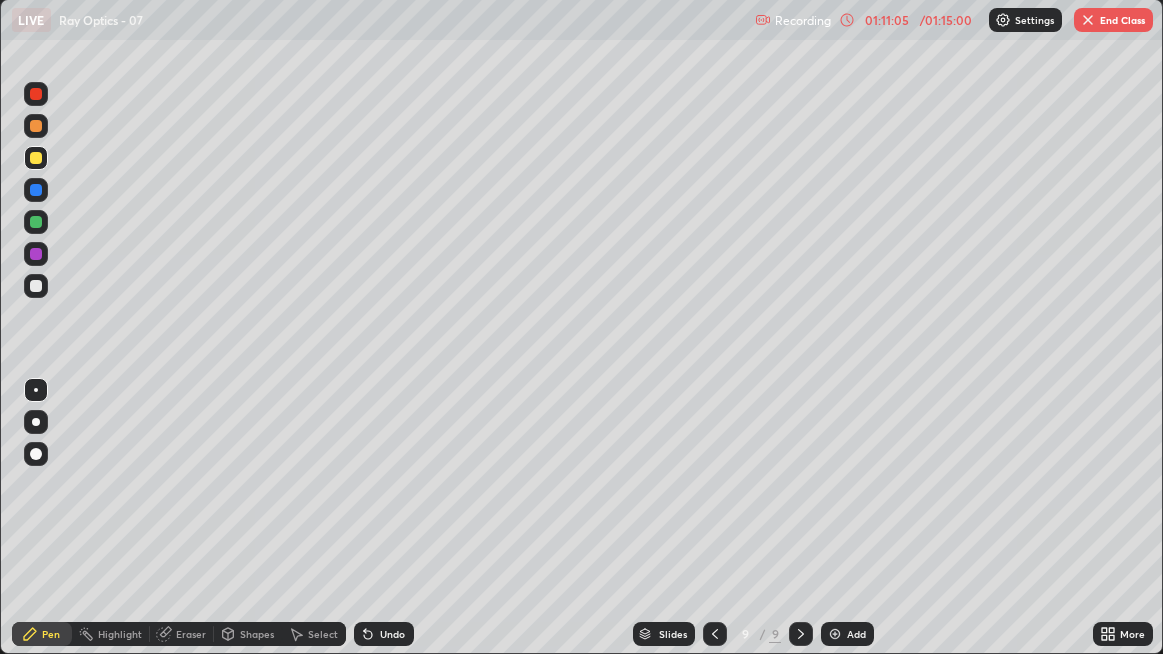 click on "Undo" at bounding box center [392, 634] 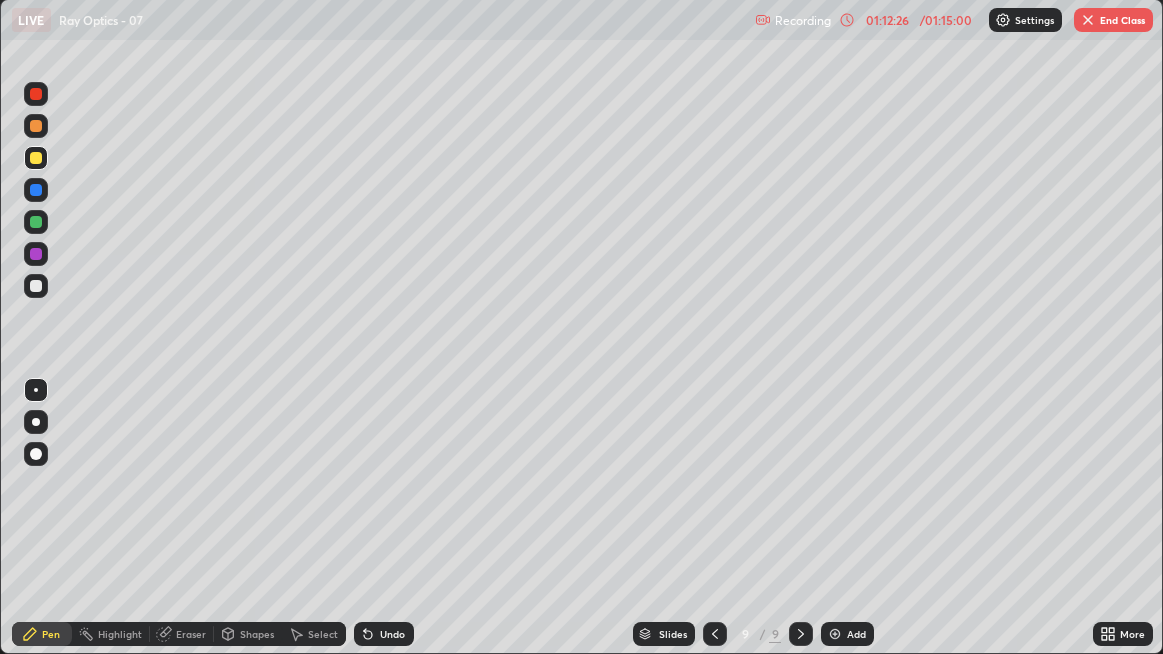 click on "Undo" at bounding box center (384, 634) 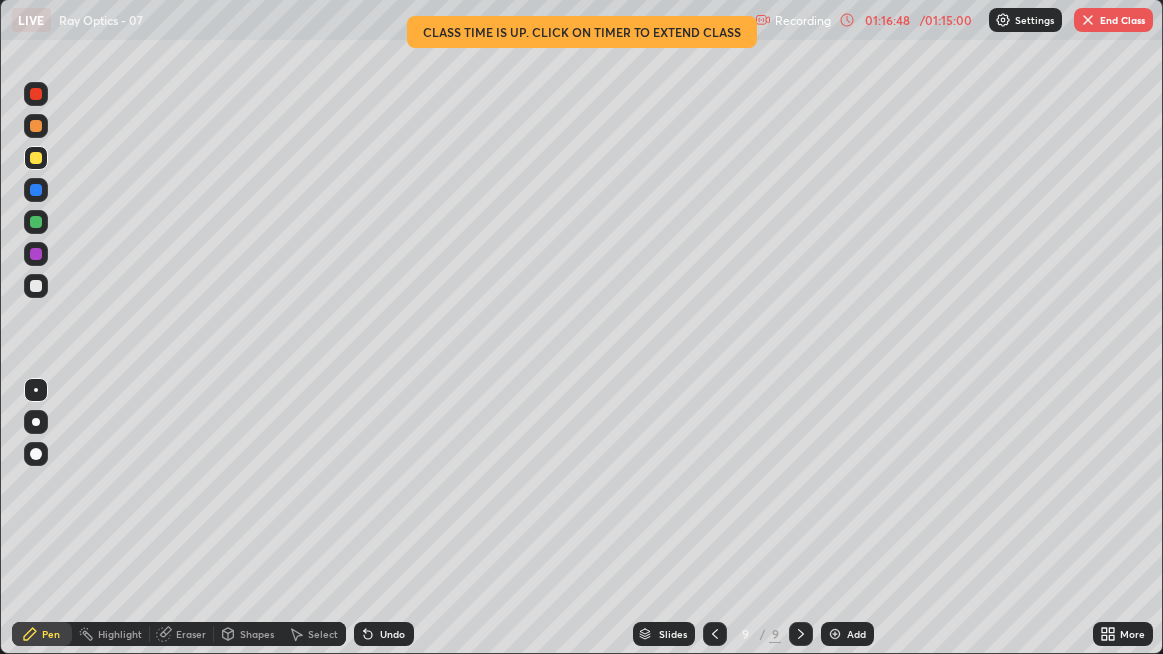 click on "End Class" at bounding box center [1113, 20] 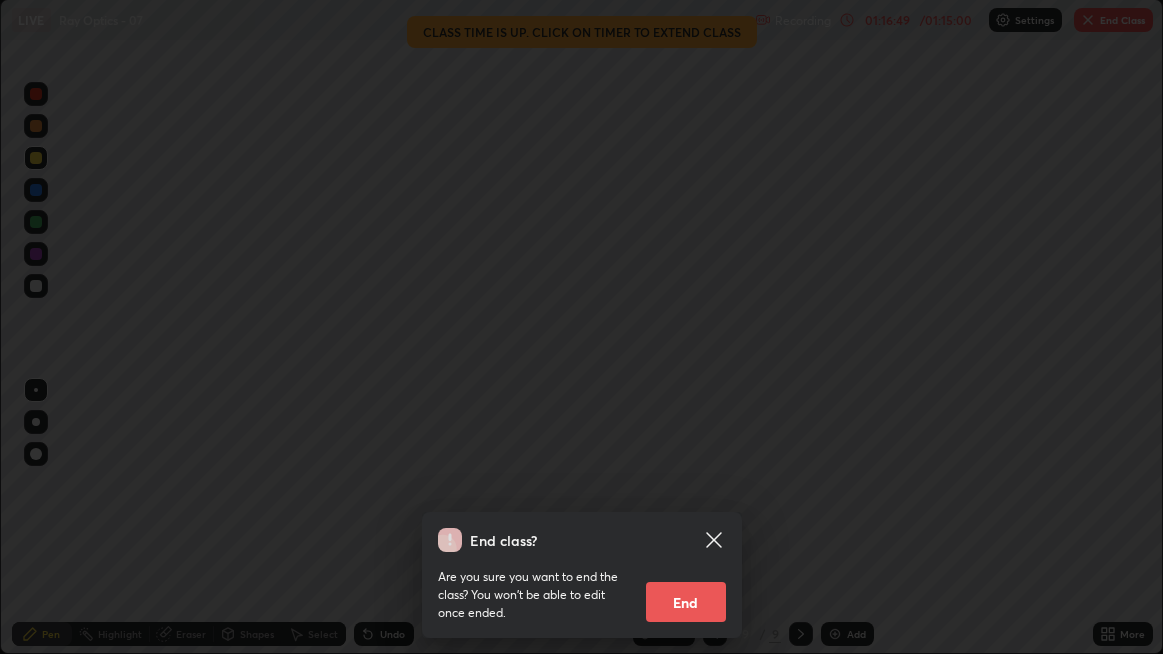 click on "End" at bounding box center (686, 602) 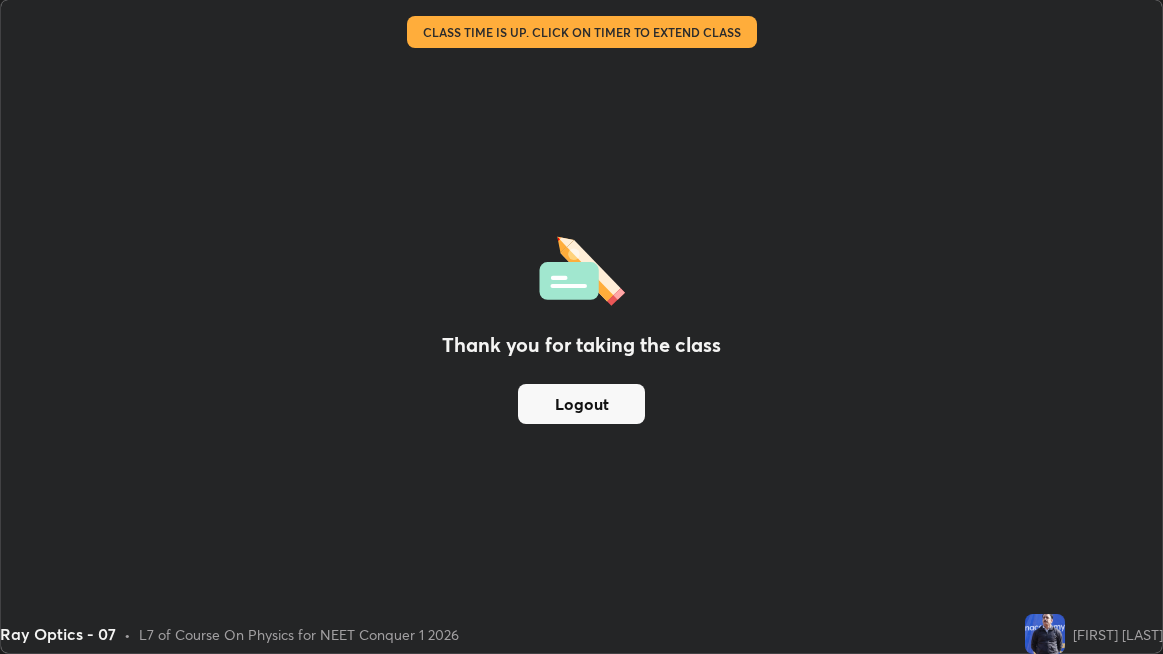 click on "Logout" at bounding box center (581, 404) 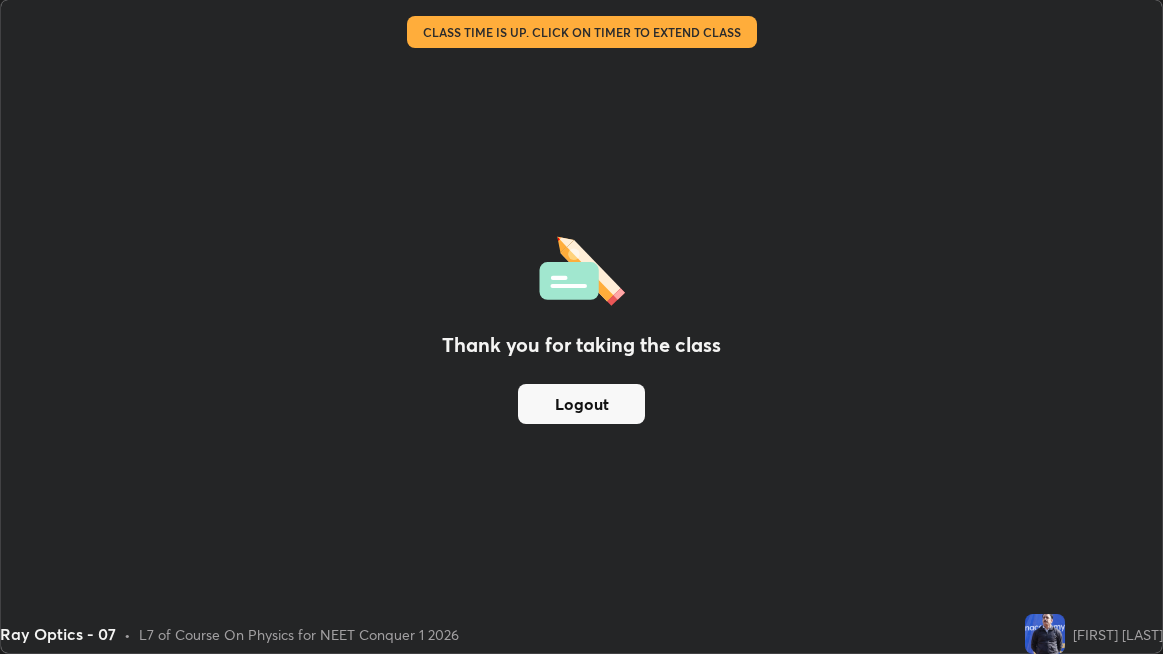 click at bounding box center [1045, 634] 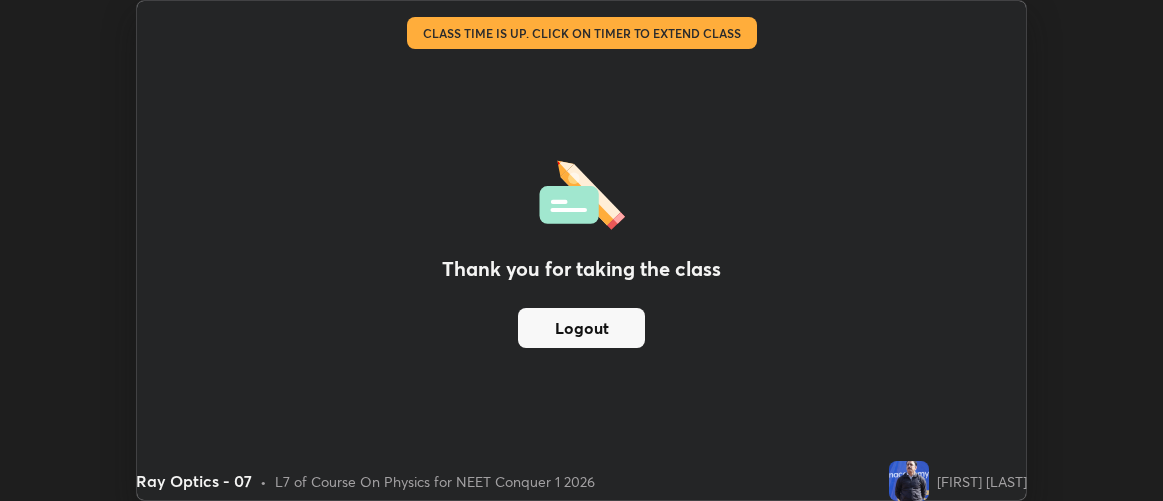 scroll, scrollTop: 500, scrollLeft: 1163, axis: both 